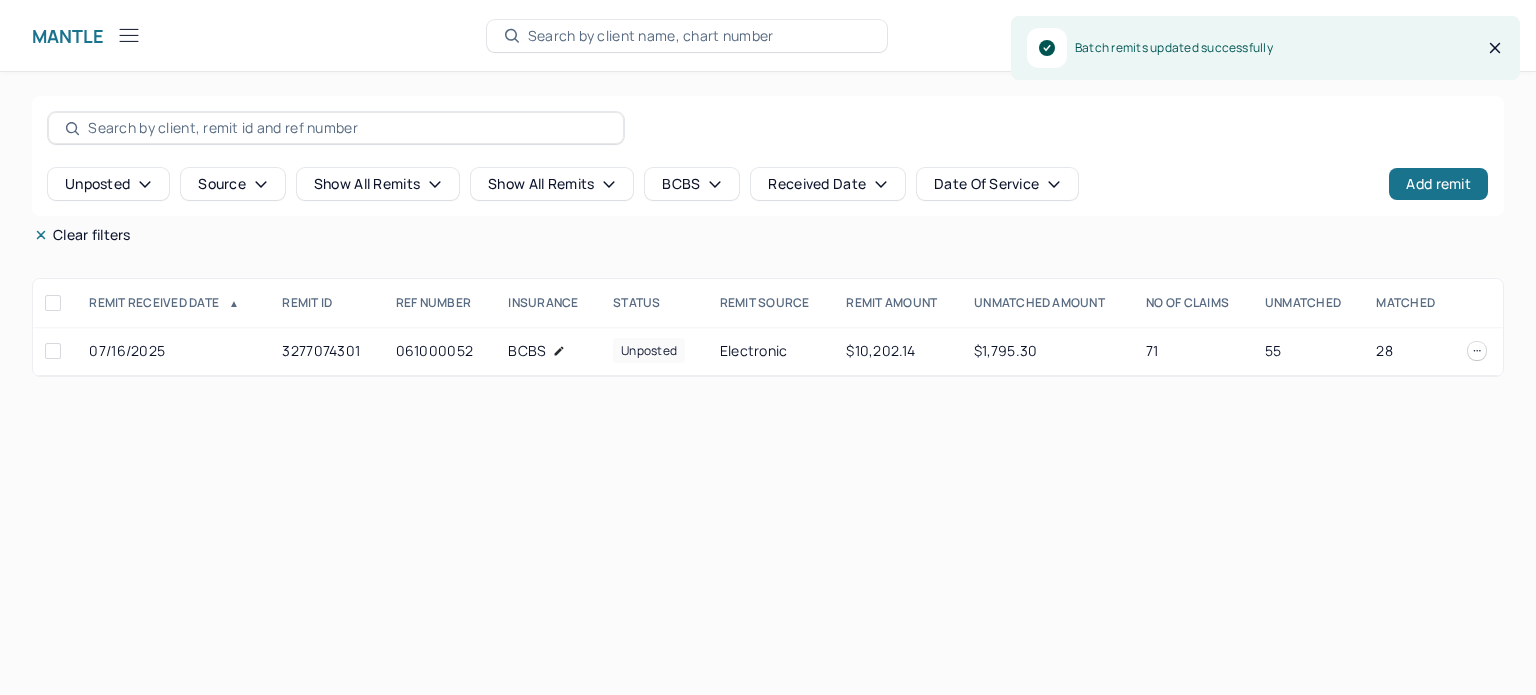 scroll, scrollTop: 0, scrollLeft: 0, axis: both 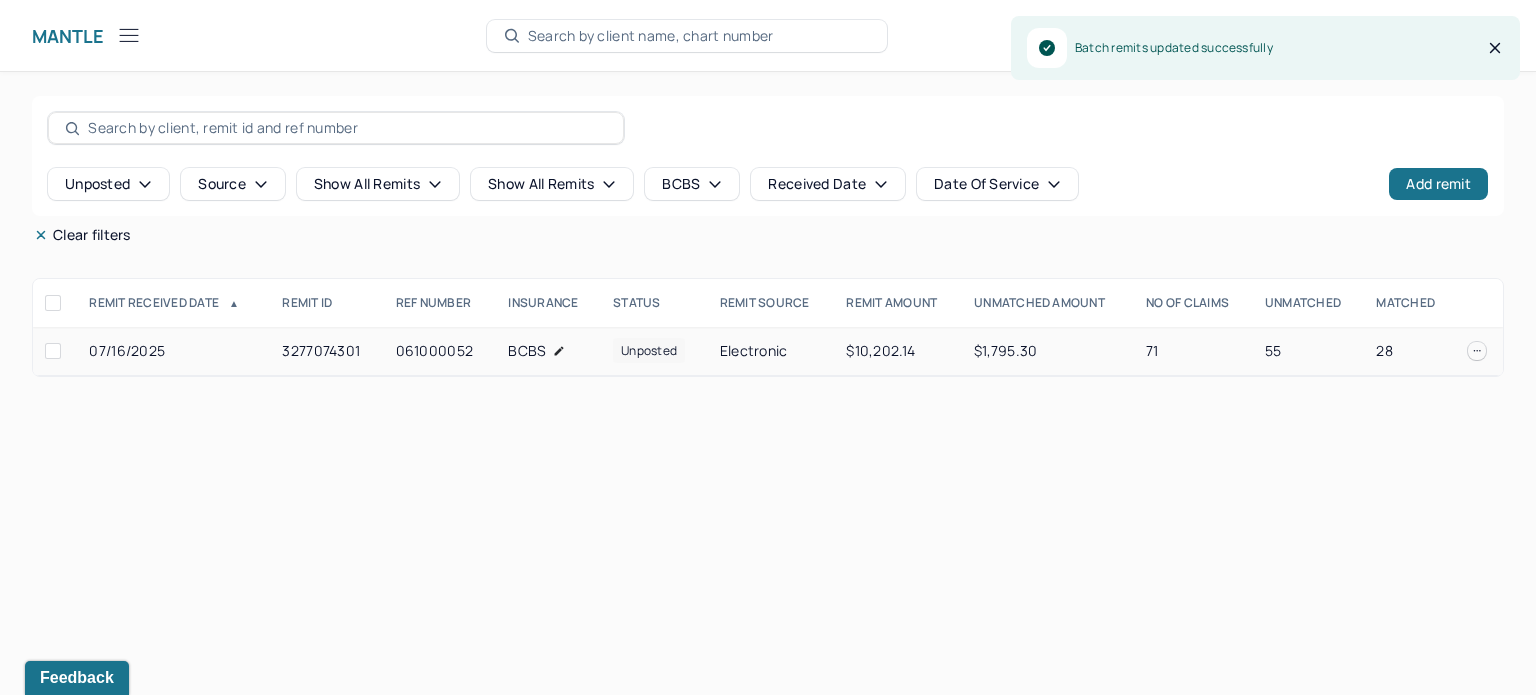 click on "71" at bounding box center (1193, 351) 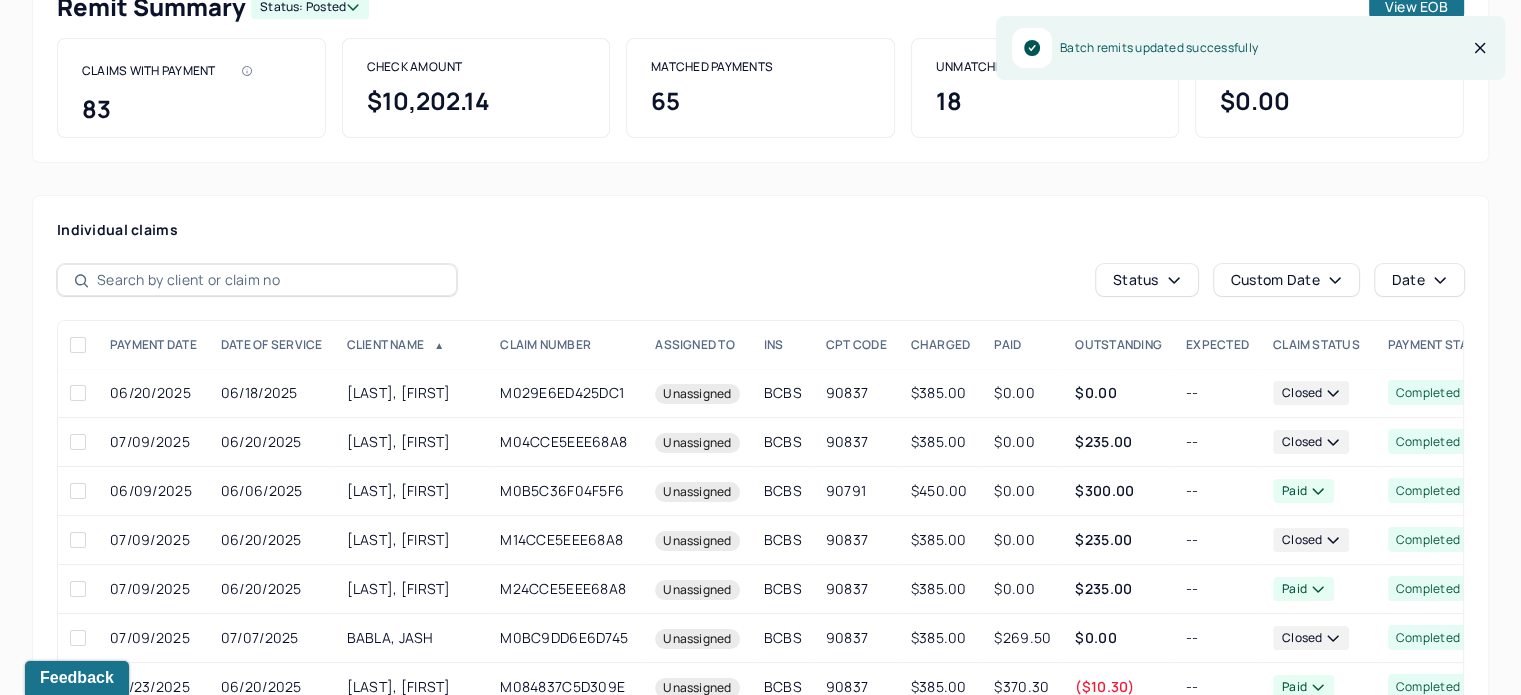 scroll, scrollTop: 200, scrollLeft: 0, axis: vertical 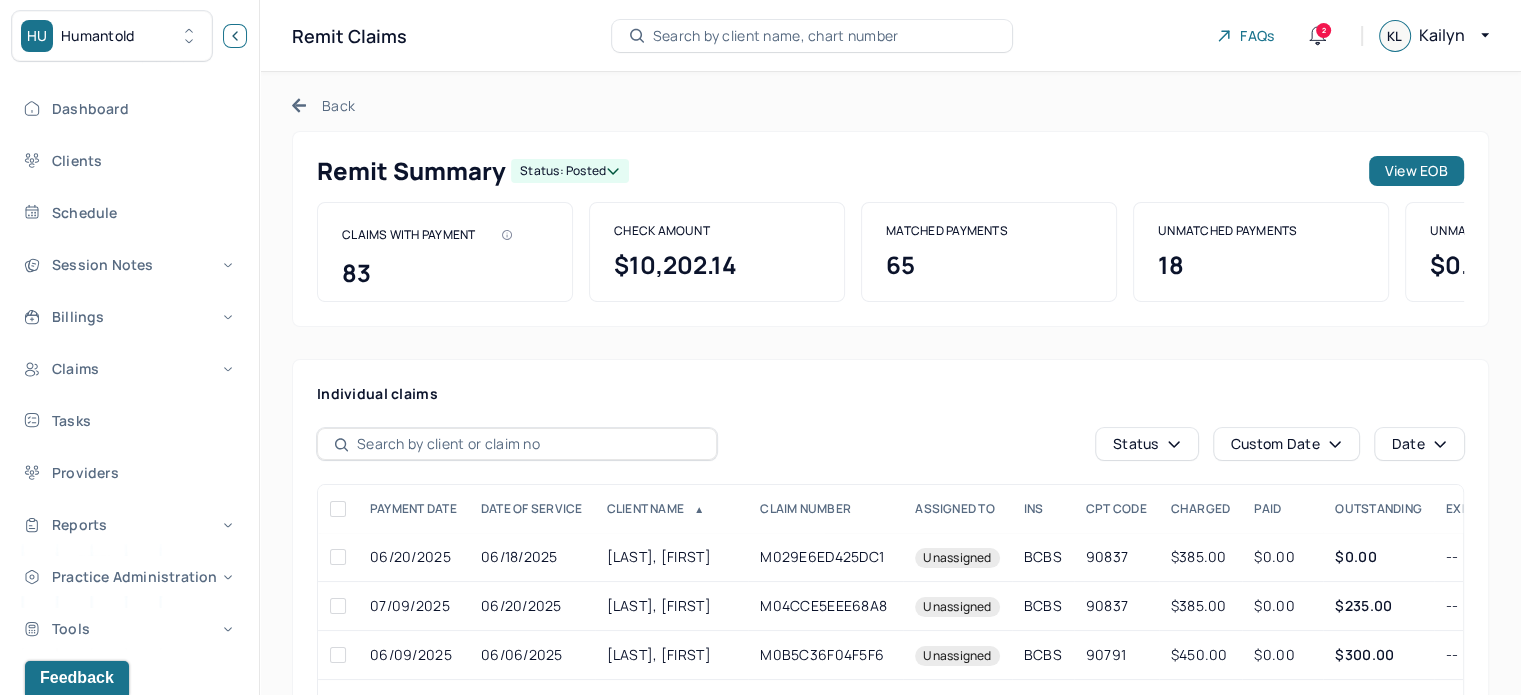 click at bounding box center (235, 36) 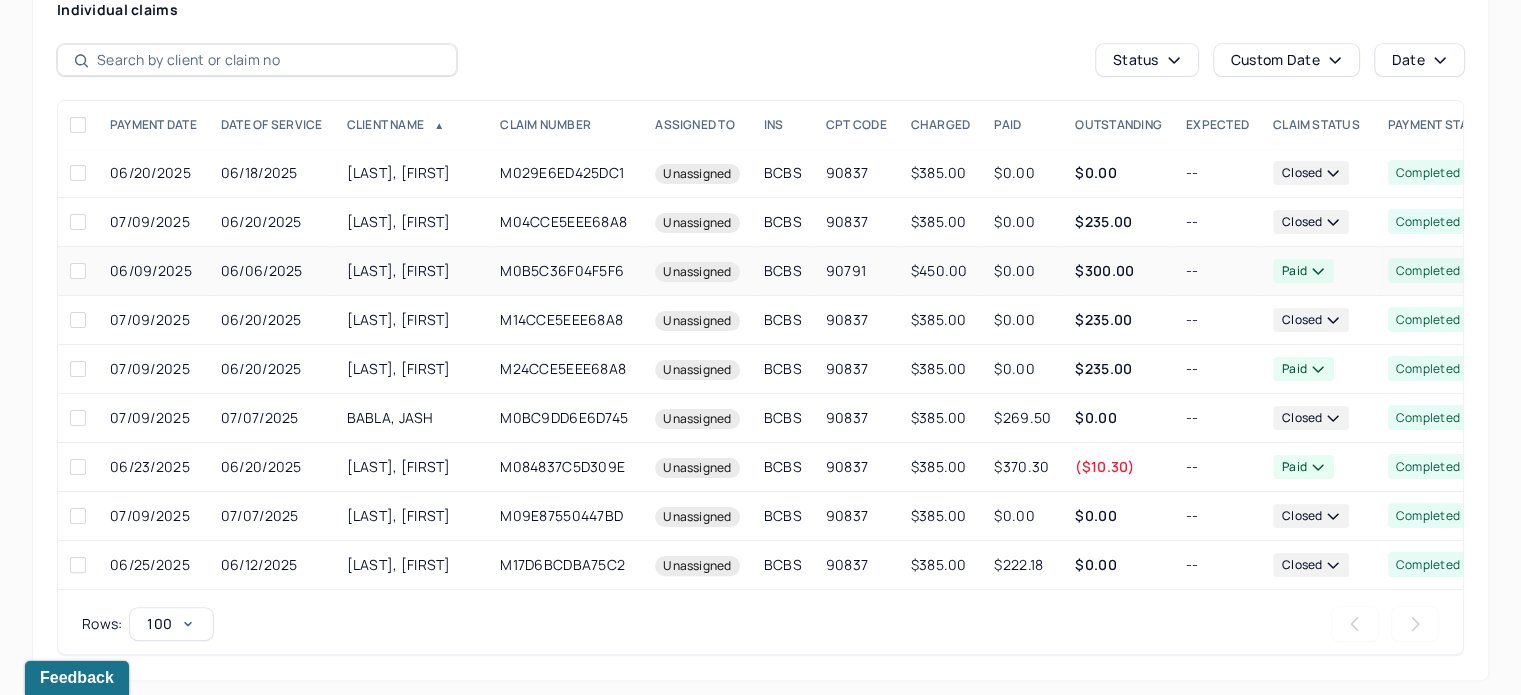 scroll, scrollTop: 392, scrollLeft: 0, axis: vertical 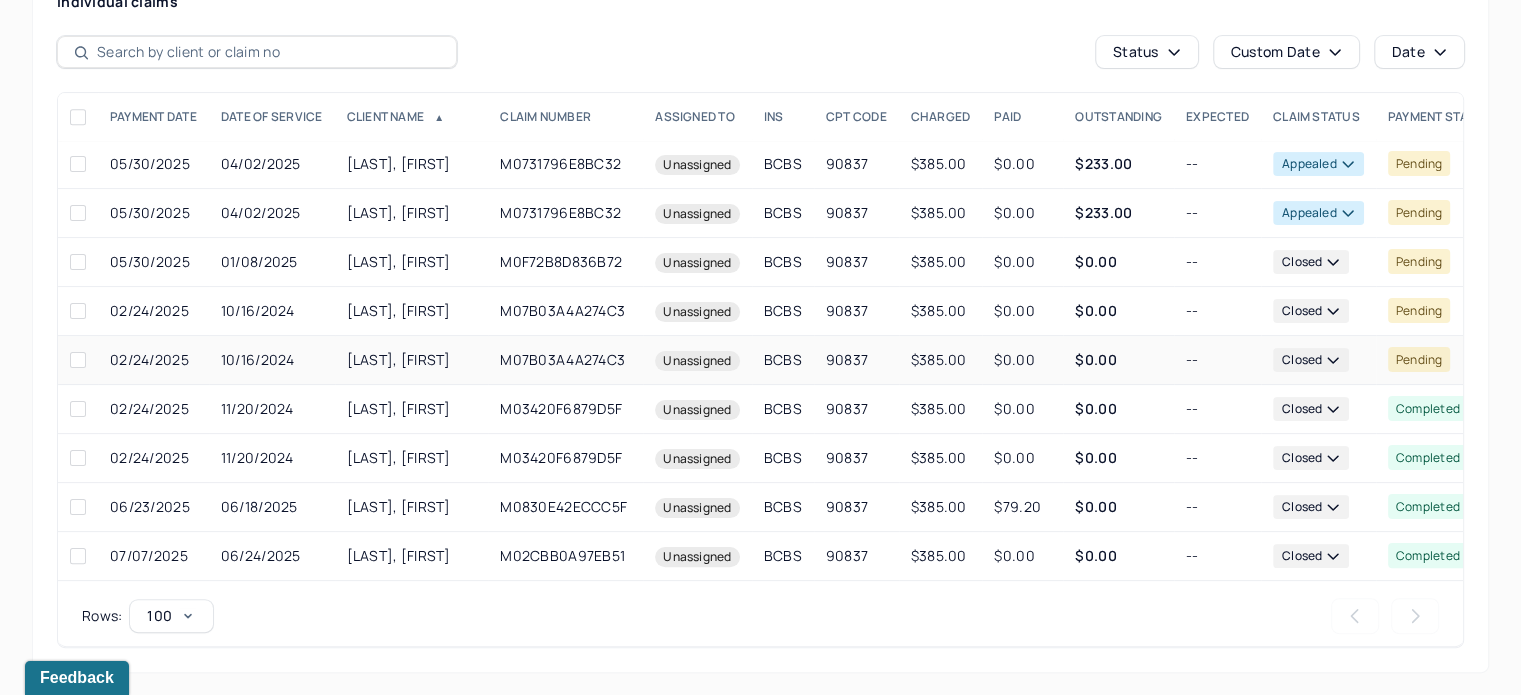 click on "$0.00" at bounding box center (1118, 360) 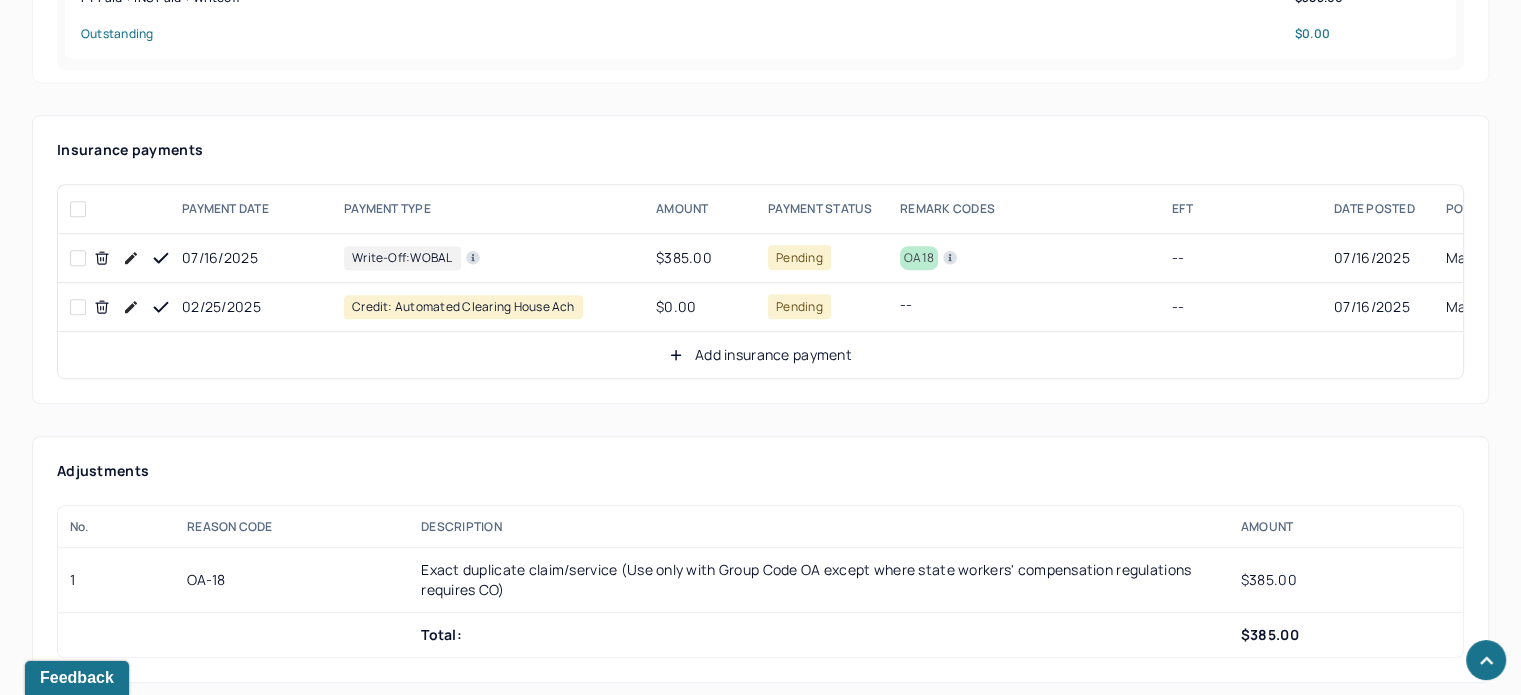 scroll, scrollTop: 1292, scrollLeft: 0, axis: vertical 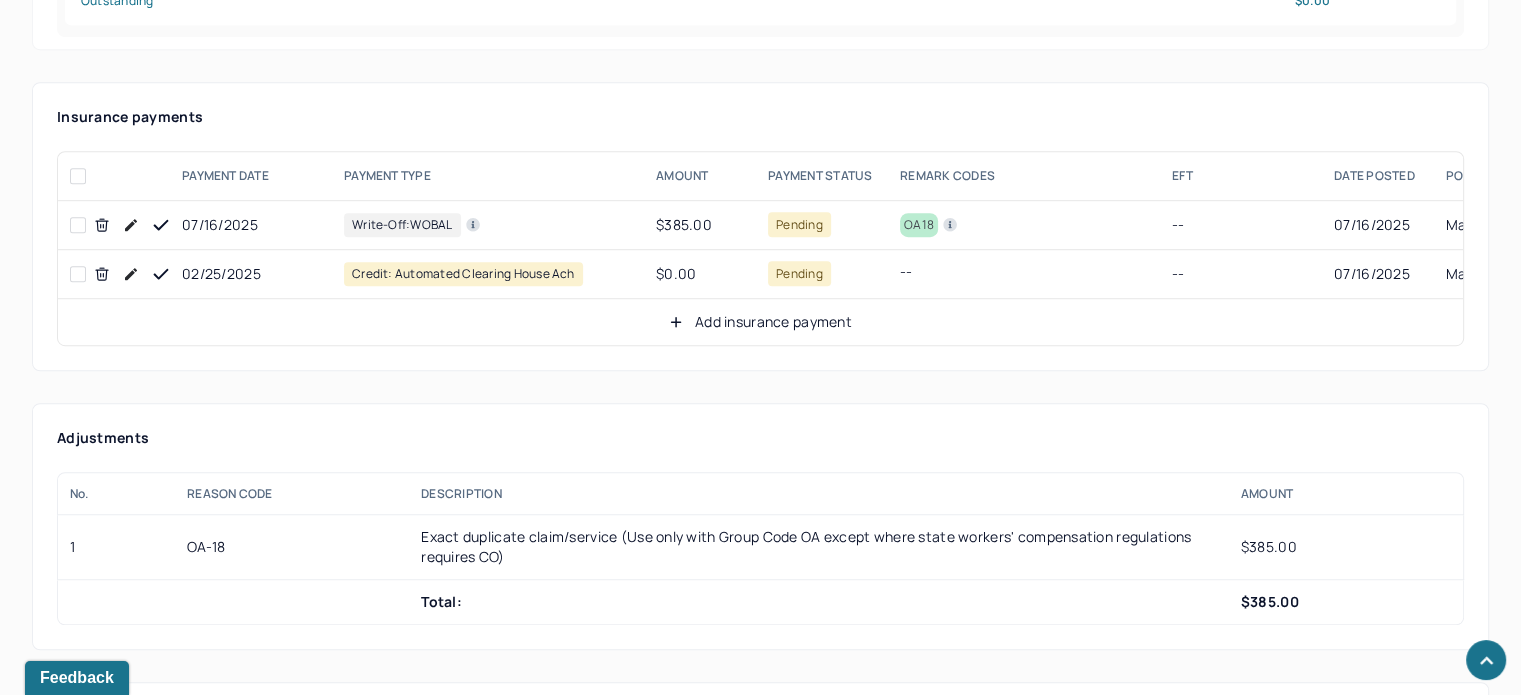 click 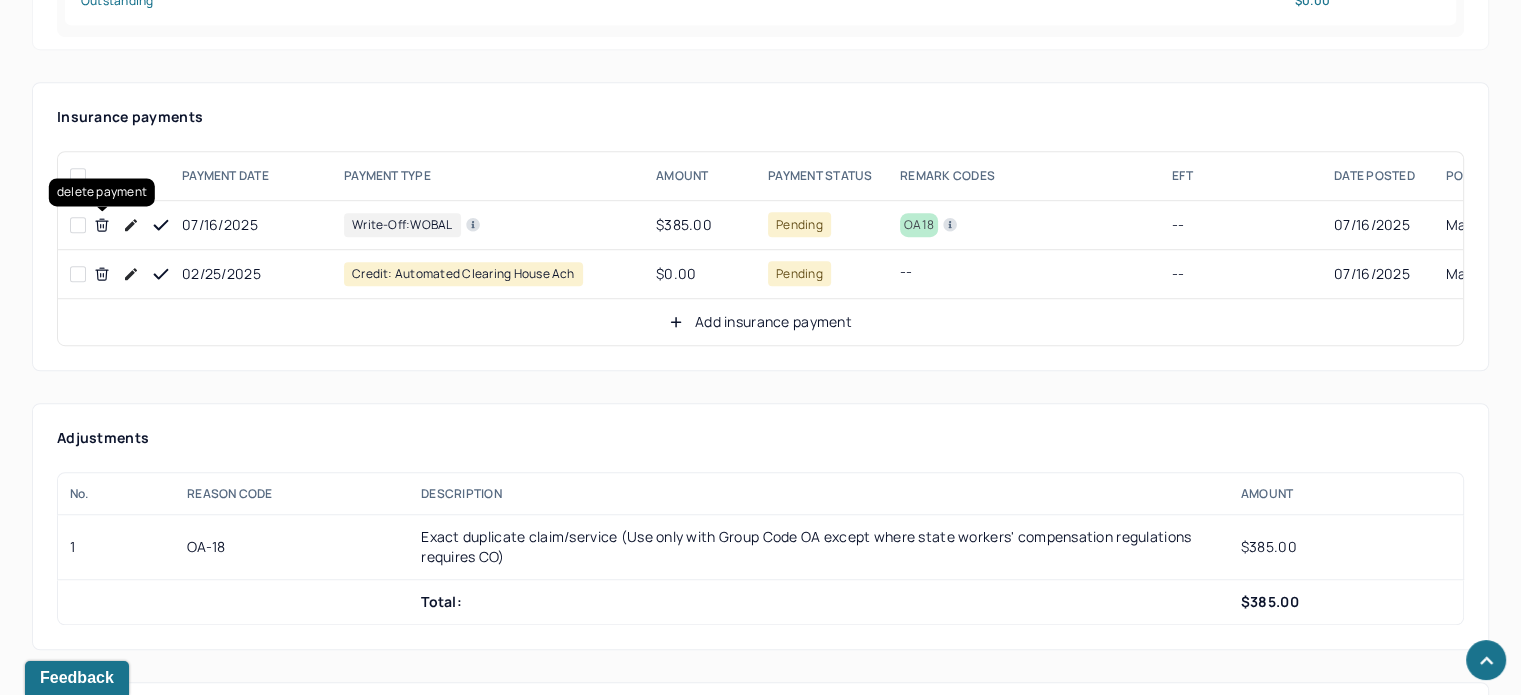 click 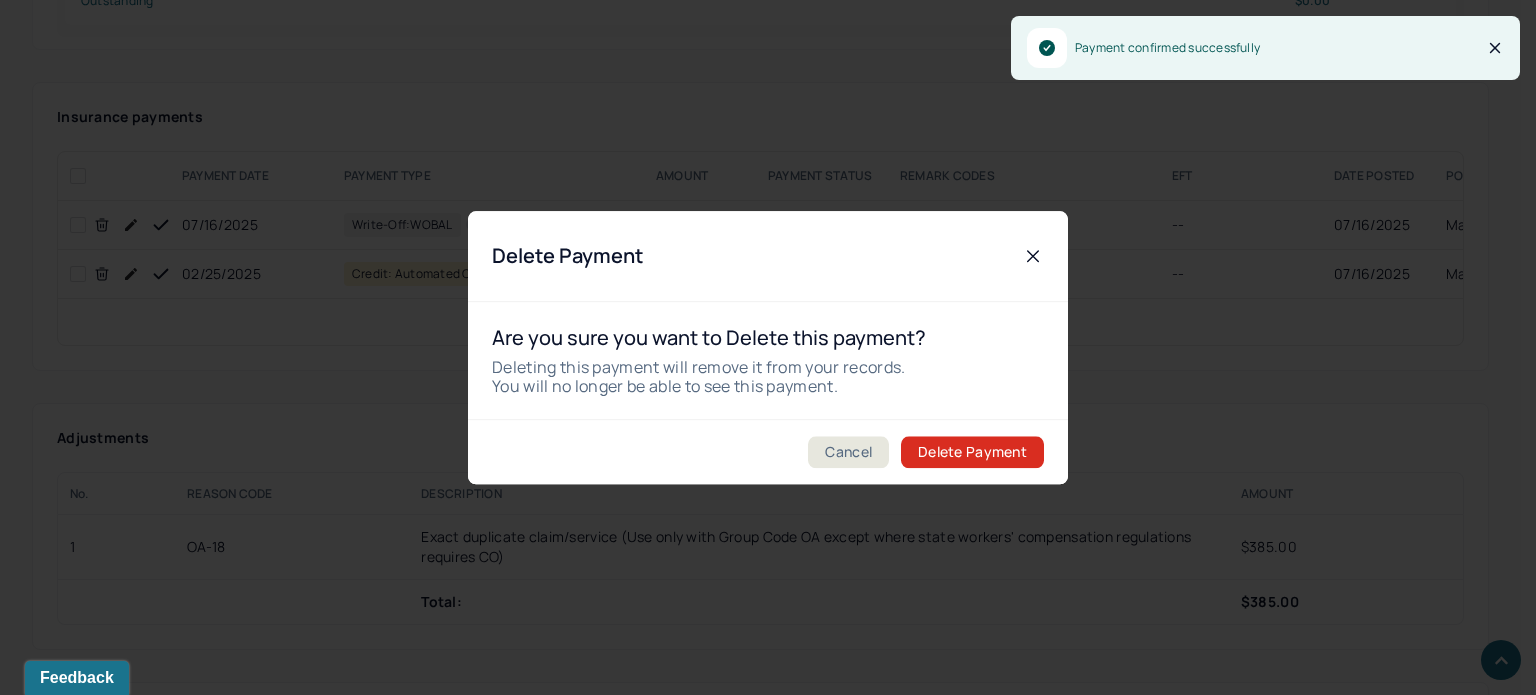 click on "Delete Payment" at bounding box center [972, 452] 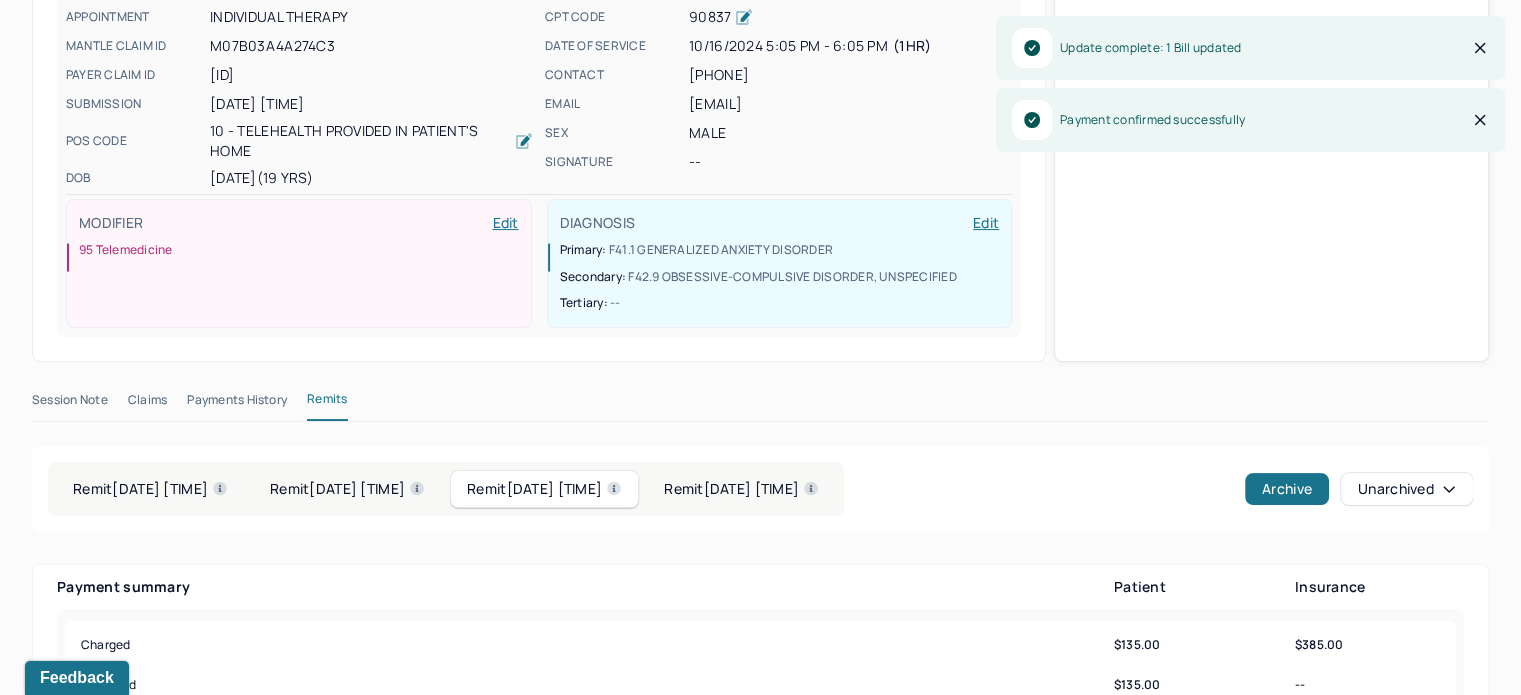 scroll, scrollTop: 292, scrollLeft: 0, axis: vertical 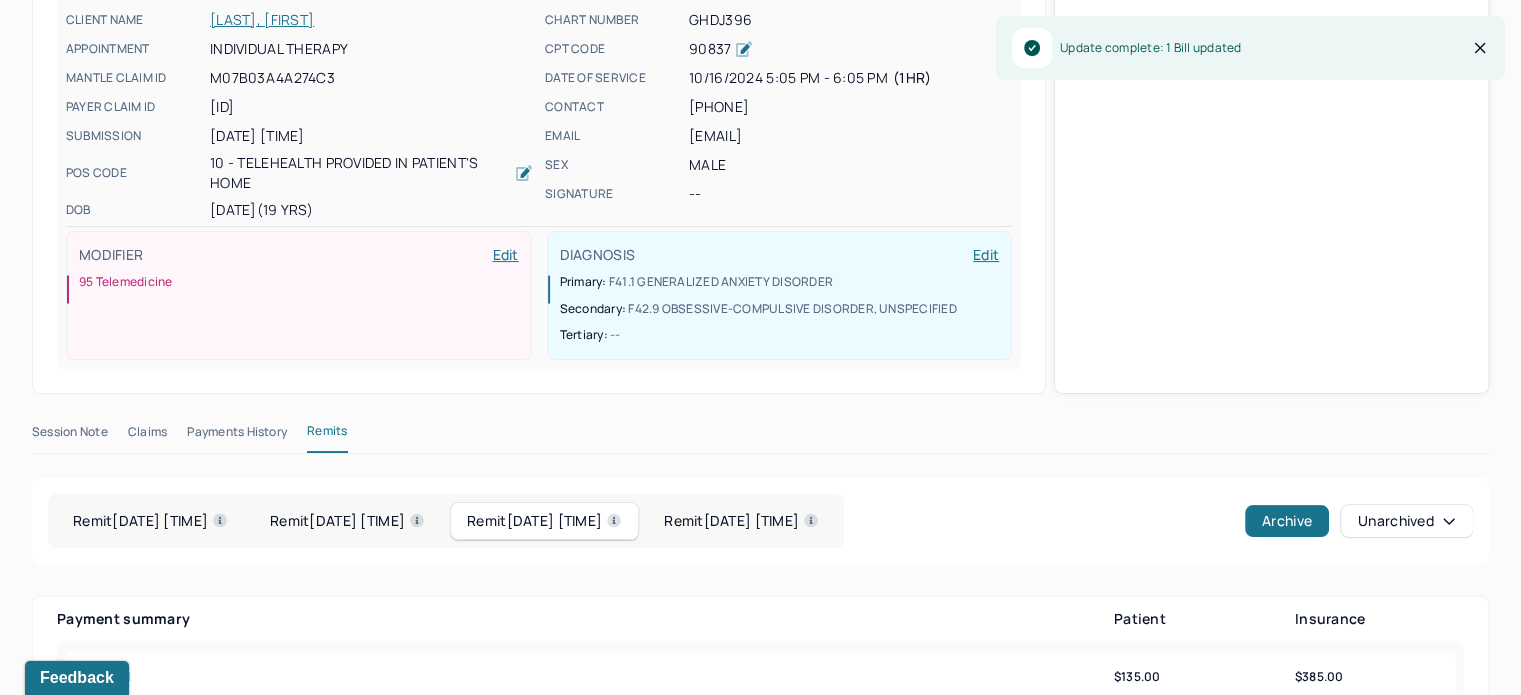 click on "Remit [DATE] [TIME]" at bounding box center (347, 521) 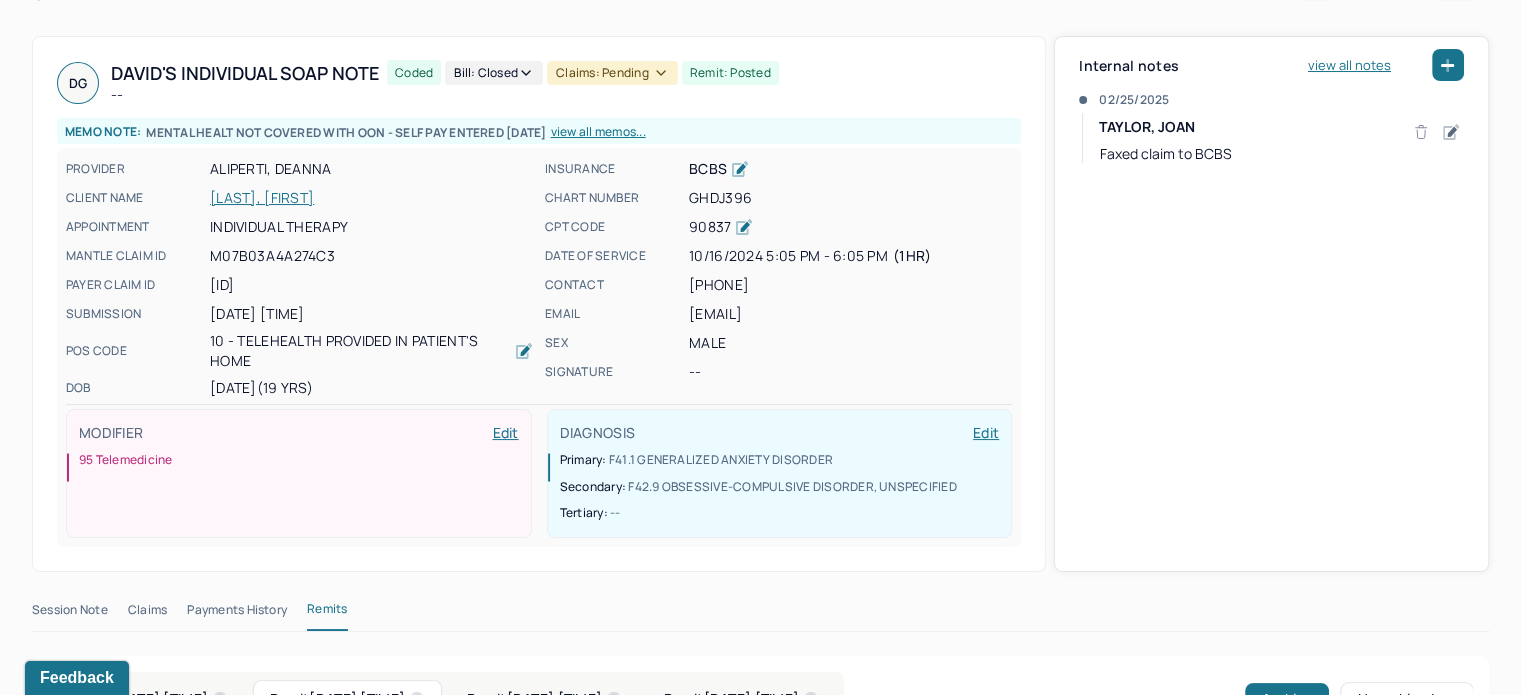 scroll, scrollTop: 0, scrollLeft: 0, axis: both 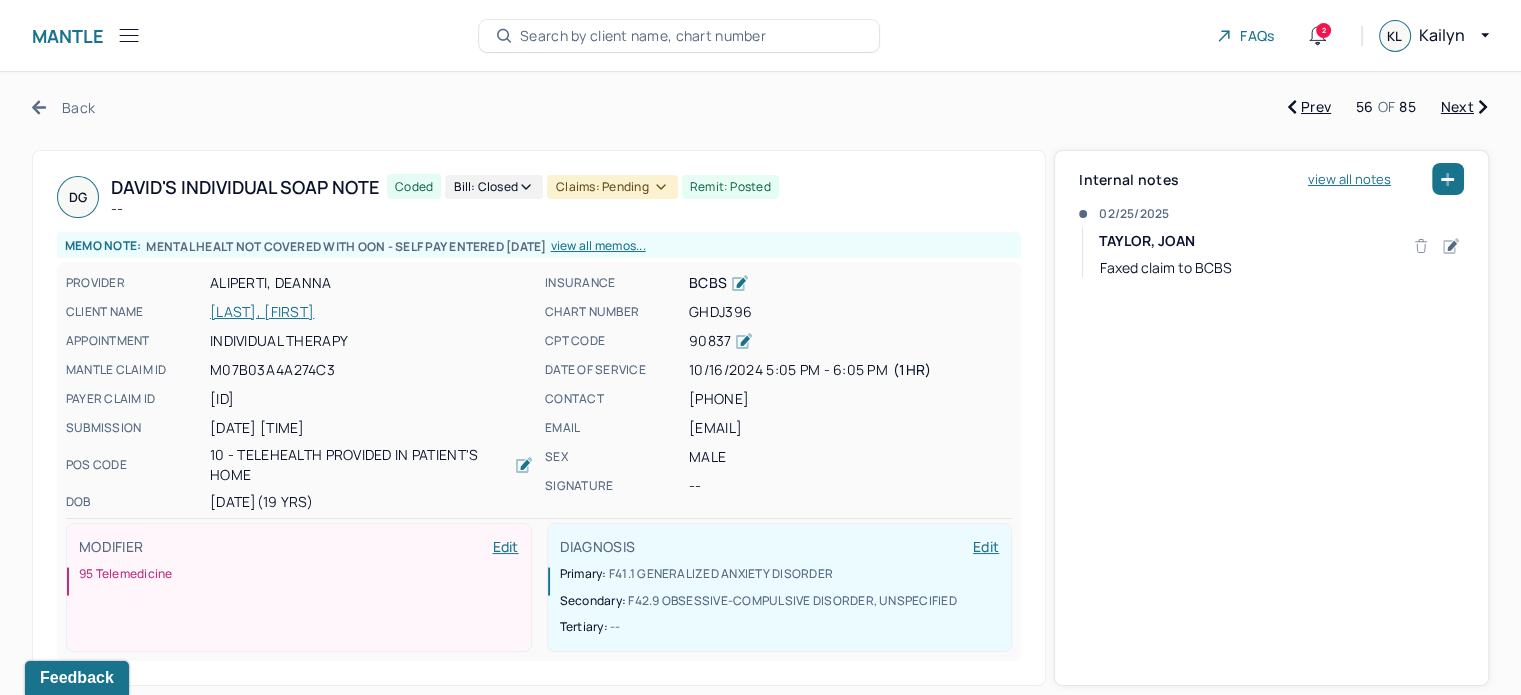 click on "Next" at bounding box center [1464, 107] 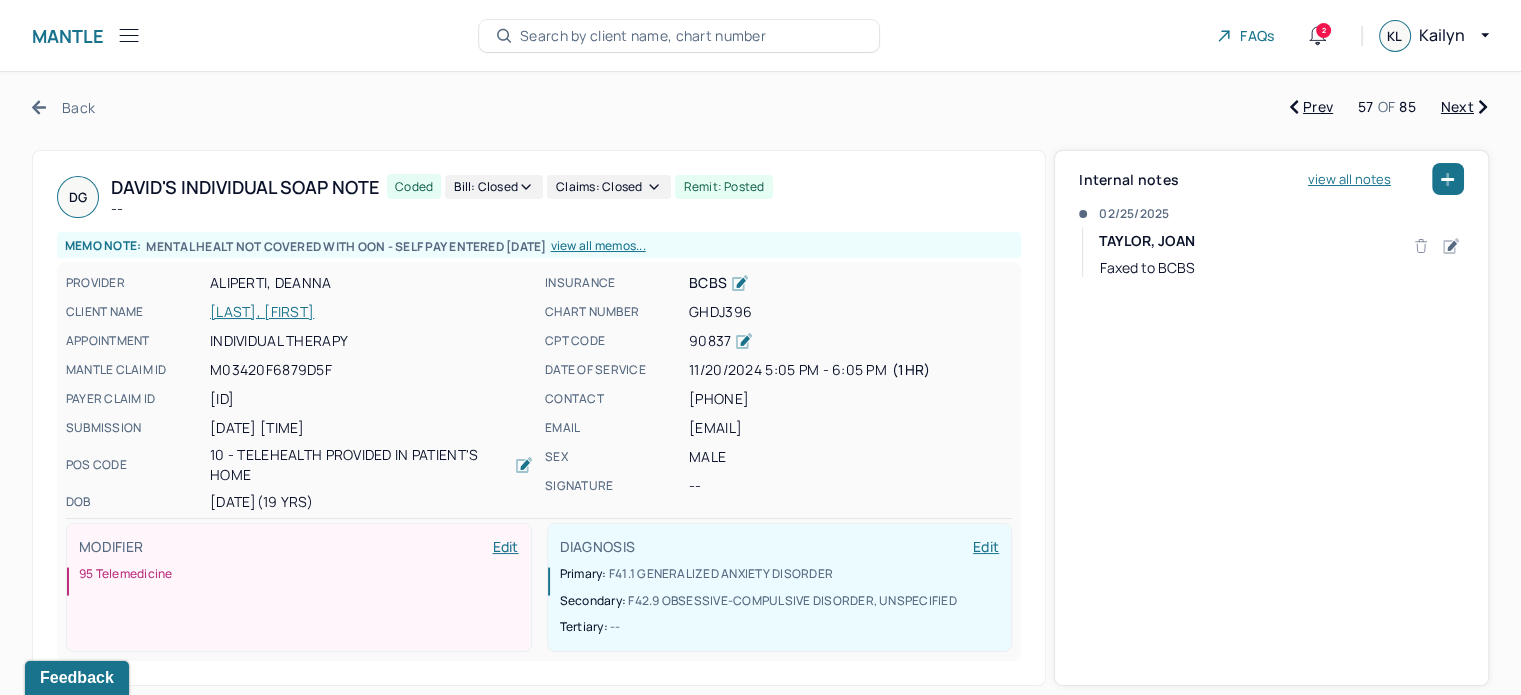 click on "Next" at bounding box center [1464, 107] 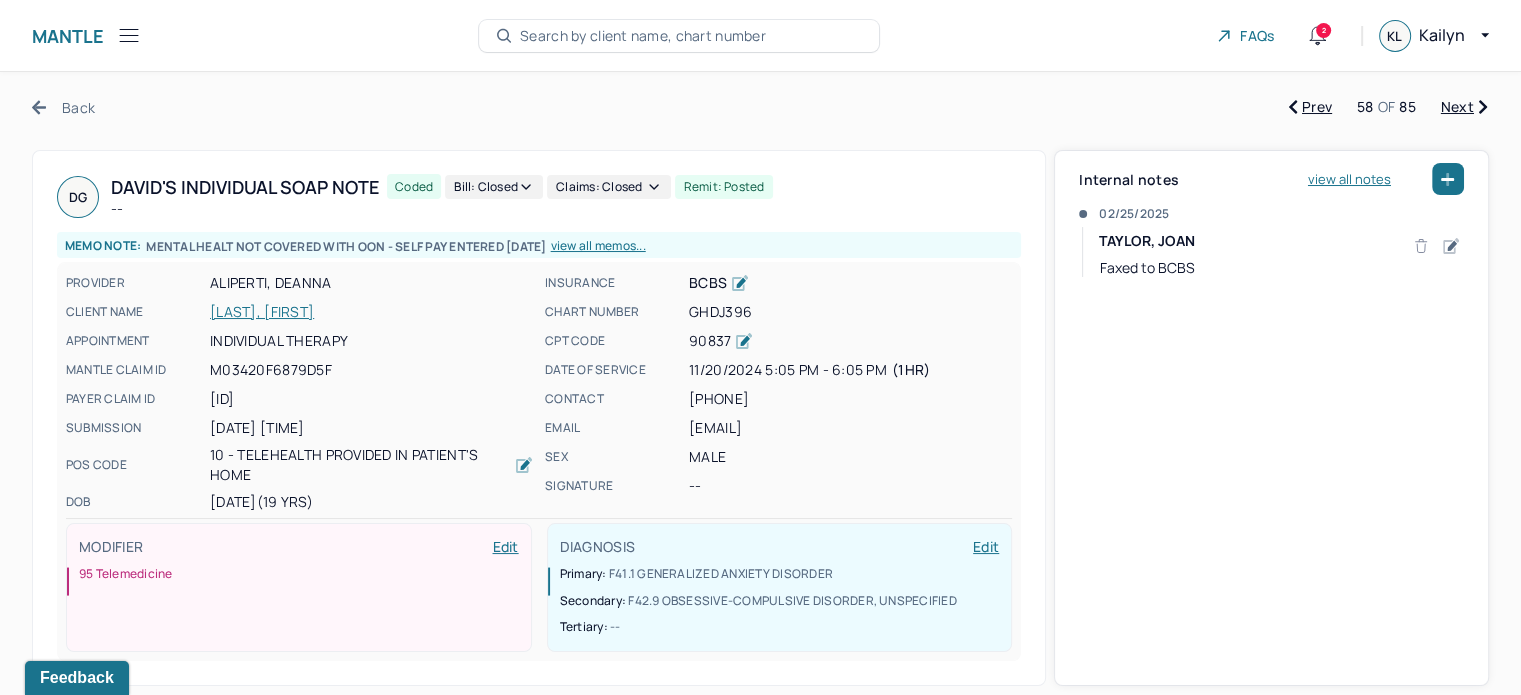 click 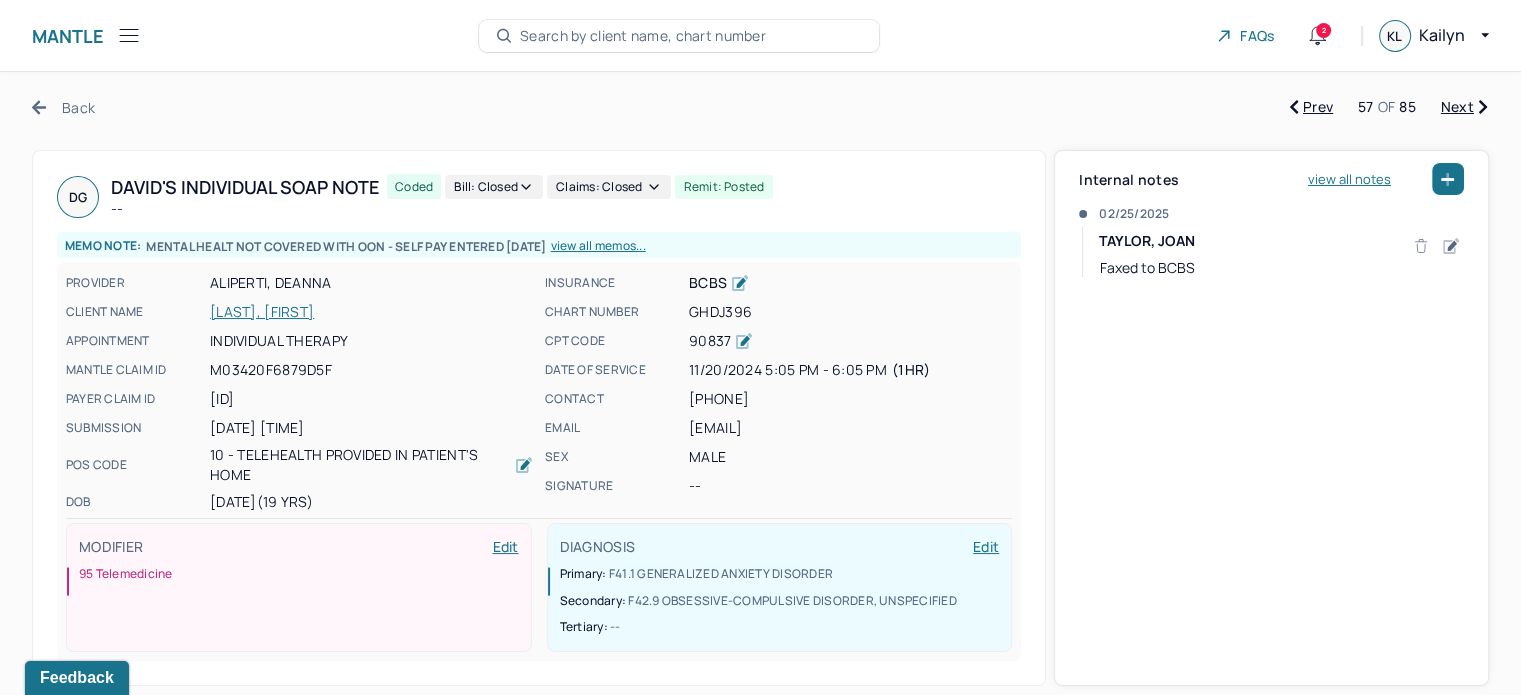 click on "Prev" at bounding box center (1311, 107) 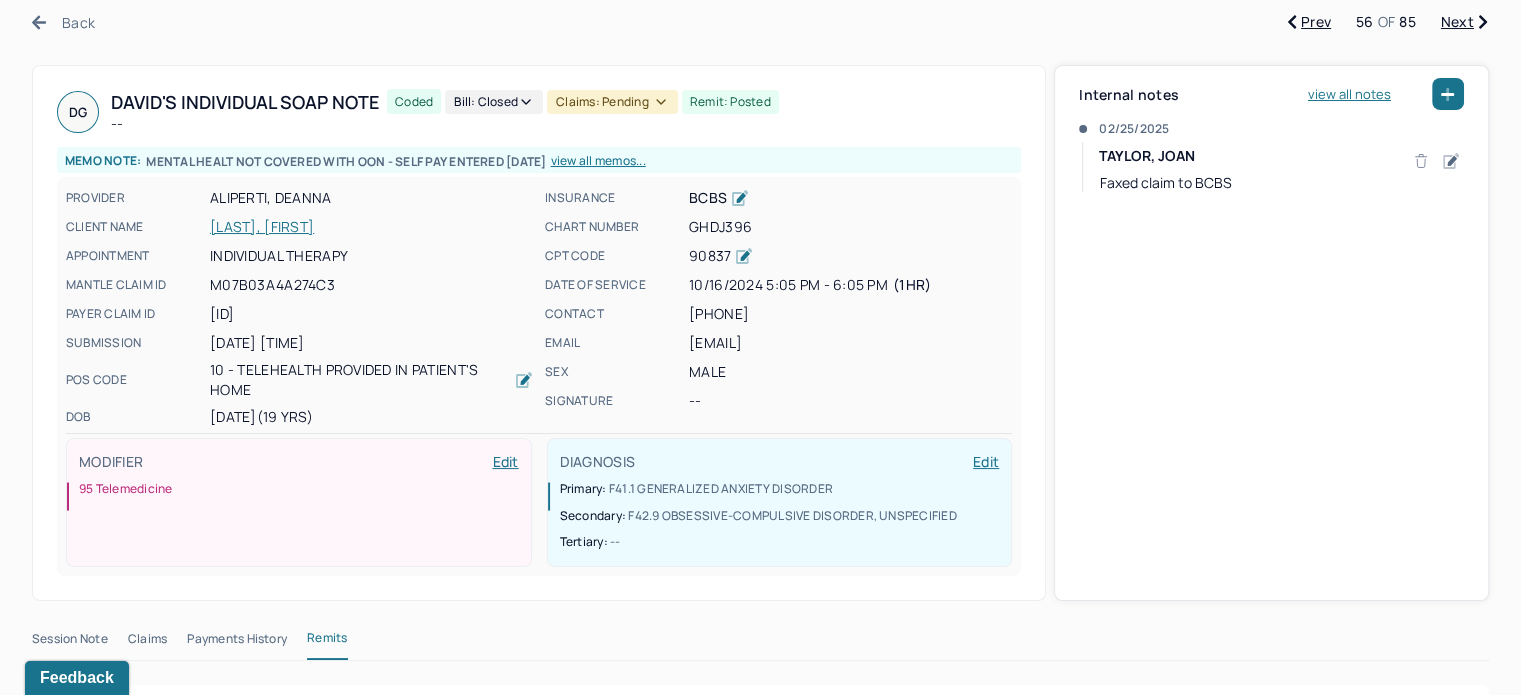 scroll, scrollTop: 0, scrollLeft: 0, axis: both 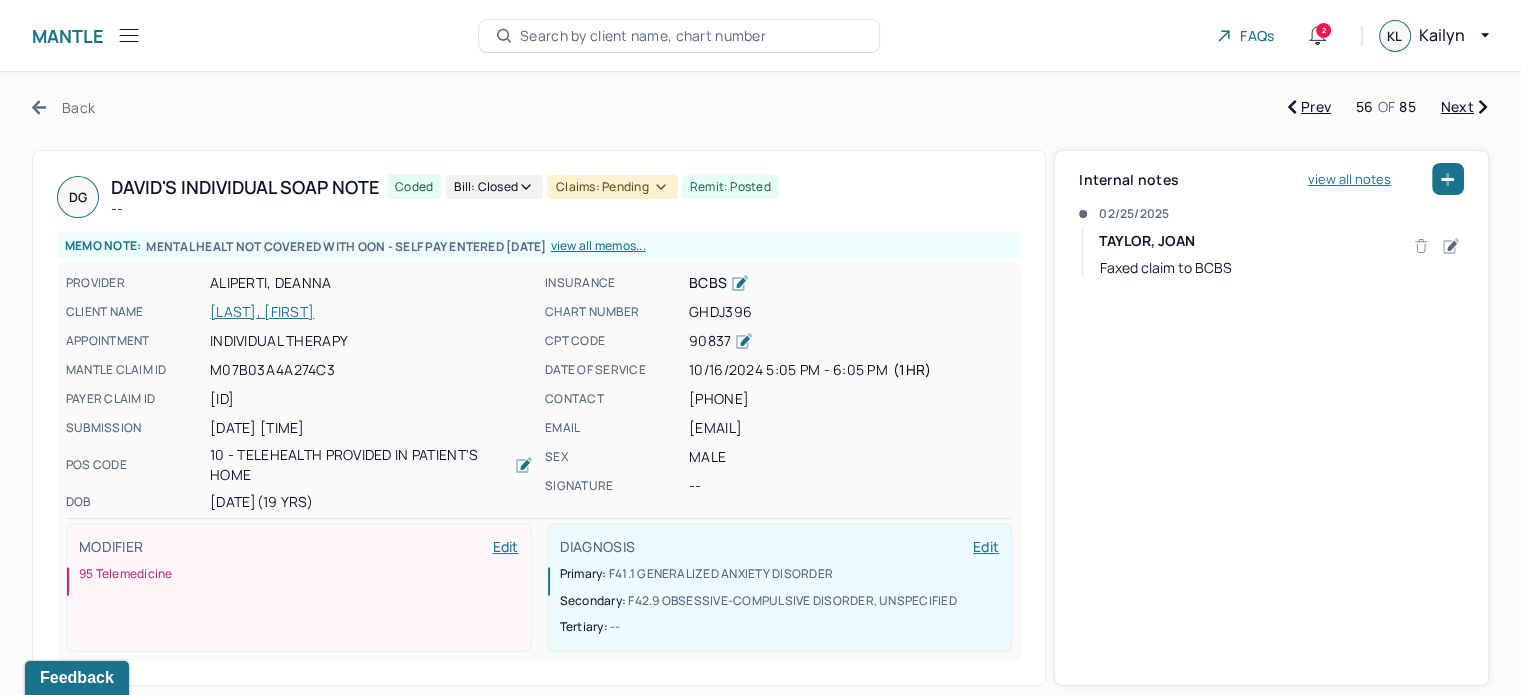 click on "Claims: pending" at bounding box center [612, 187] 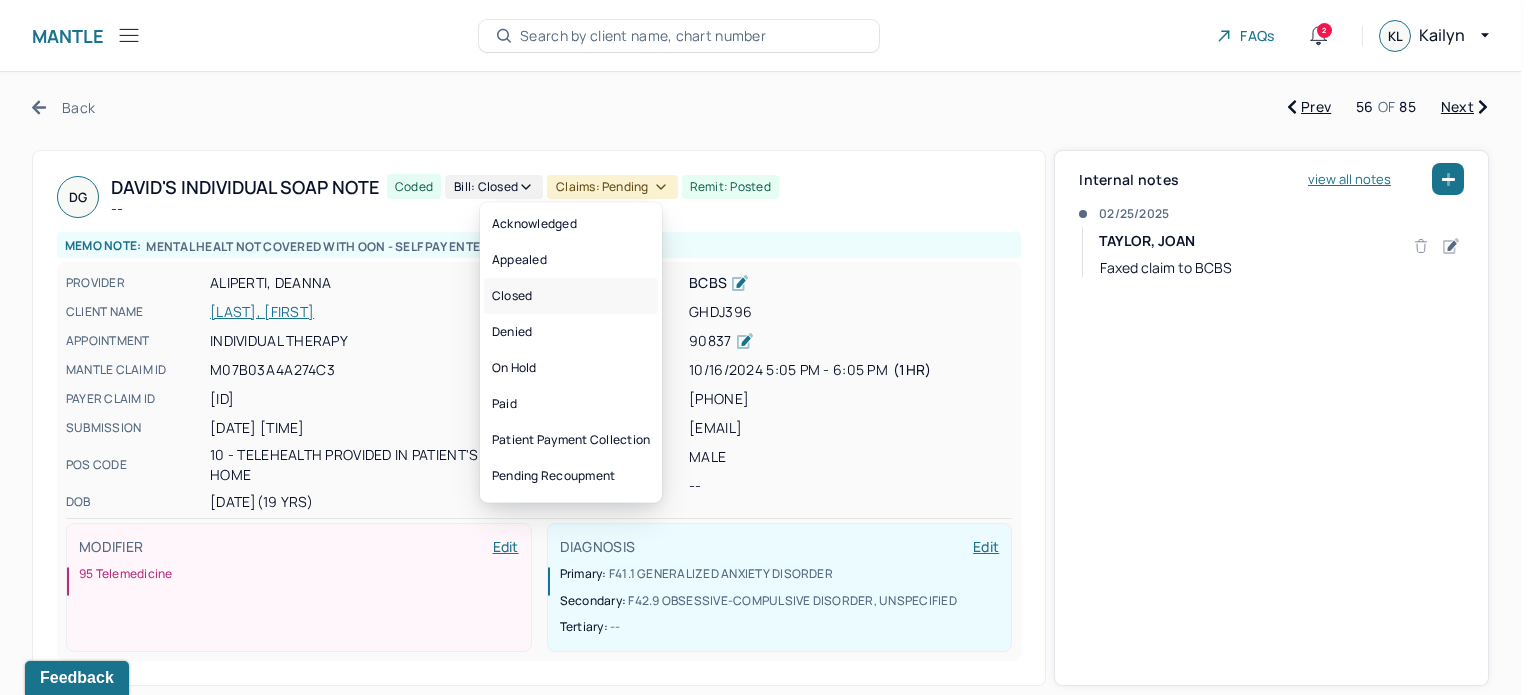 click on "Closed" at bounding box center (571, 296) 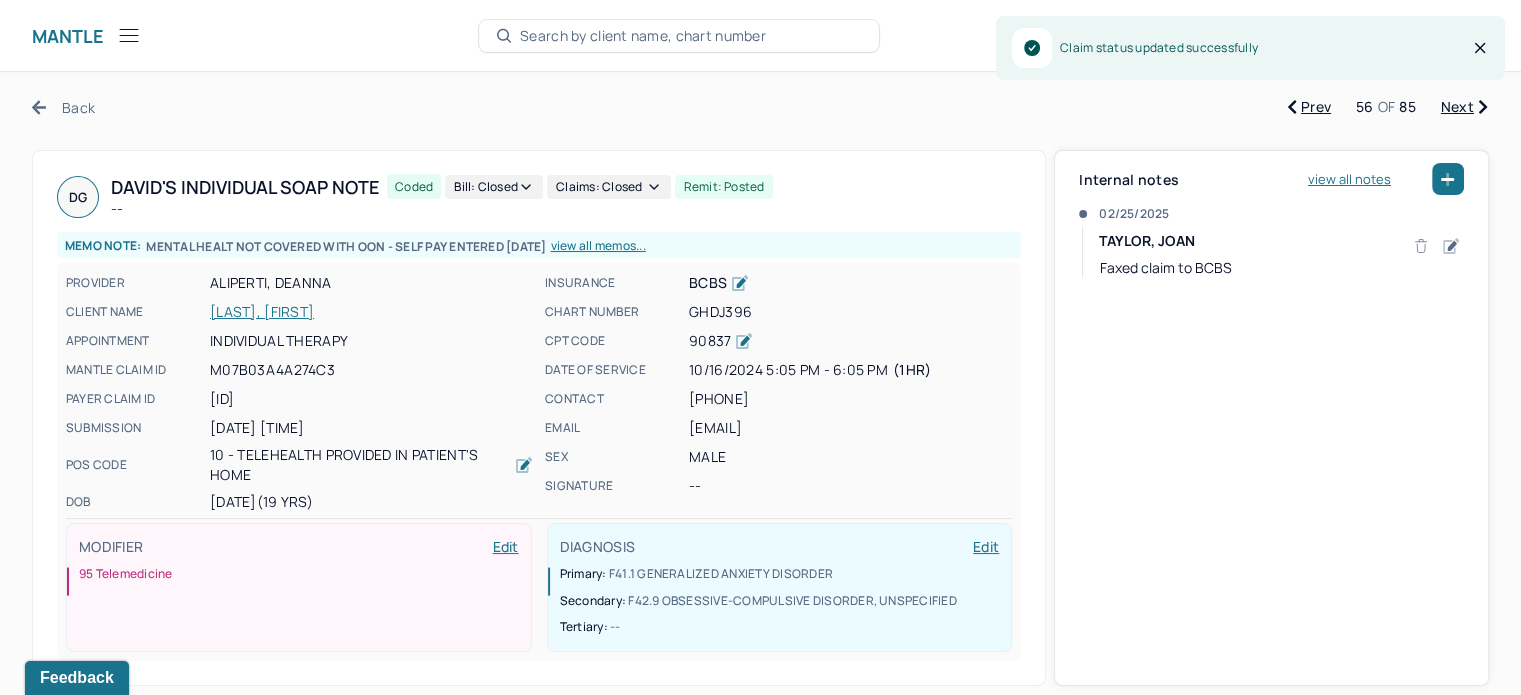 click on "Prev" at bounding box center (1309, 107) 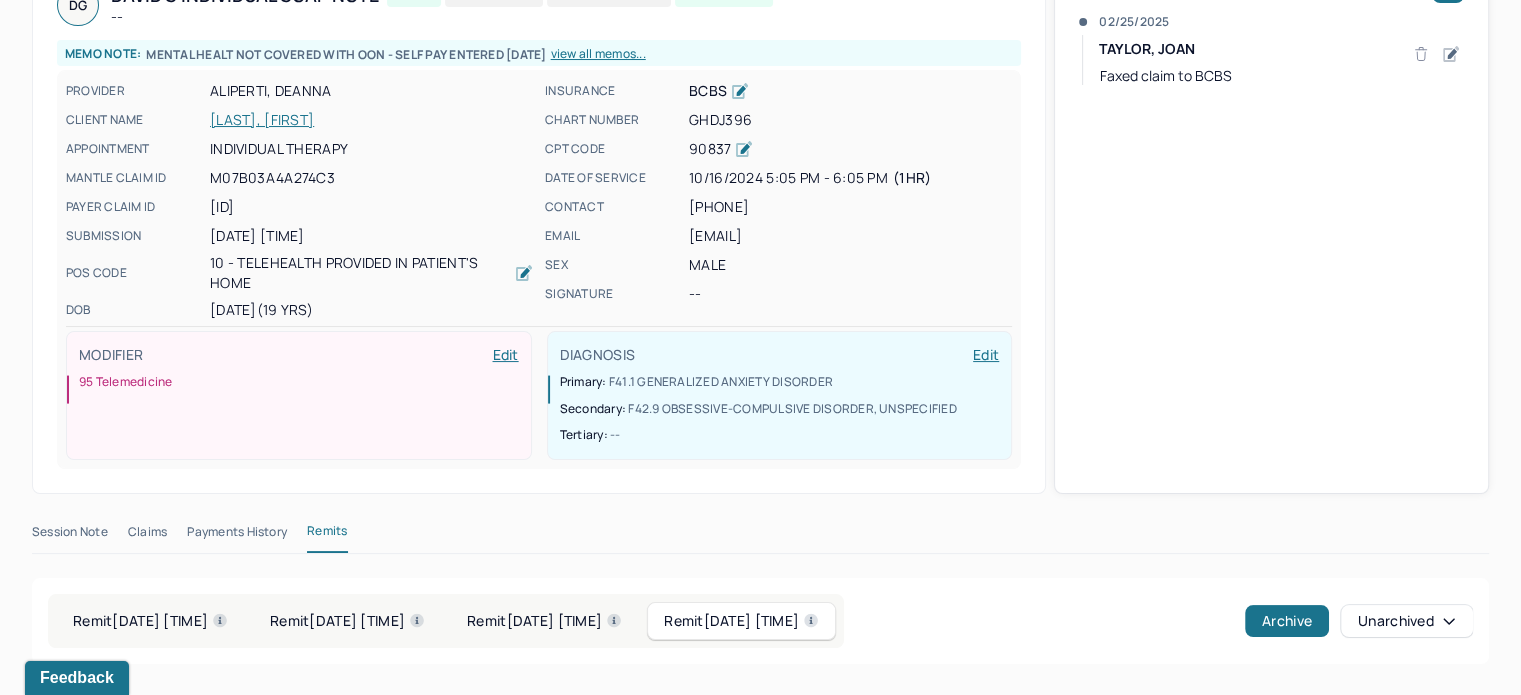 scroll, scrollTop: 0, scrollLeft: 0, axis: both 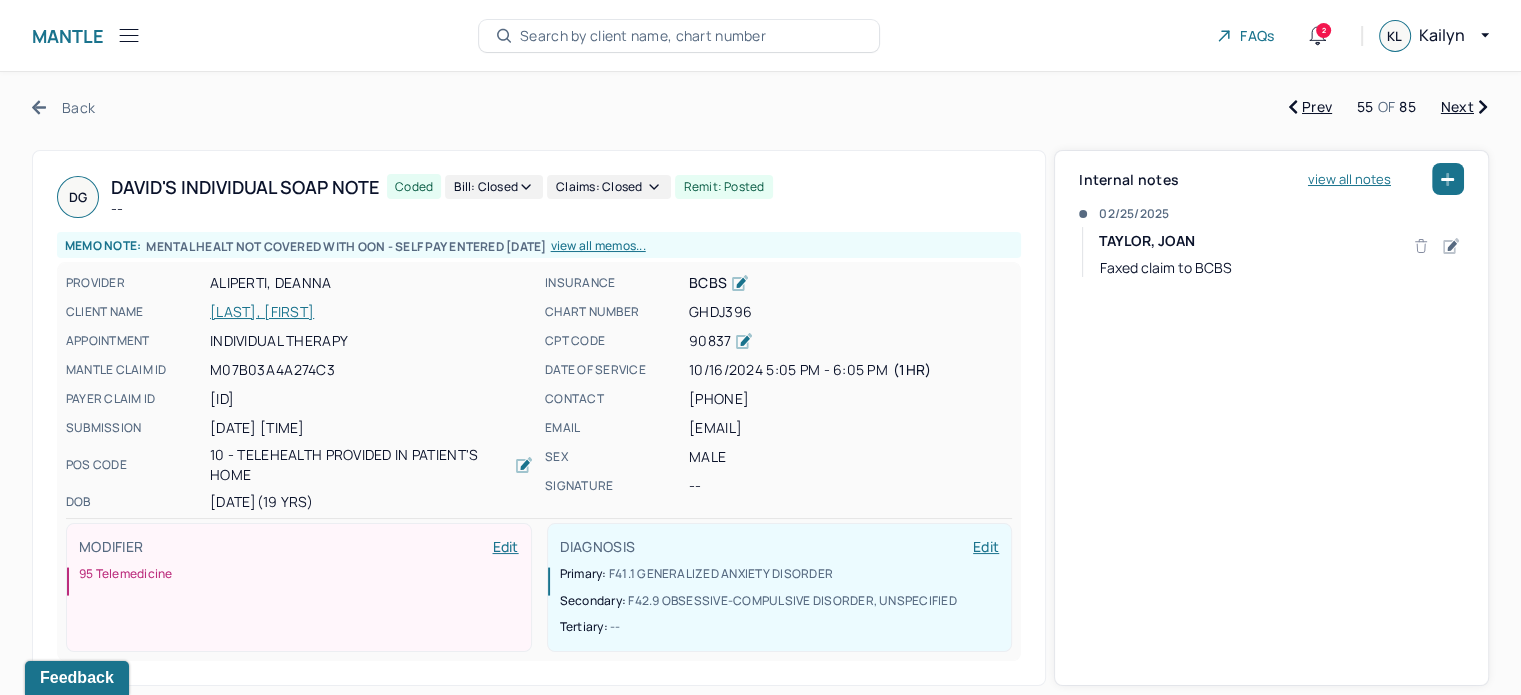click on "Prev" at bounding box center [1310, 107] 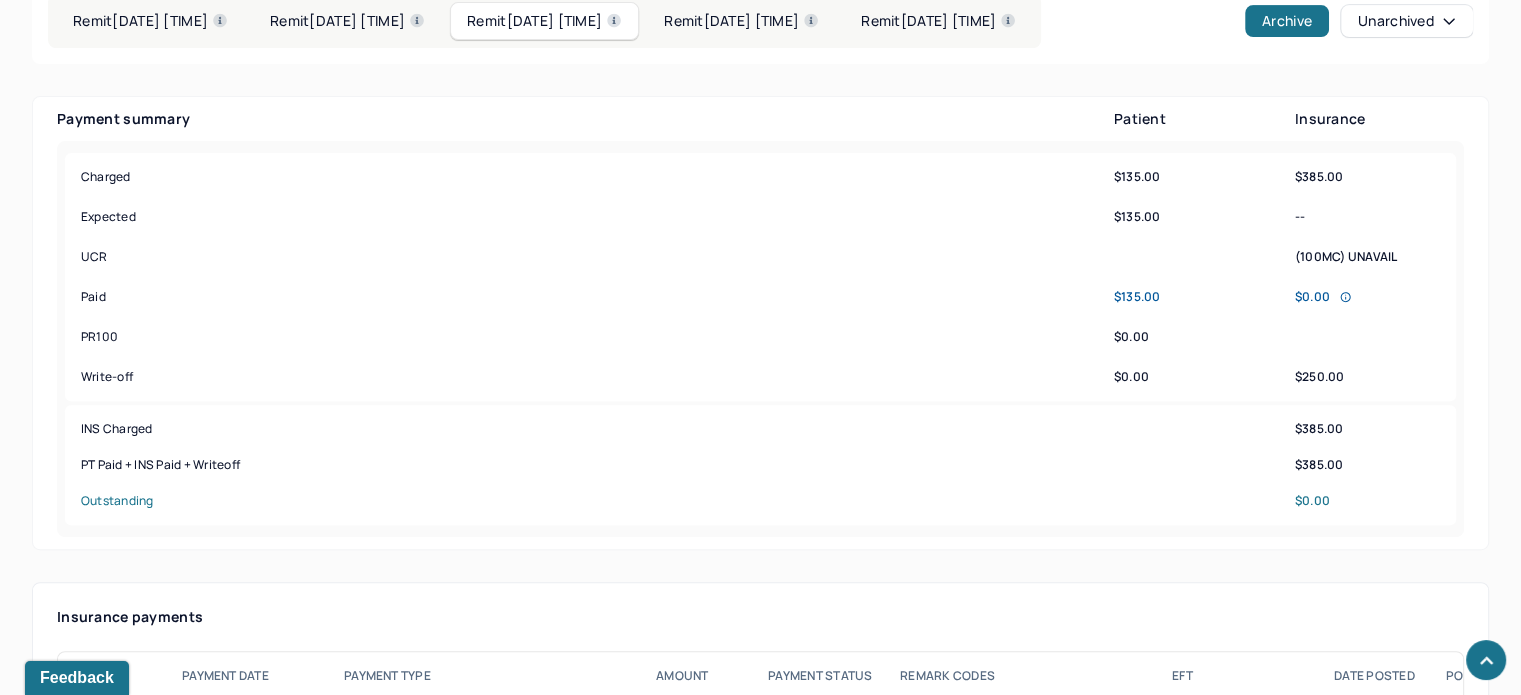 scroll, scrollTop: 1292, scrollLeft: 0, axis: vertical 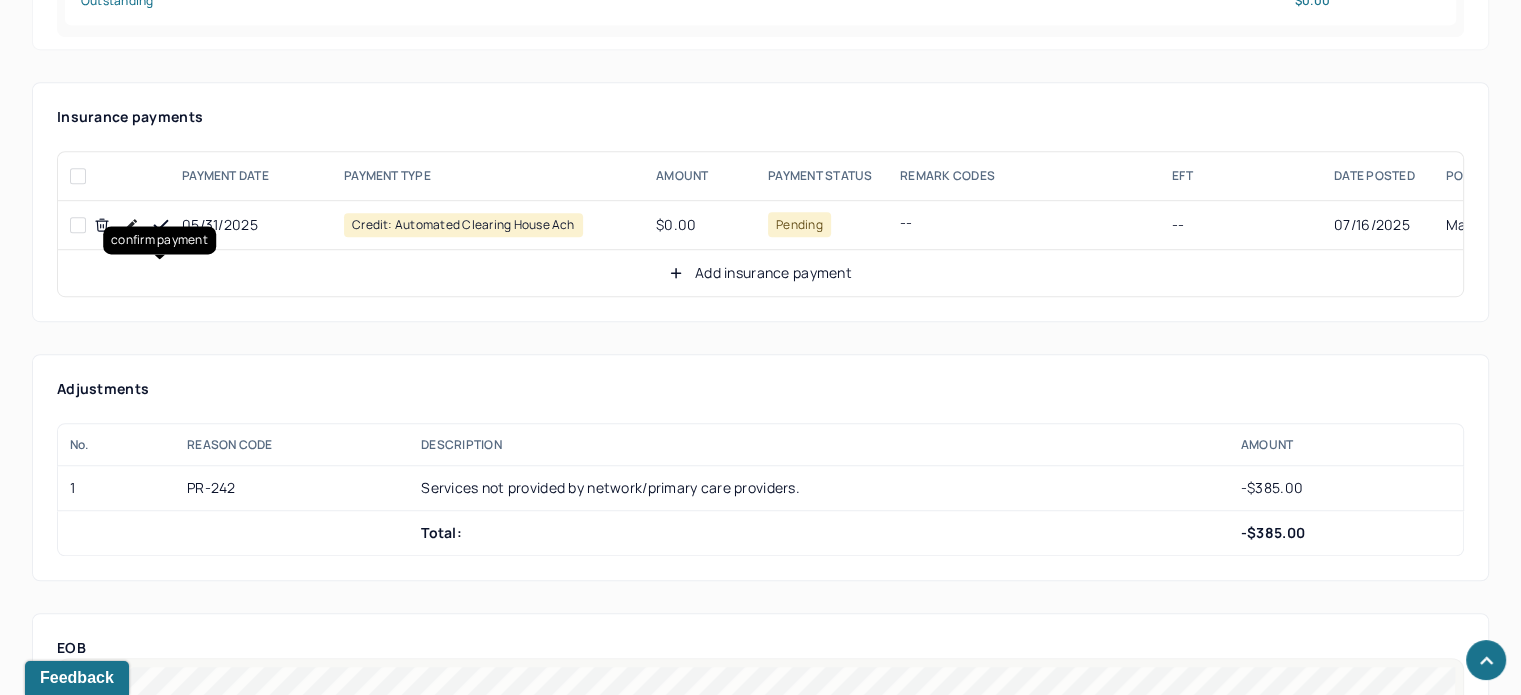 click 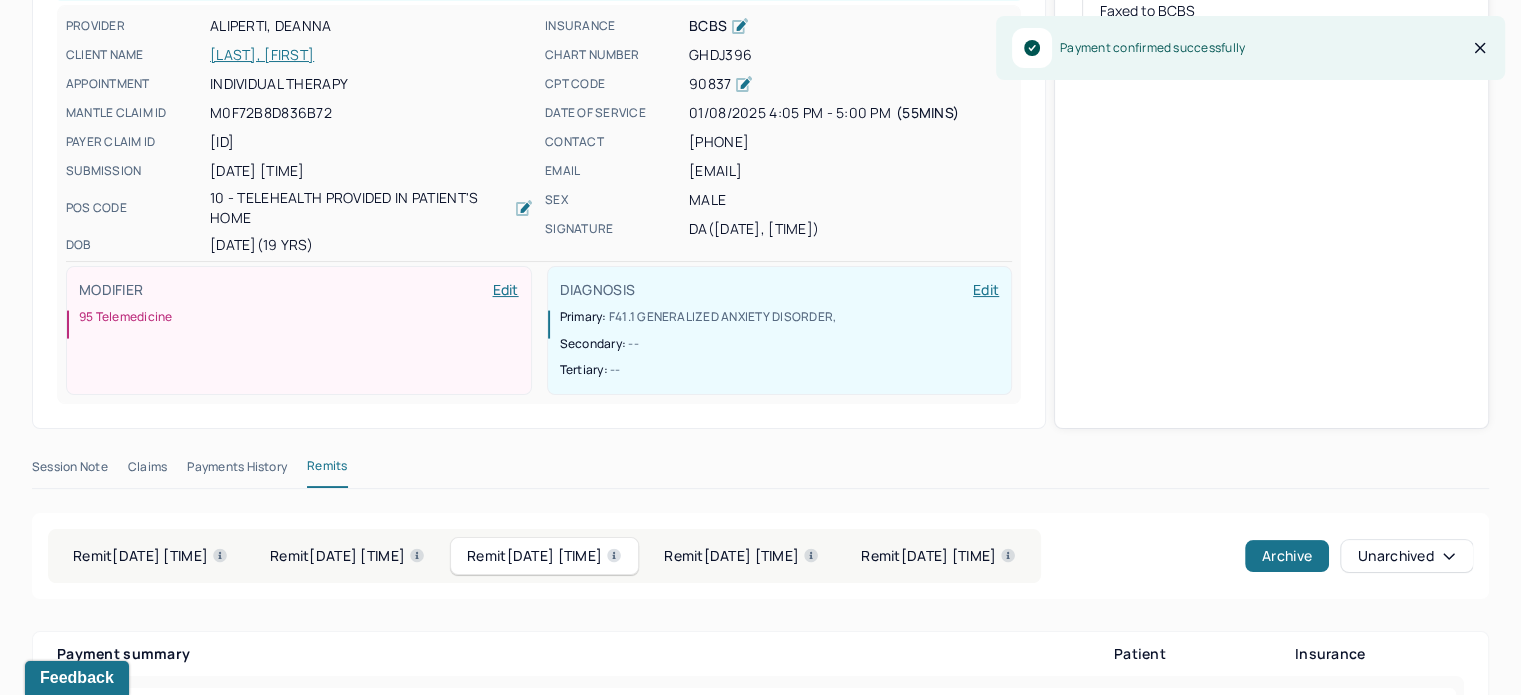 scroll, scrollTop: 0, scrollLeft: 0, axis: both 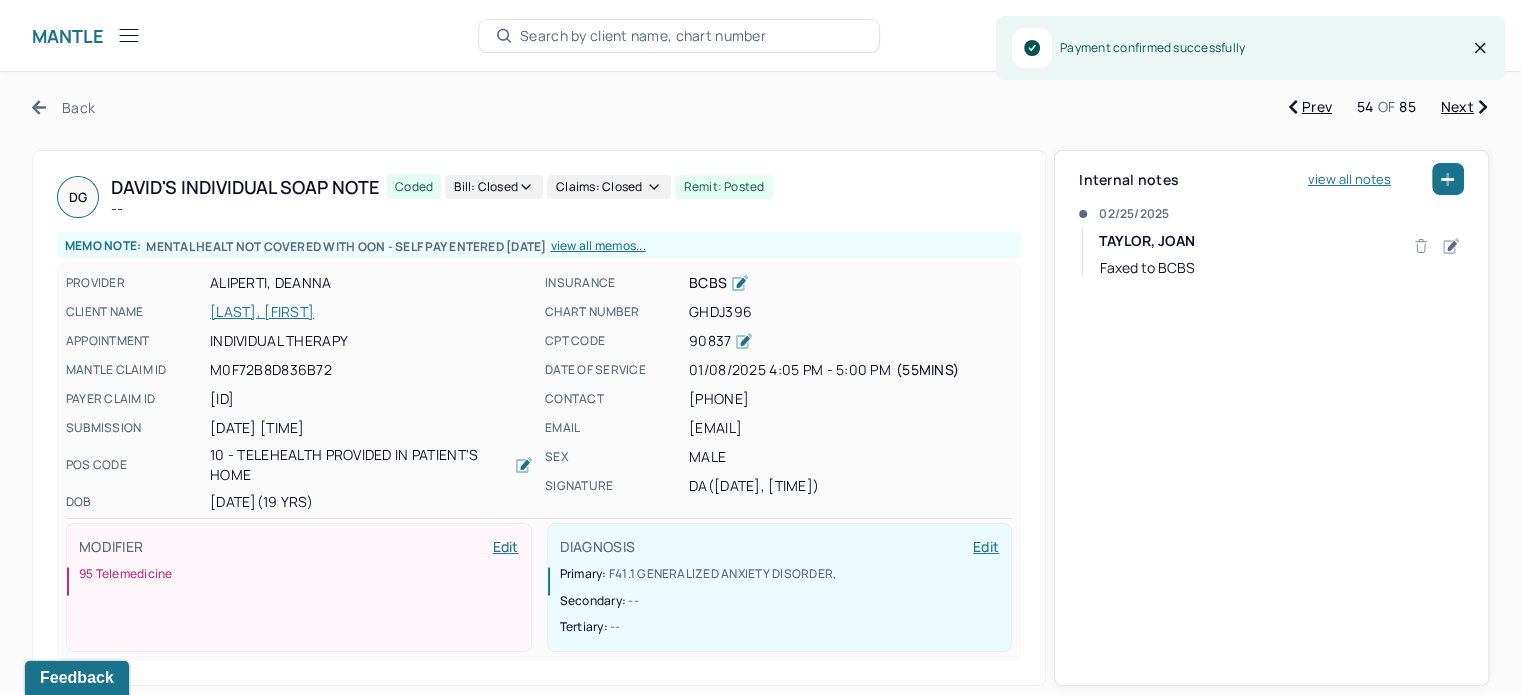 click on "Prev" at bounding box center [1310, 107] 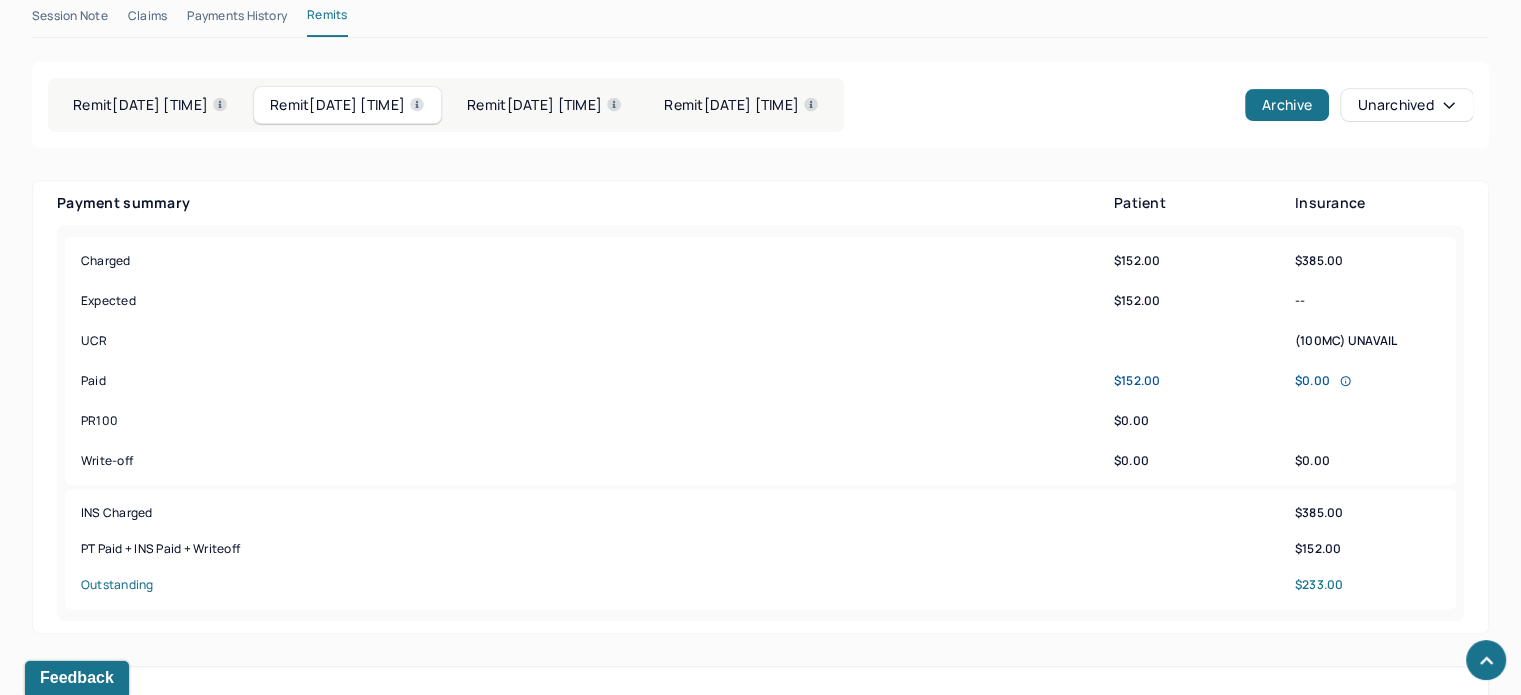scroll, scrollTop: 592, scrollLeft: 0, axis: vertical 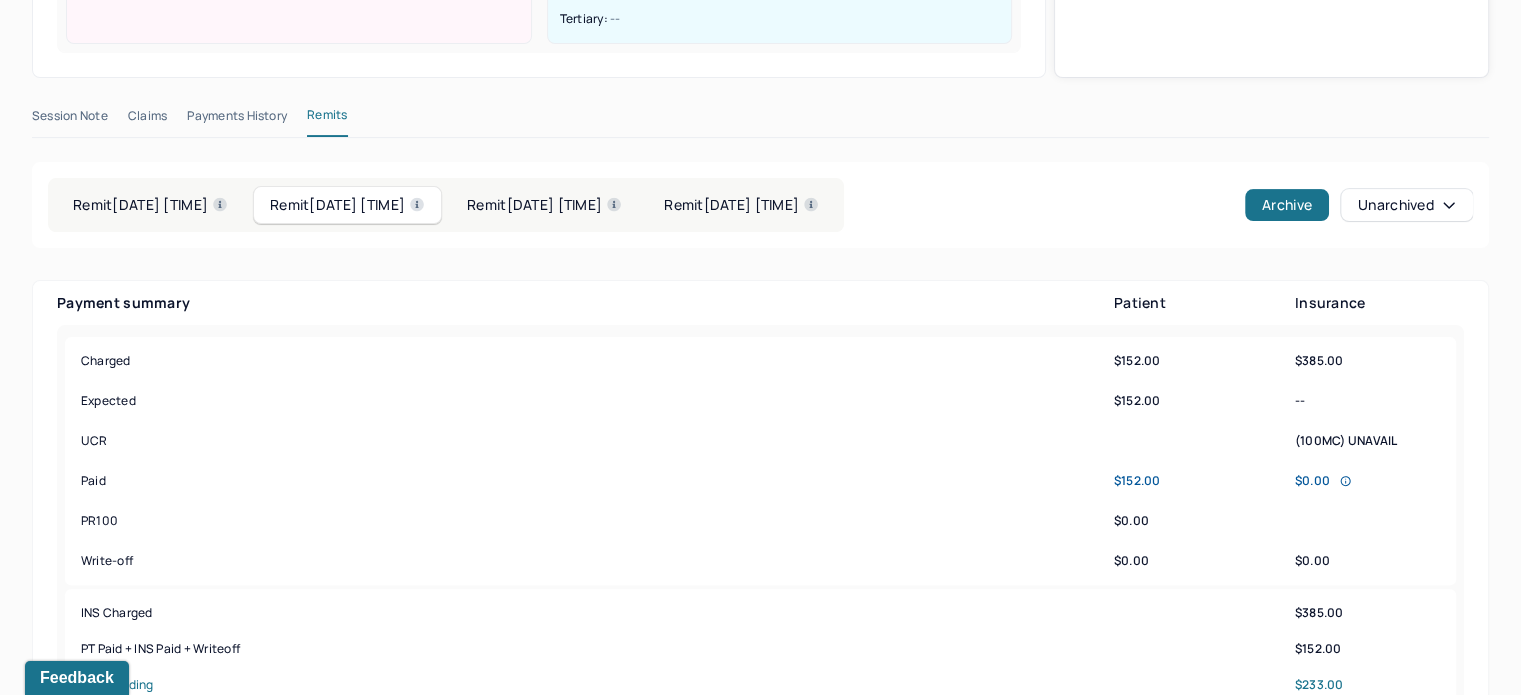 click on "Remit [DATE] [TIME]" at bounding box center [150, 205] 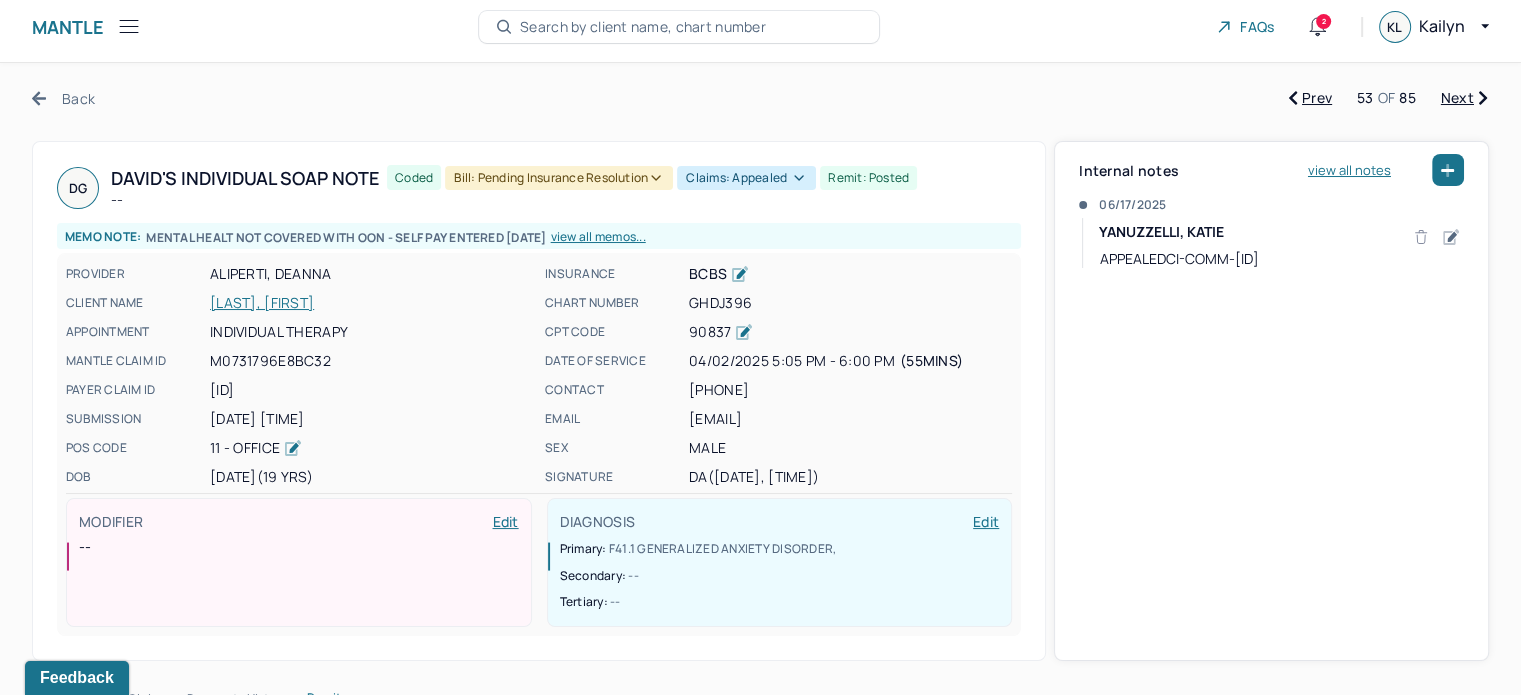 scroll, scrollTop: 0, scrollLeft: 0, axis: both 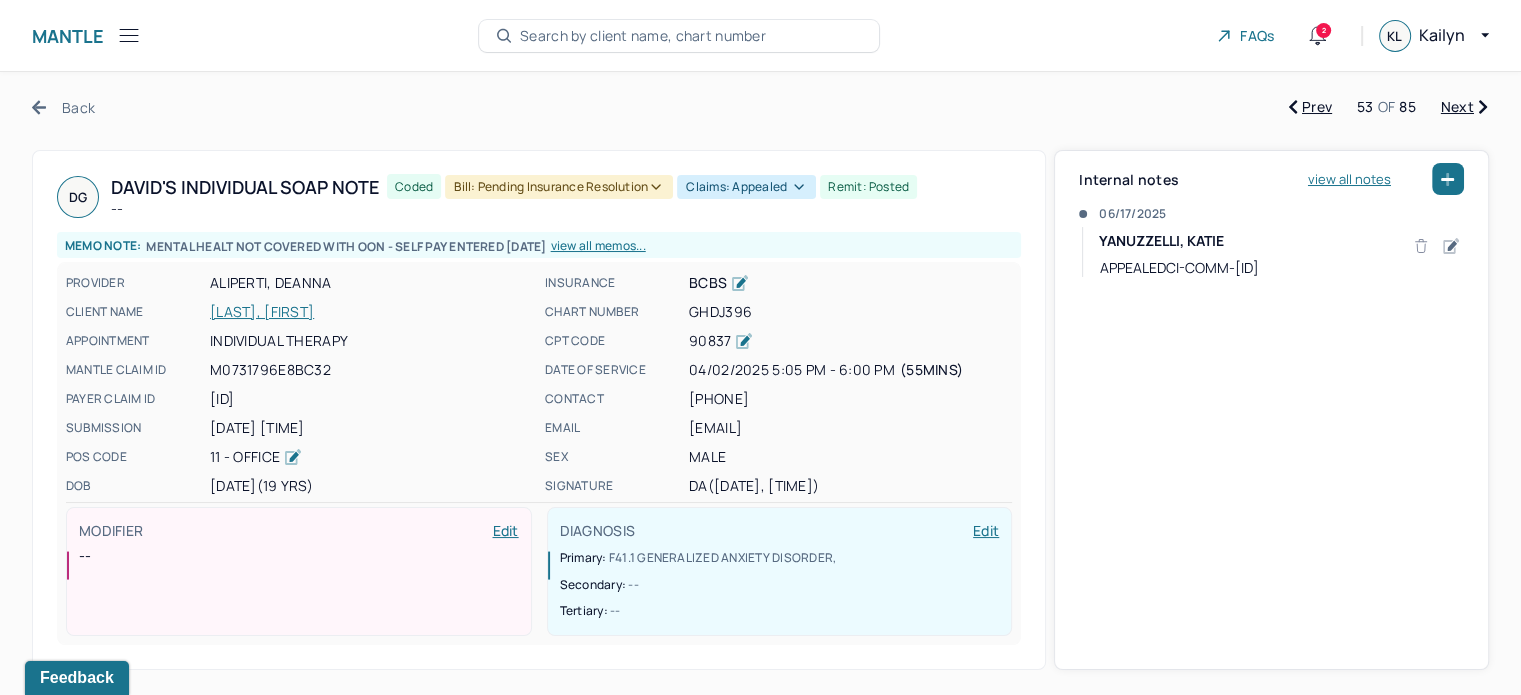 click on "Back    Prev   53 OF 85   Next" at bounding box center [760, 107] 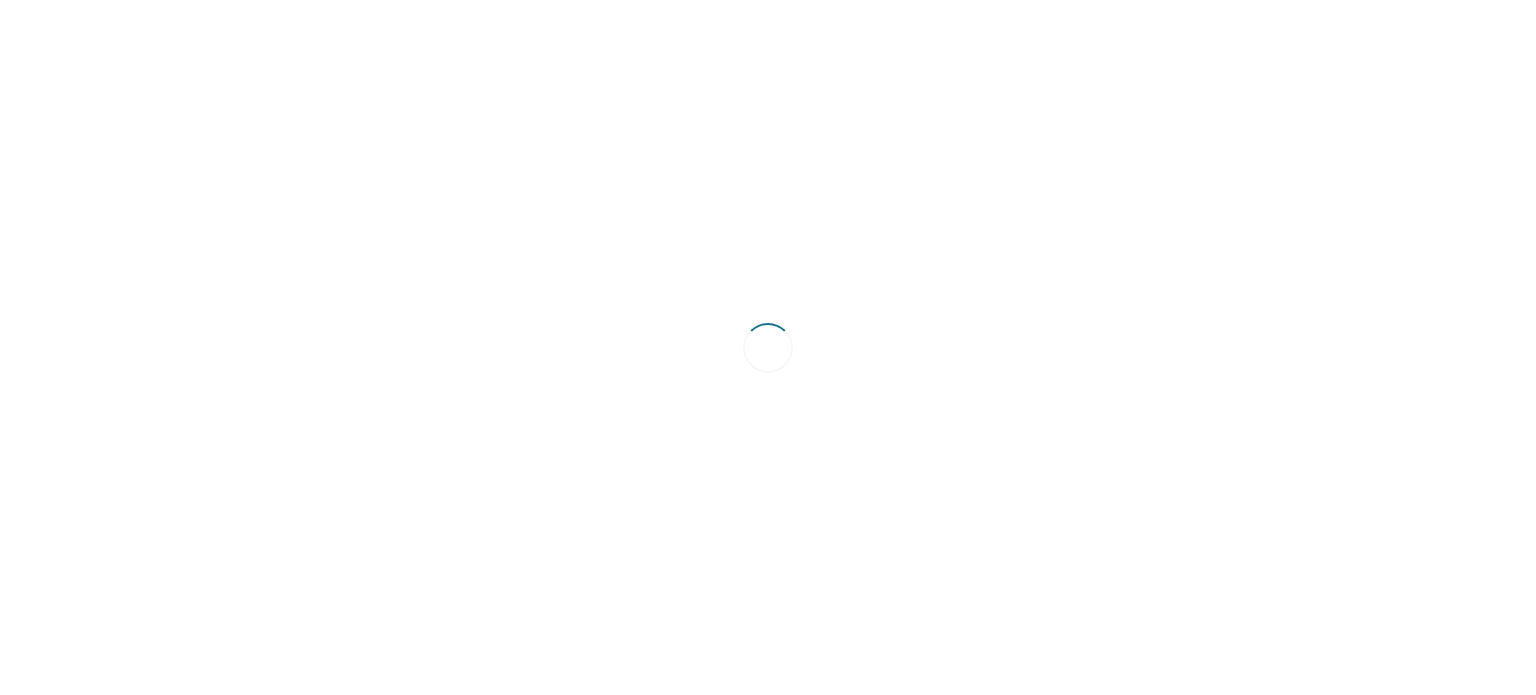 scroll, scrollTop: 0, scrollLeft: 0, axis: both 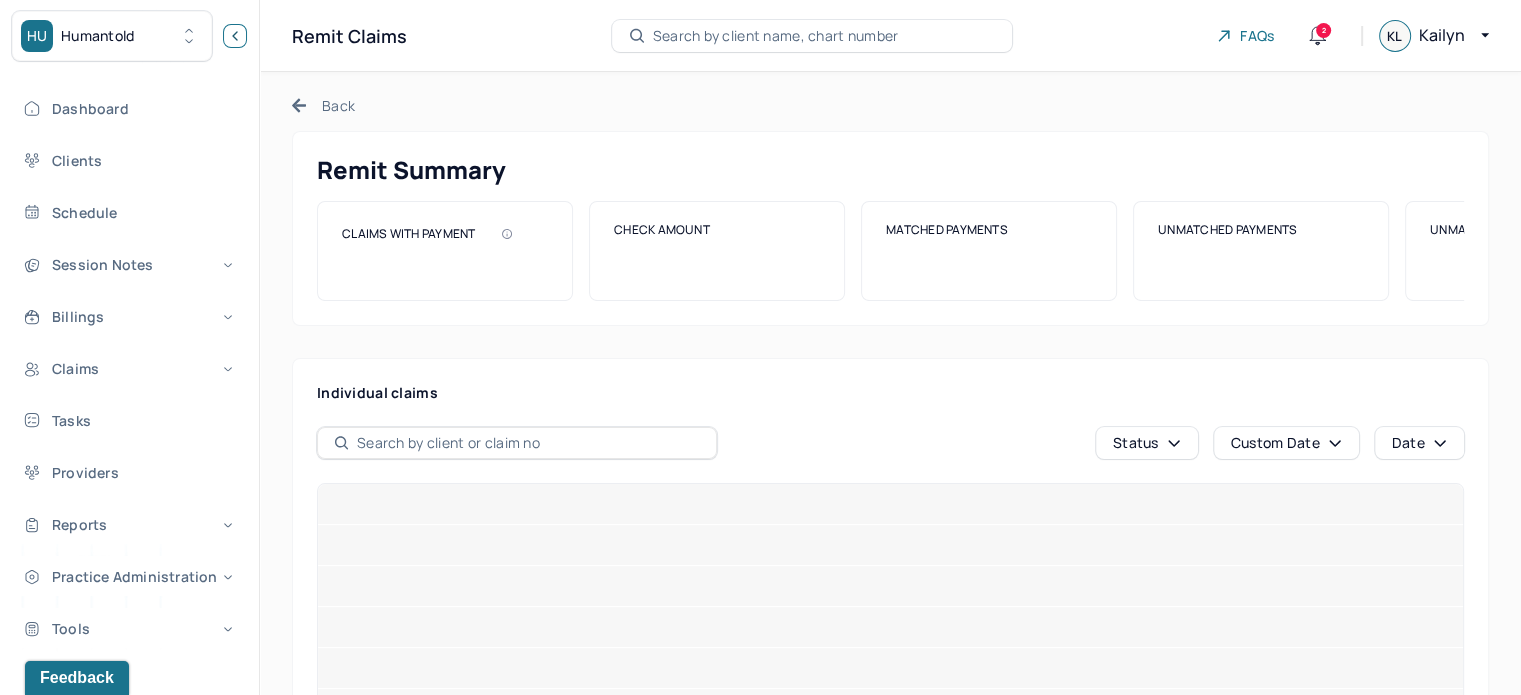 click 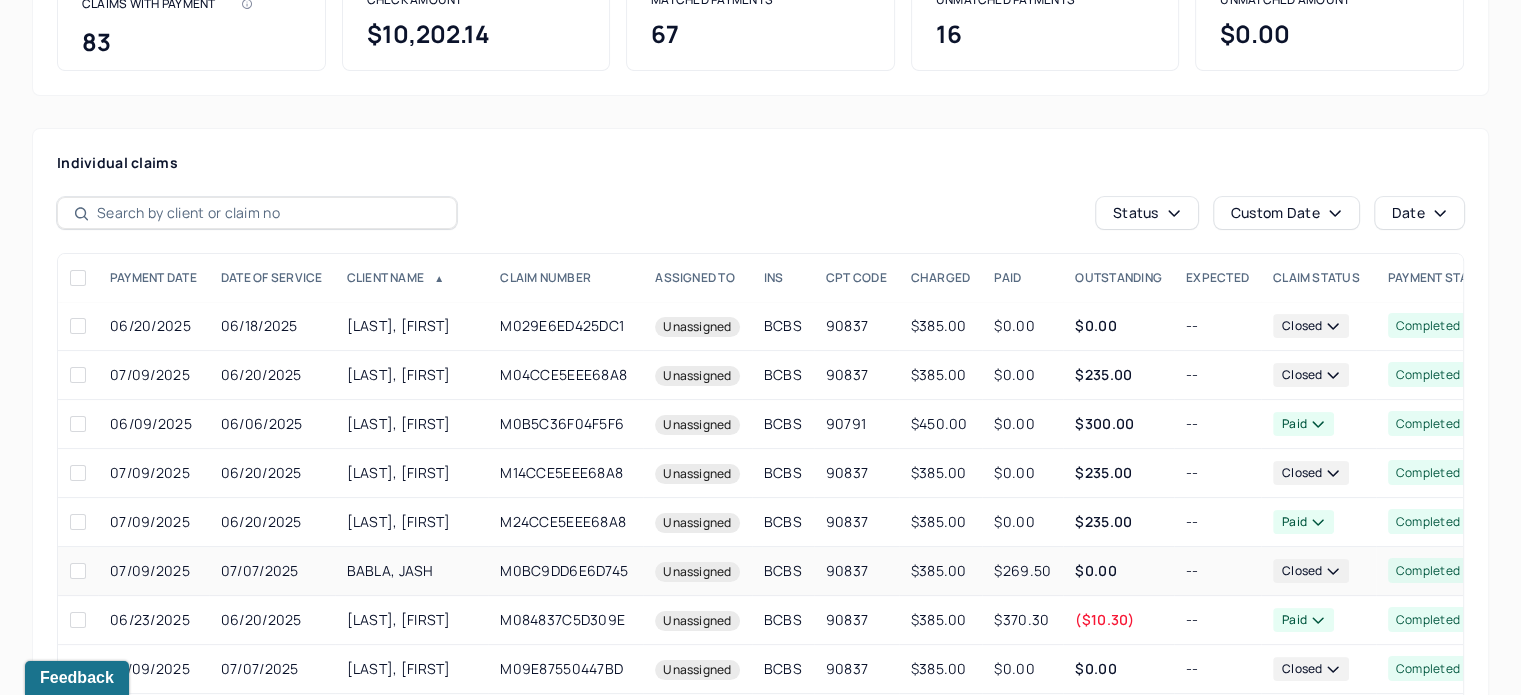 scroll, scrollTop: 392, scrollLeft: 0, axis: vertical 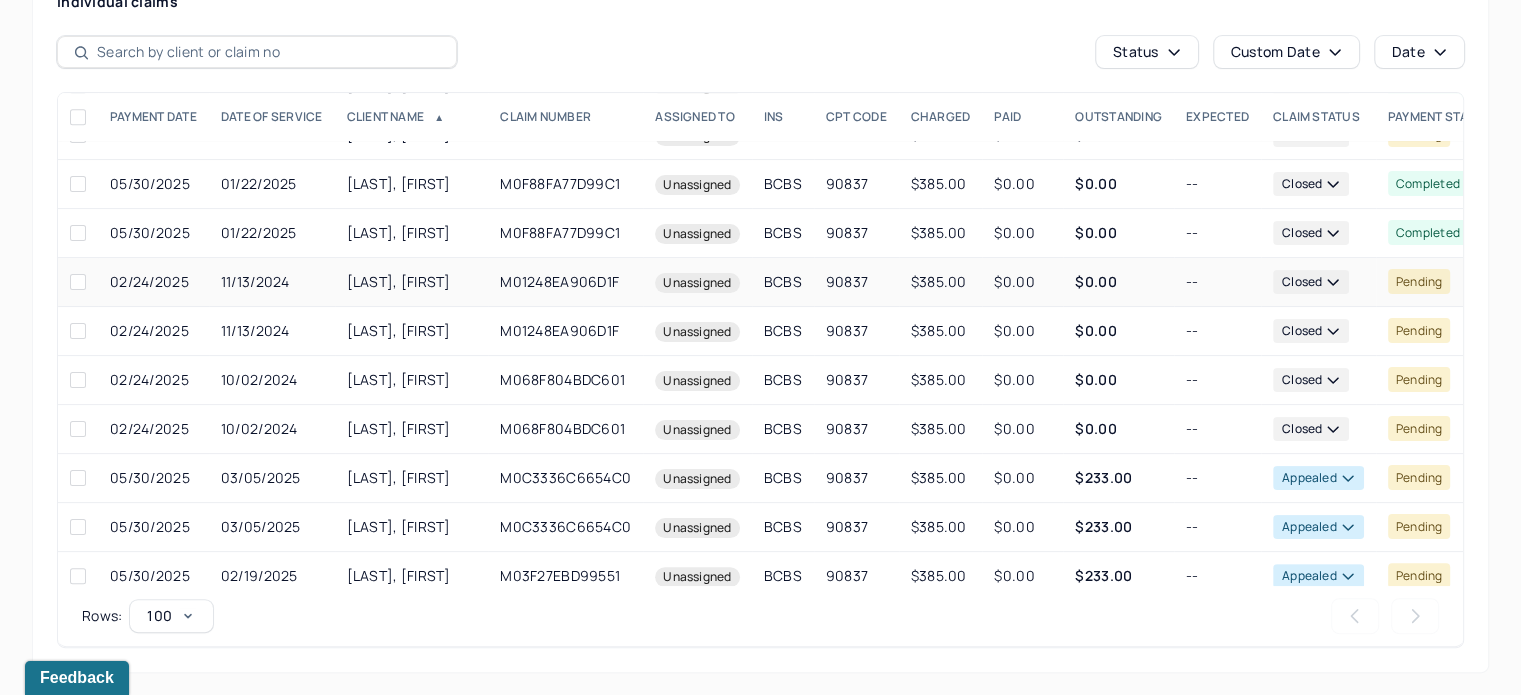 click on "$0.00" at bounding box center (1118, 282) 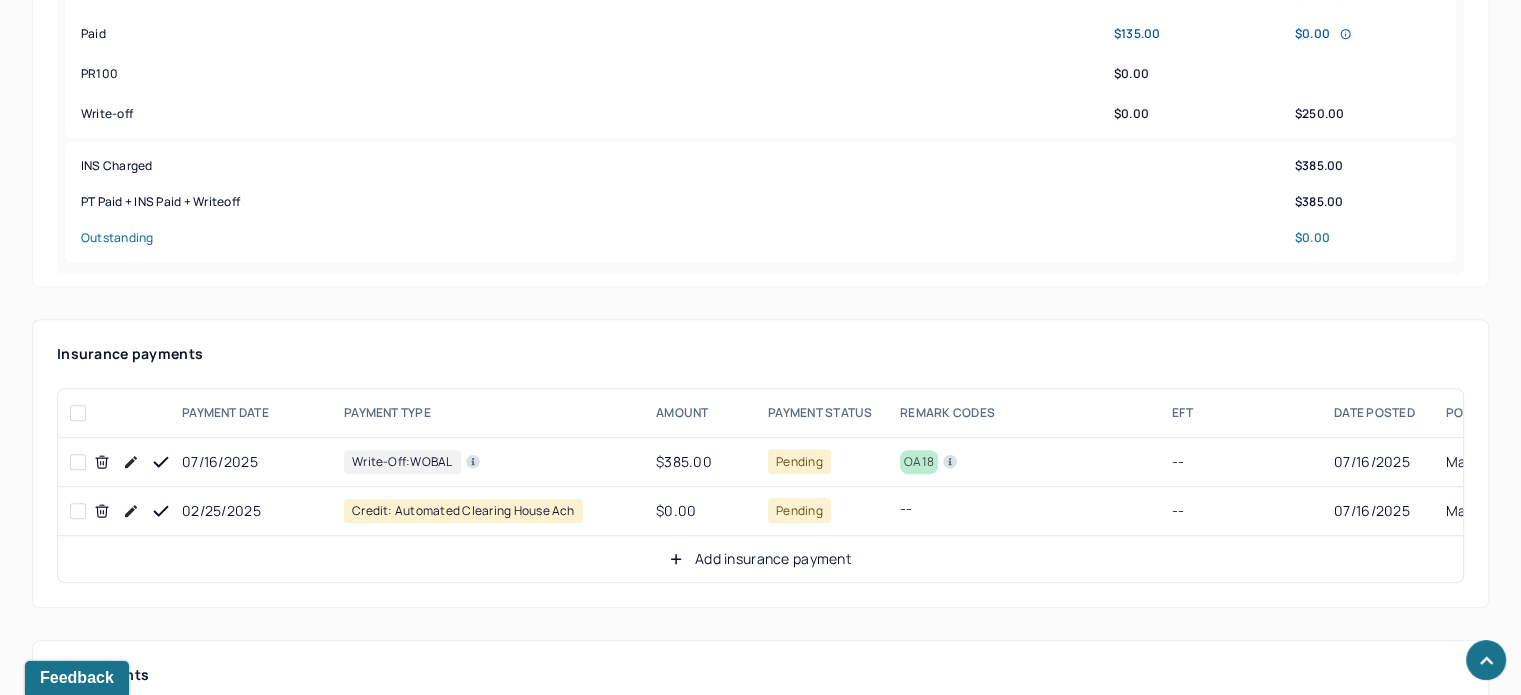 scroll, scrollTop: 1095, scrollLeft: 0, axis: vertical 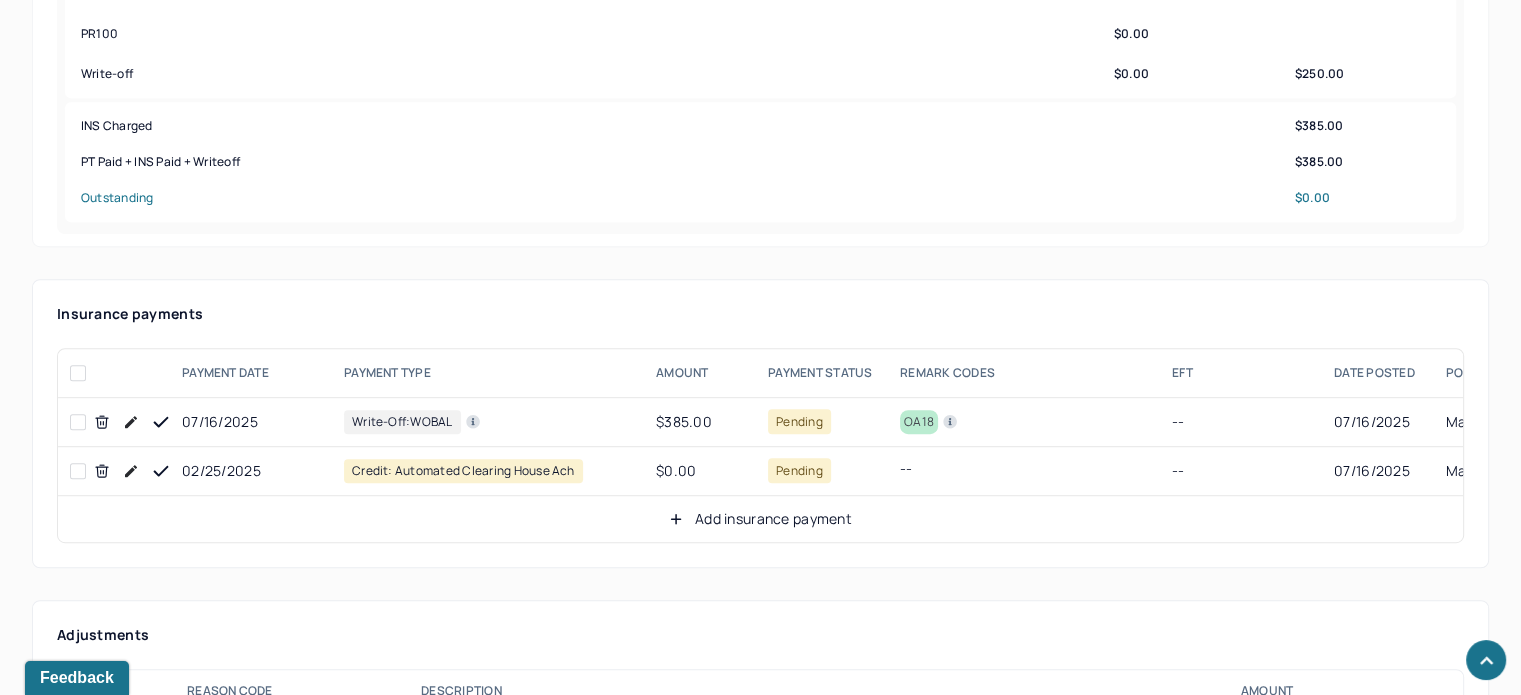 click 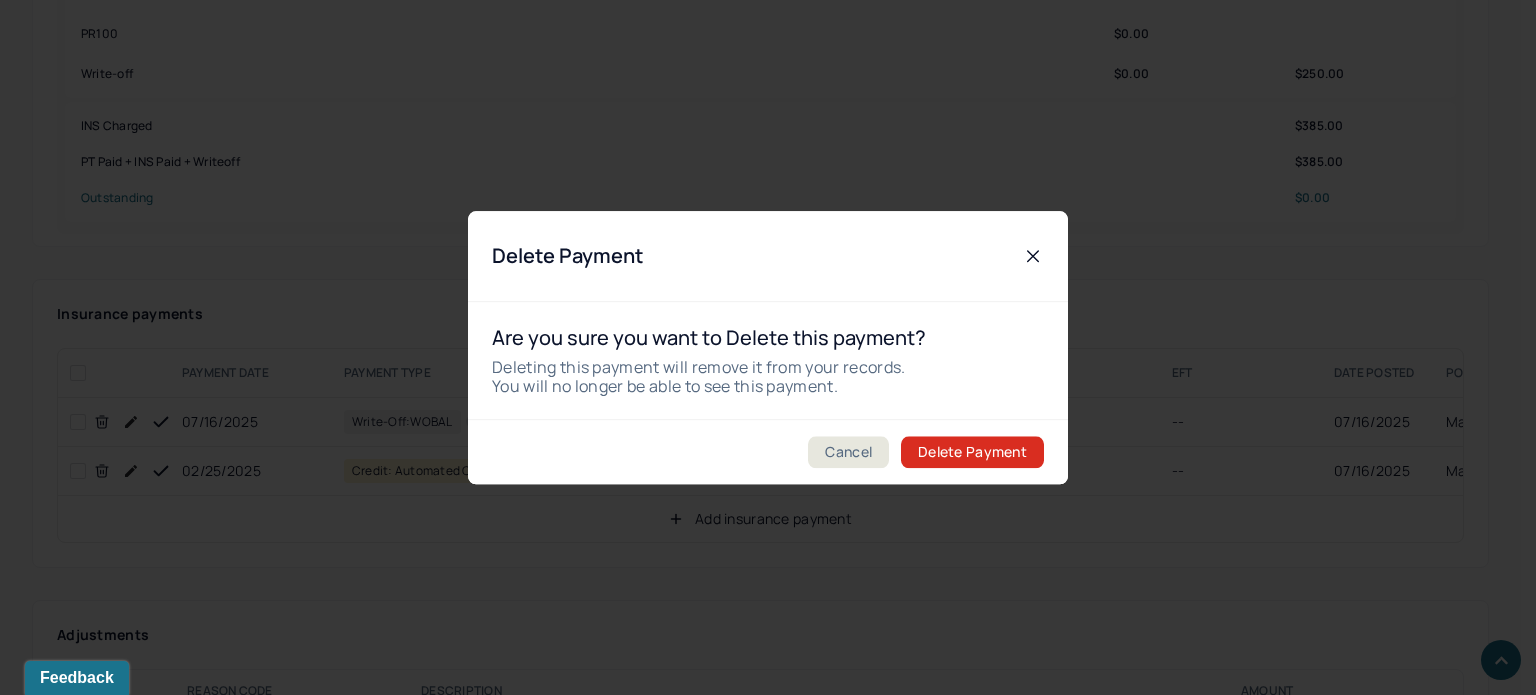 click on "Delete Payment" at bounding box center (972, 452) 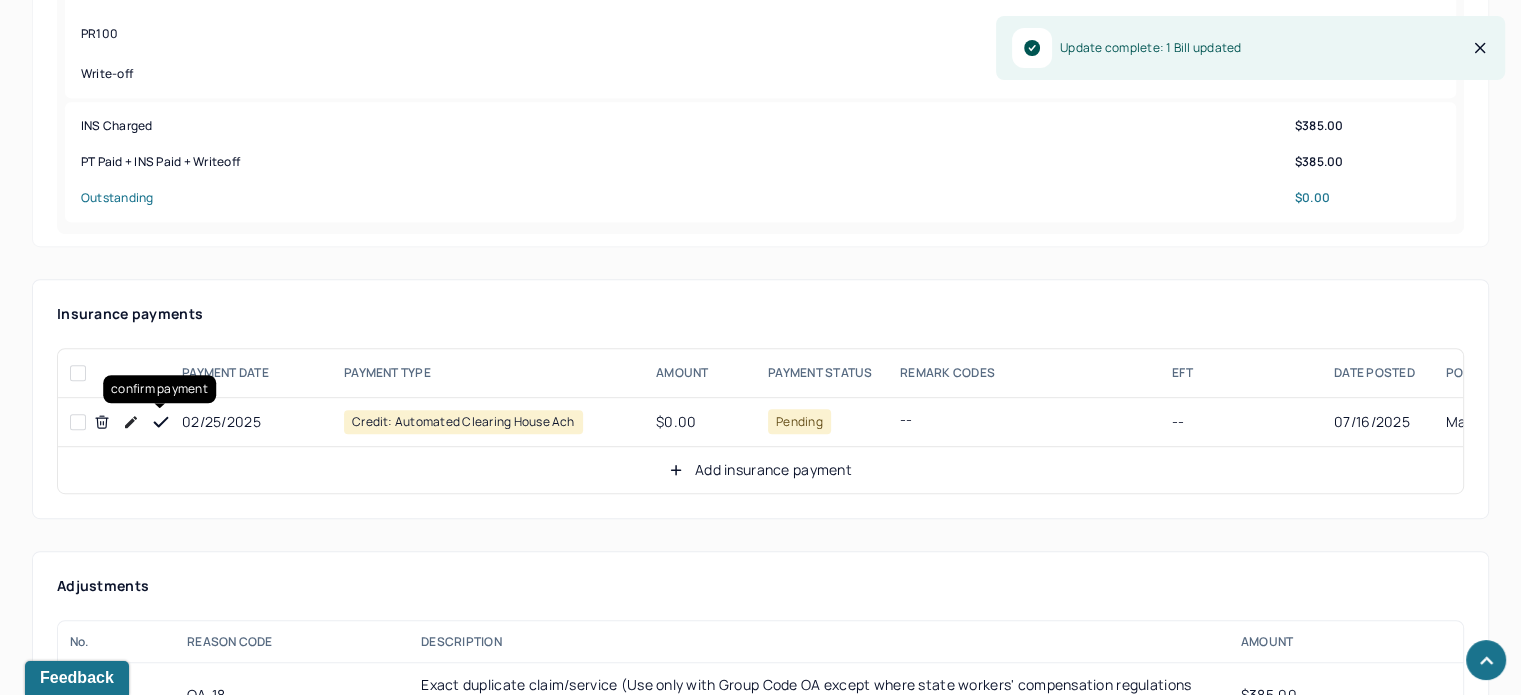 click 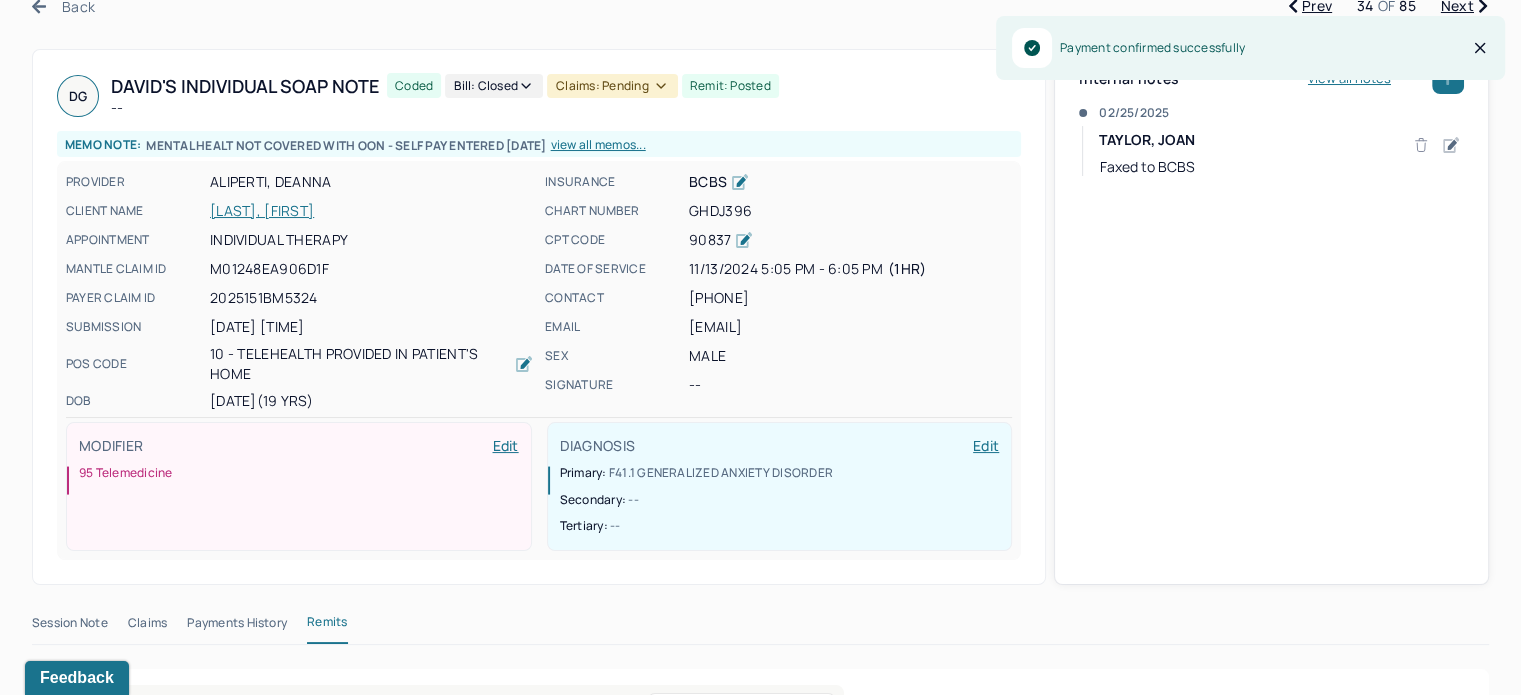 scroll, scrollTop: 95, scrollLeft: 0, axis: vertical 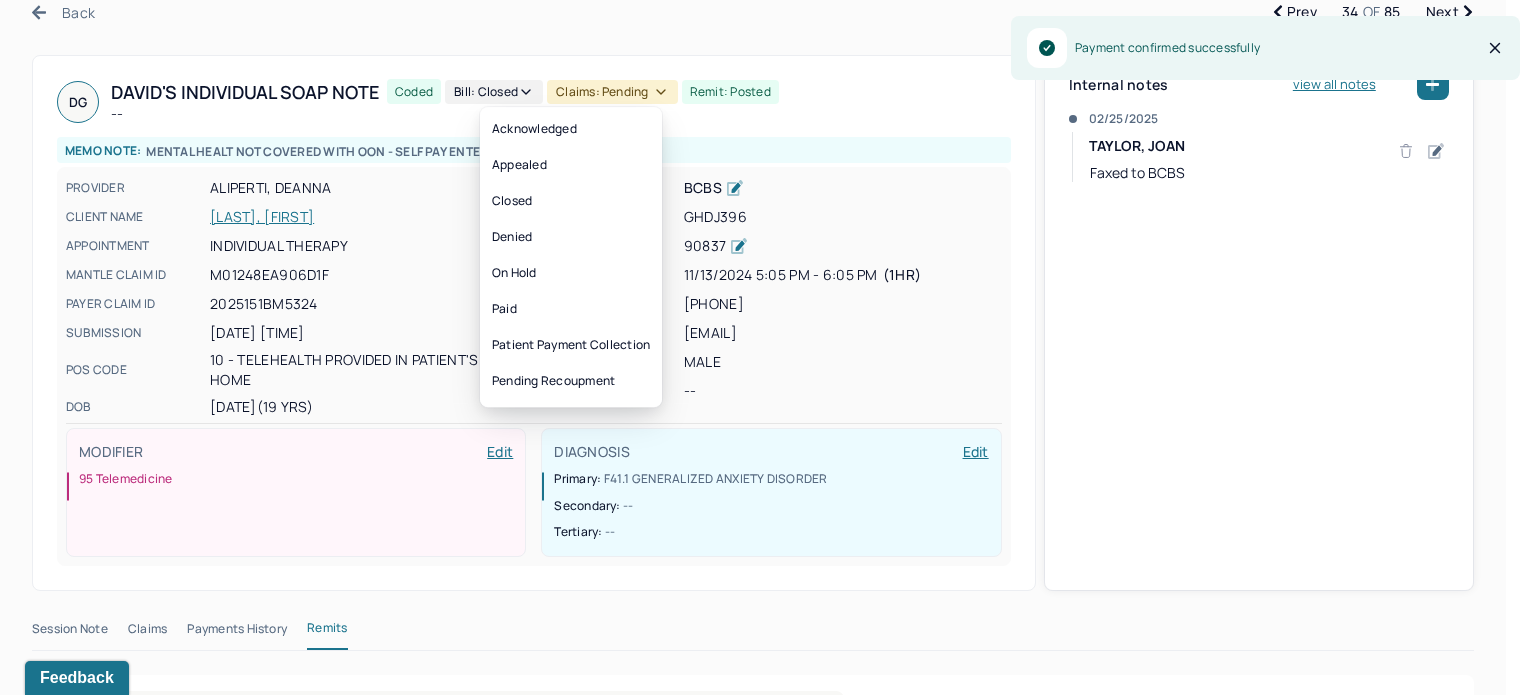 click on "Claims: pending" at bounding box center (612, 92) 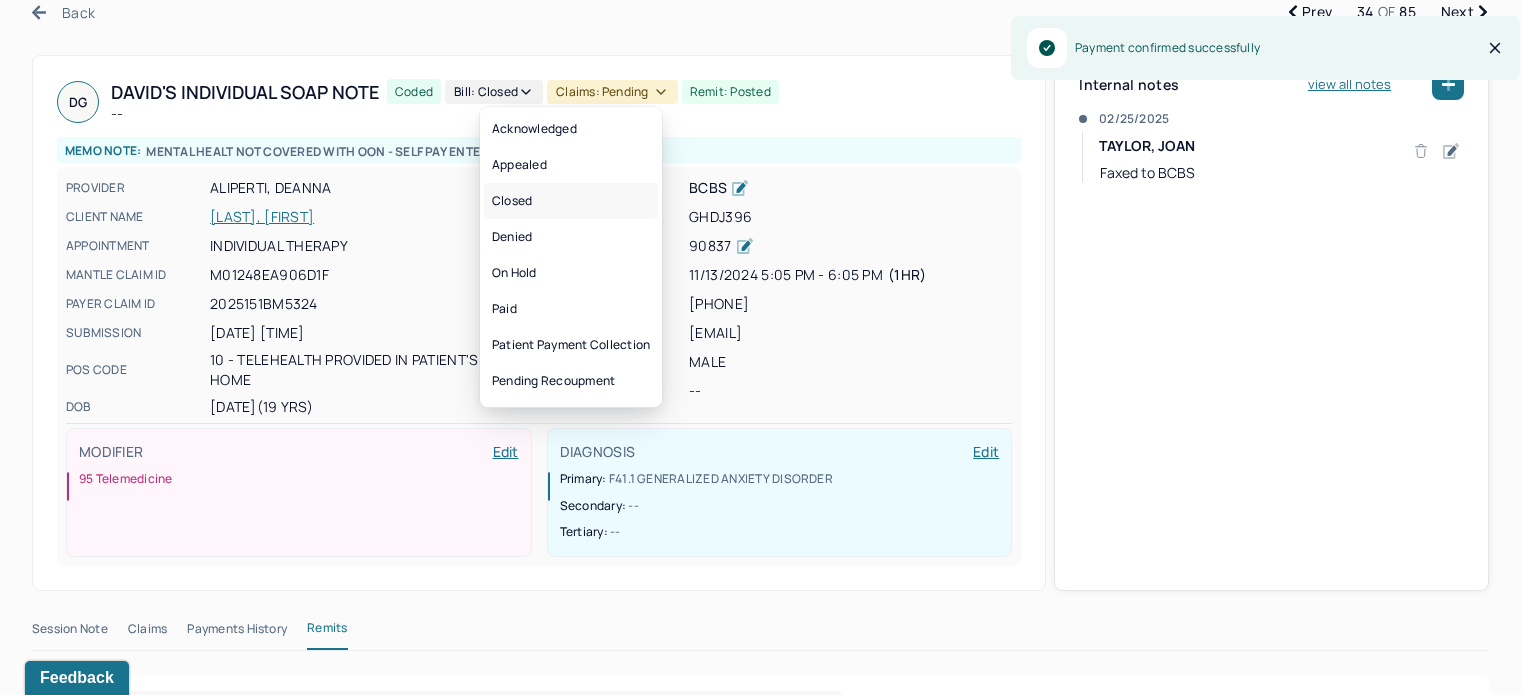 click on "Closed" at bounding box center (571, 201) 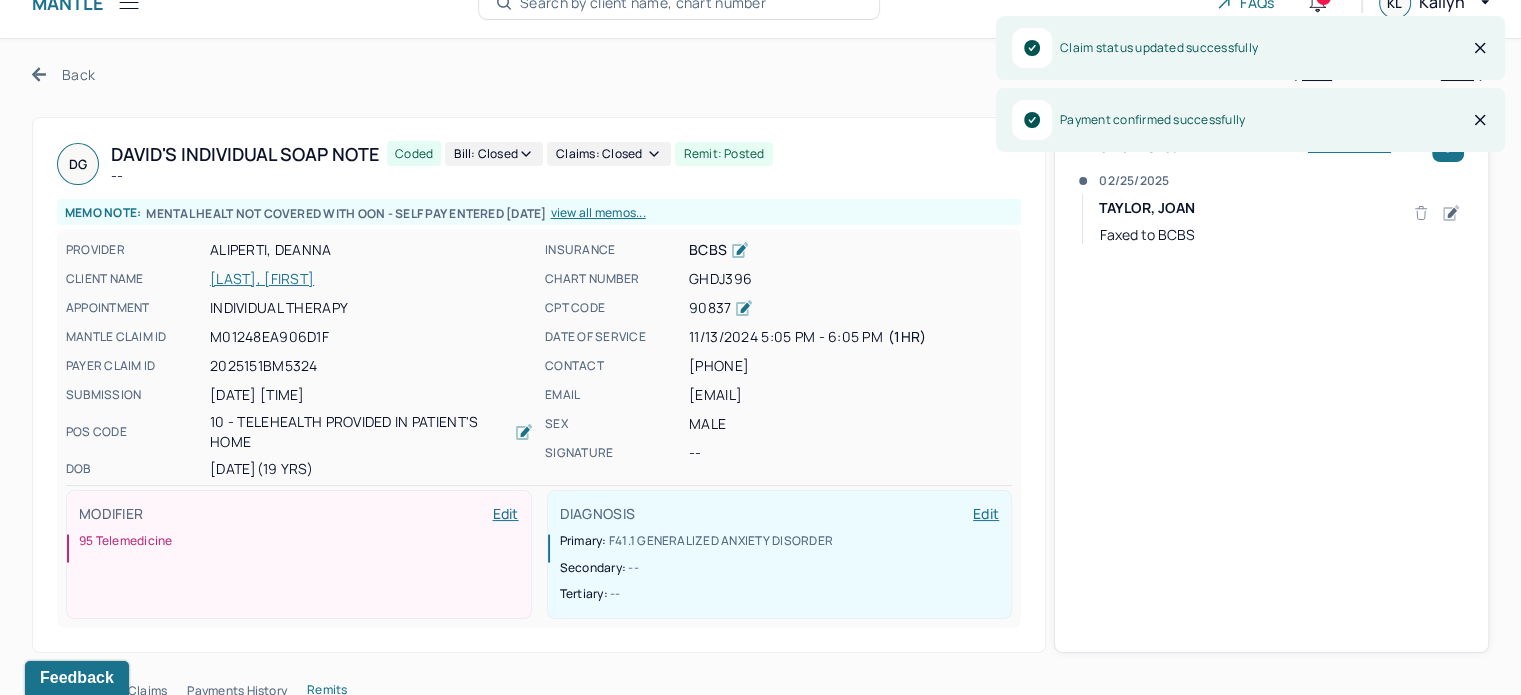 scroll, scrollTop: 0, scrollLeft: 0, axis: both 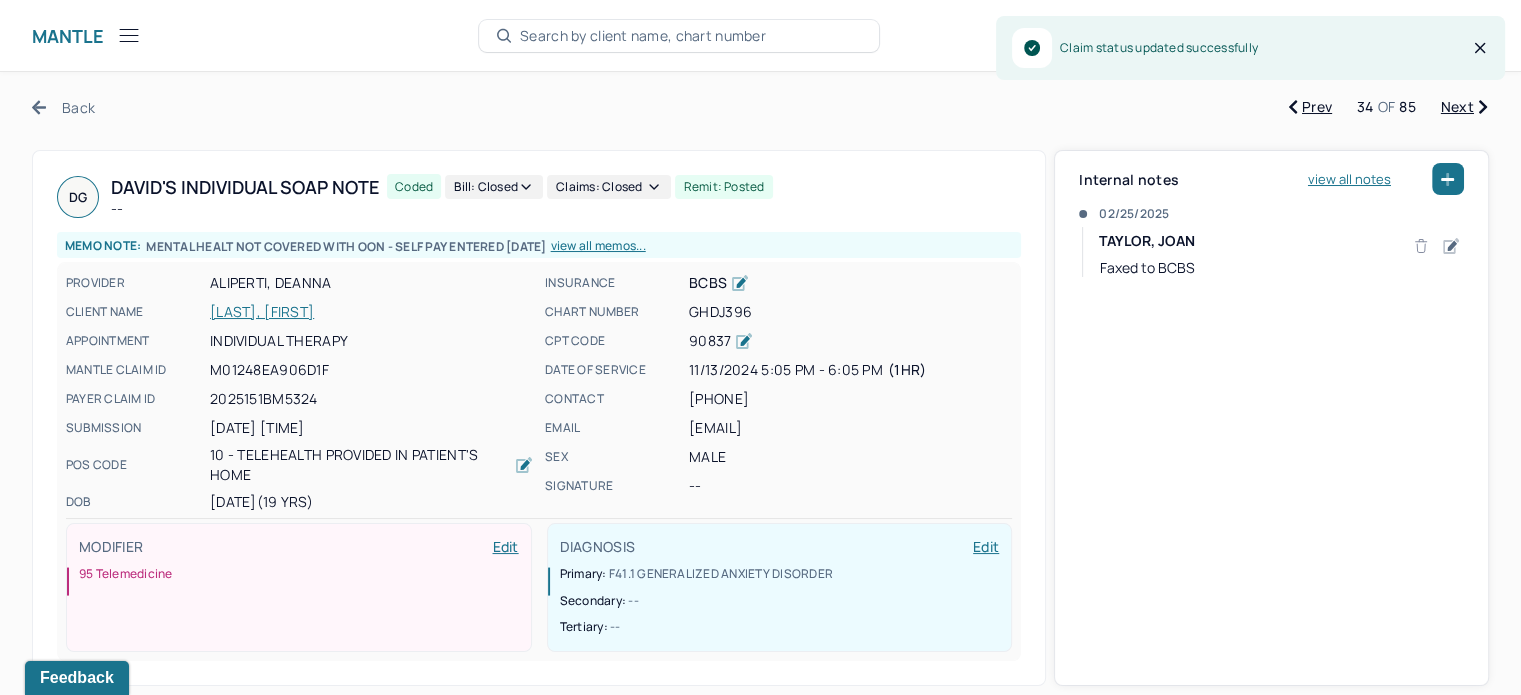 click on "Back" at bounding box center [63, 107] 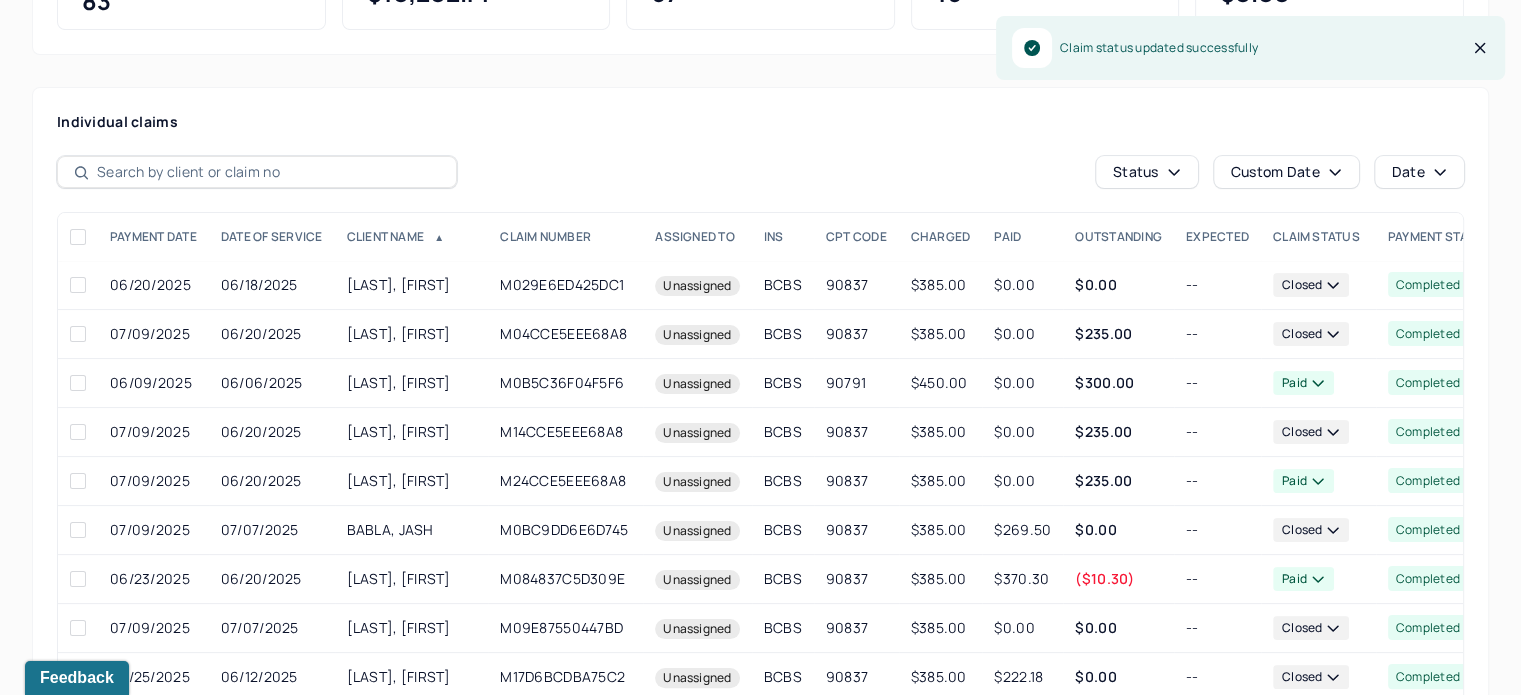 scroll, scrollTop: 392, scrollLeft: 0, axis: vertical 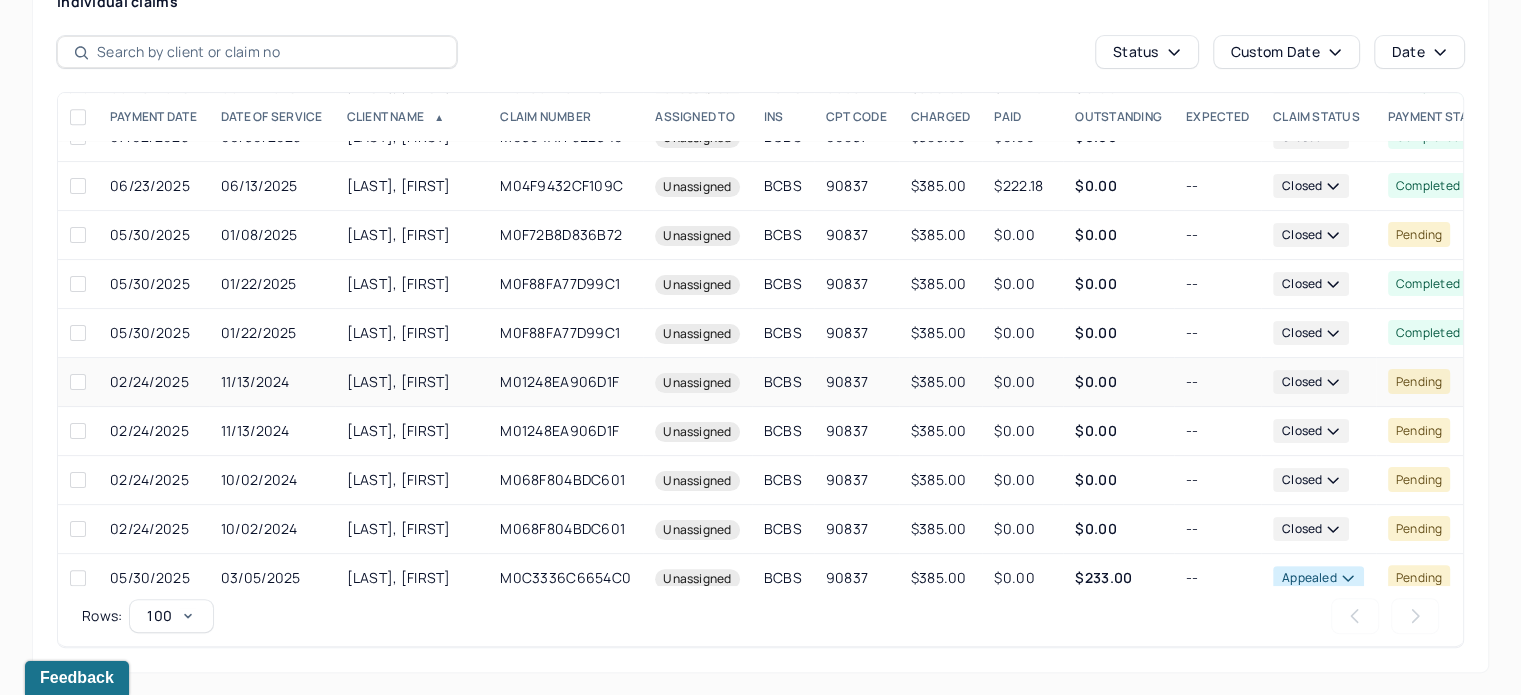 click on "$0.00" at bounding box center (1118, 382) 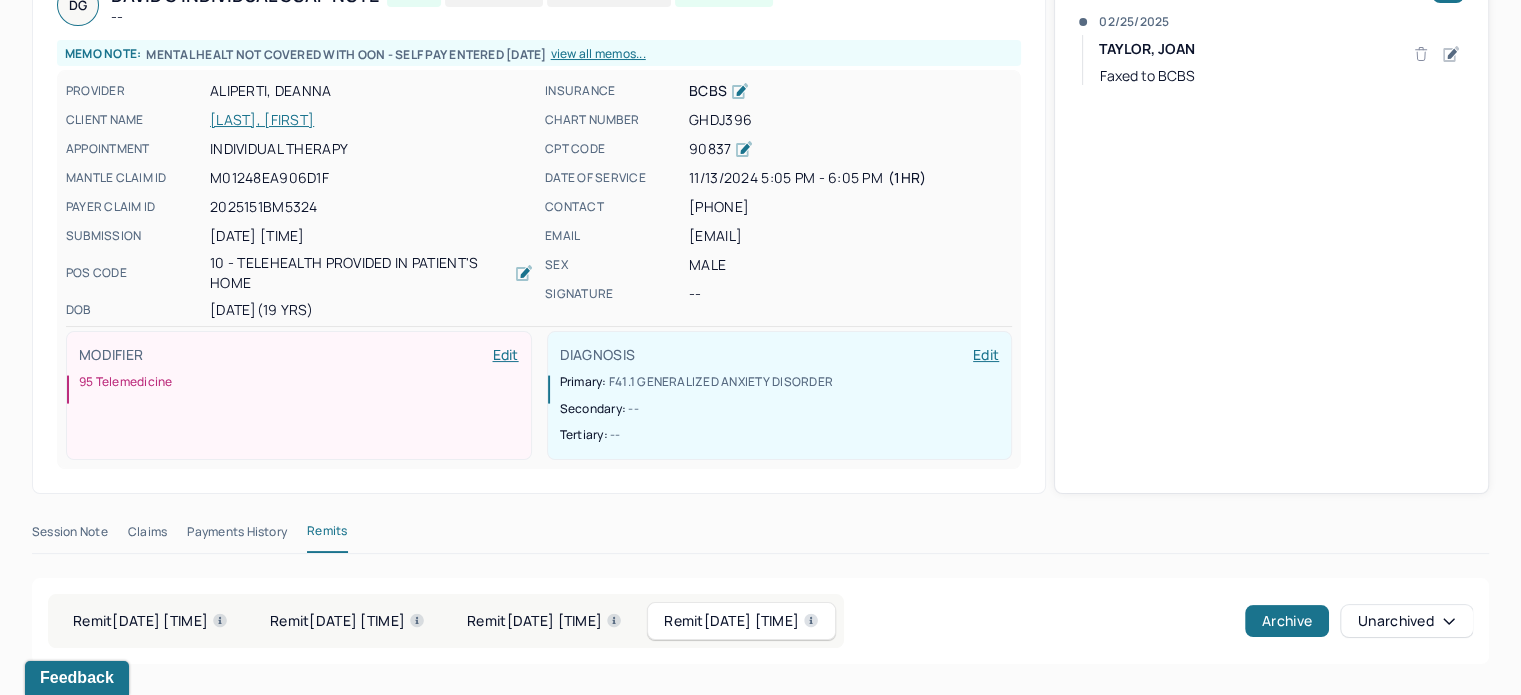 scroll, scrollTop: 0, scrollLeft: 0, axis: both 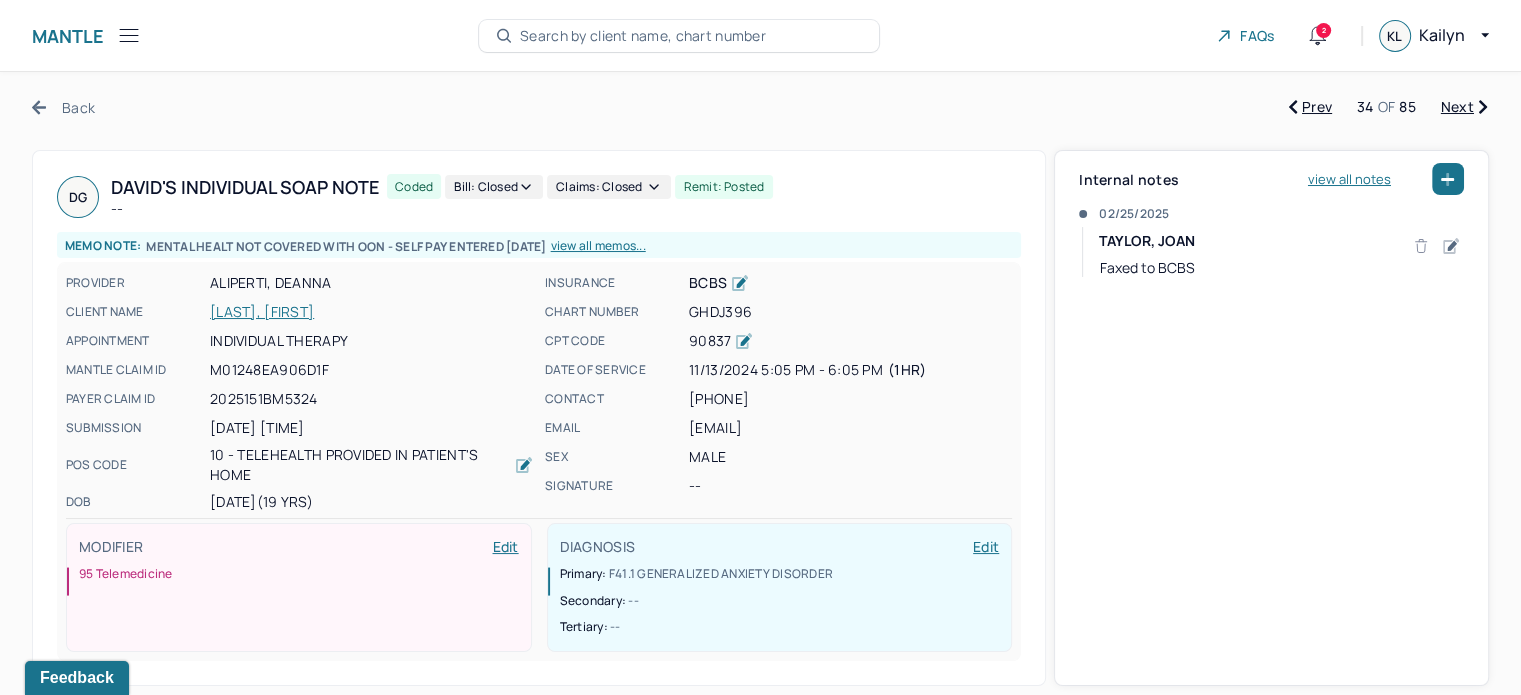 click on "Next" at bounding box center (1464, 107) 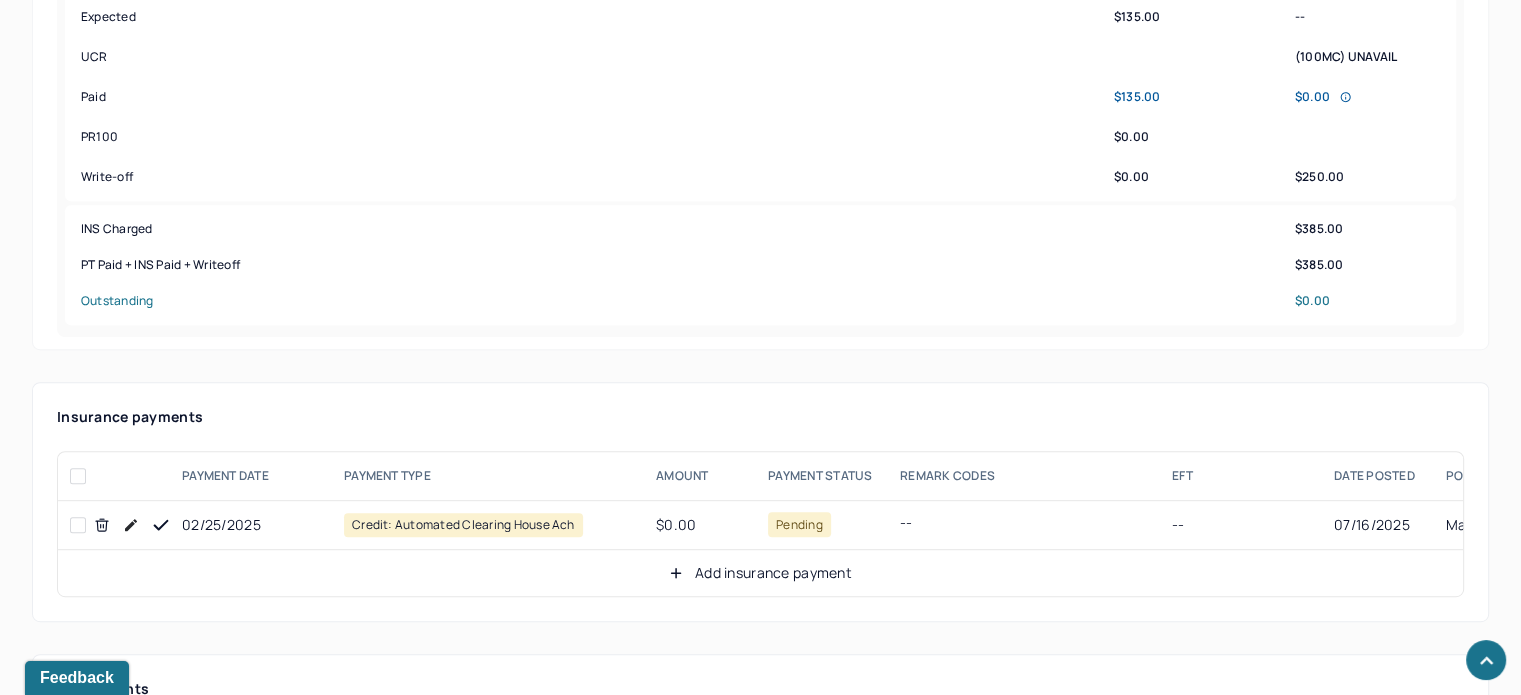 scroll, scrollTop: 1200, scrollLeft: 0, axis: vertical 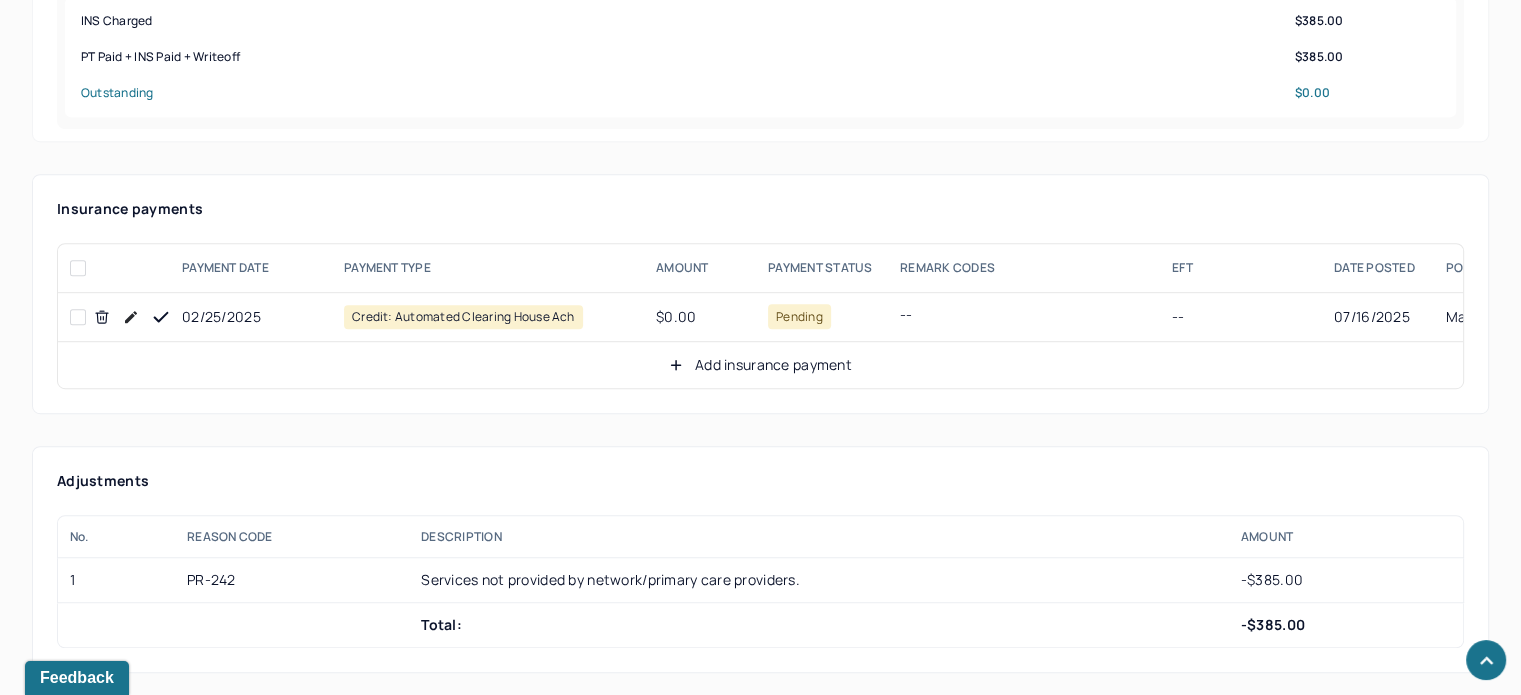 click 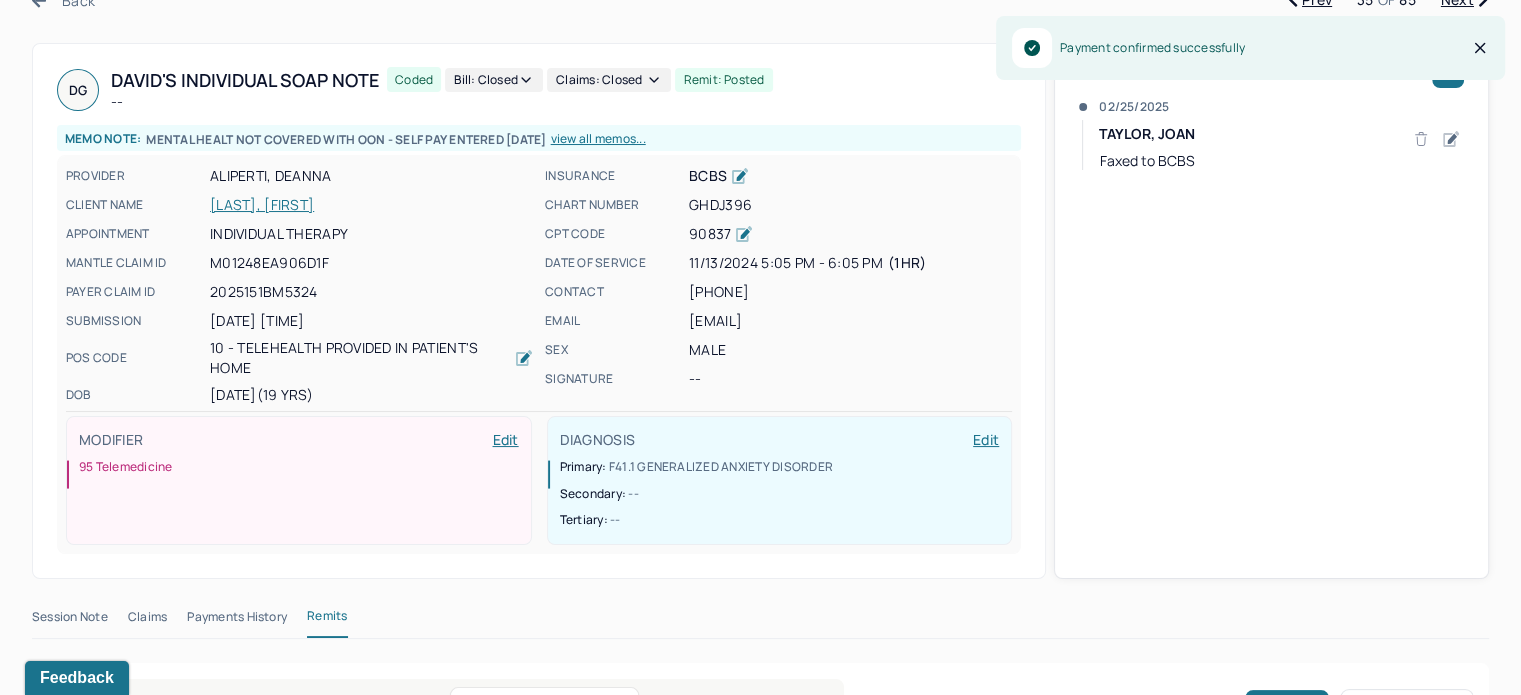 scroll, scrollTop: 0, scrollLeft: 0, axis: both 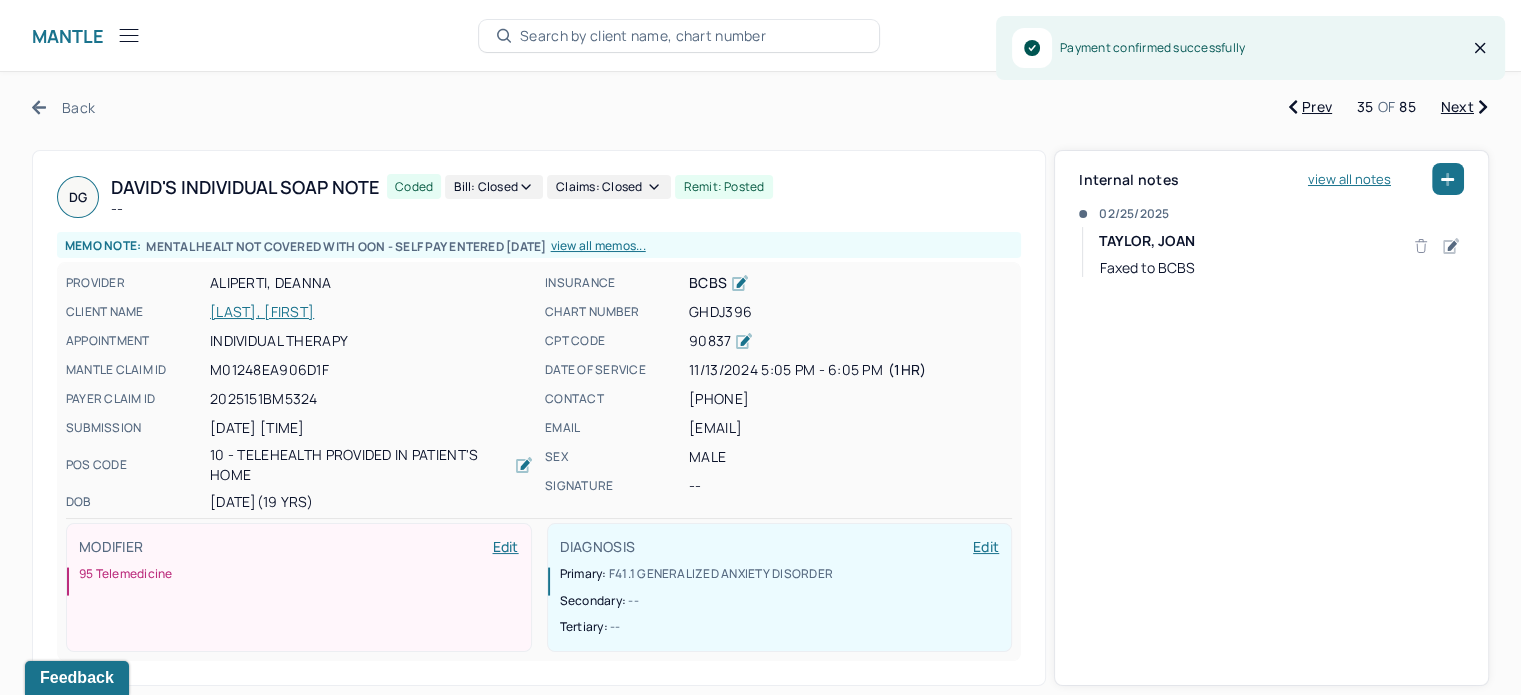 click on "Next" at bounding box center (1464, 107) 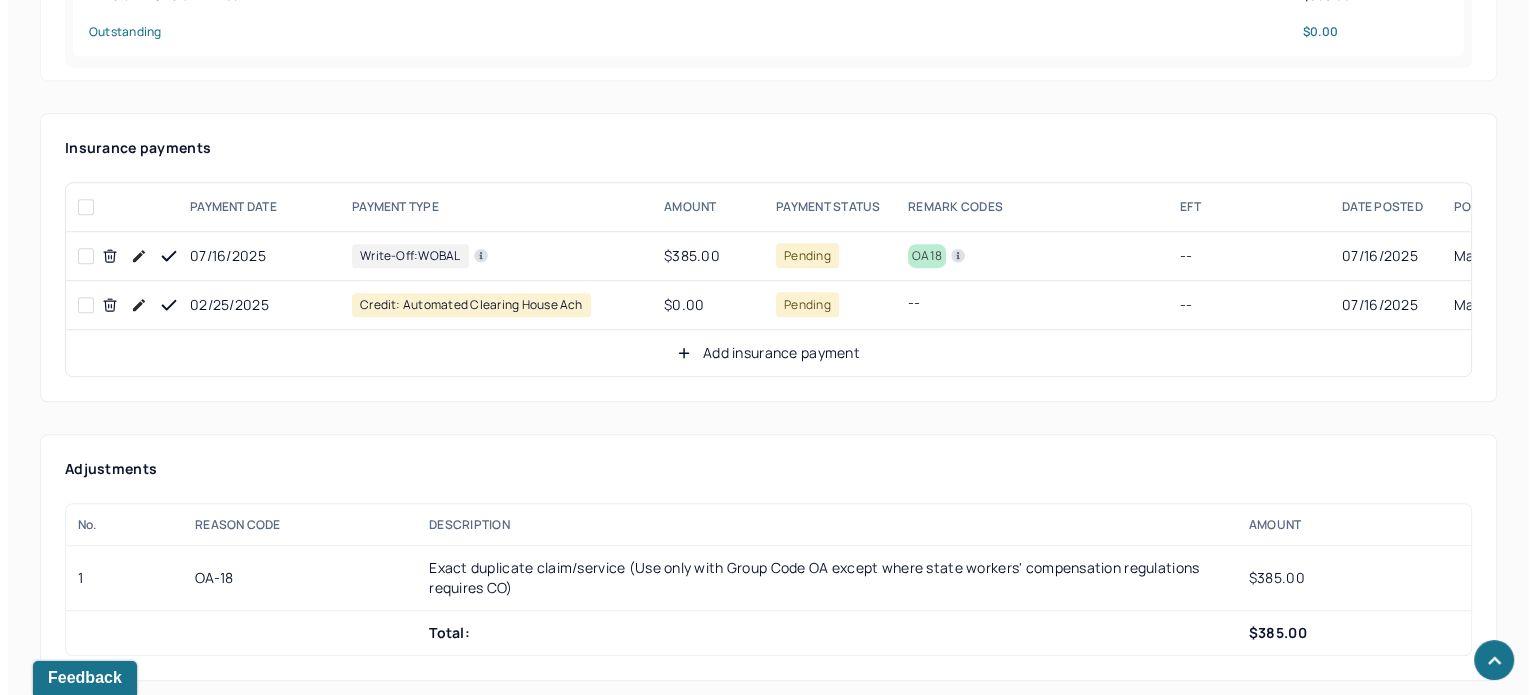 scroll, scrollTop: 1292, scrollLeft: 0, axis: vertical 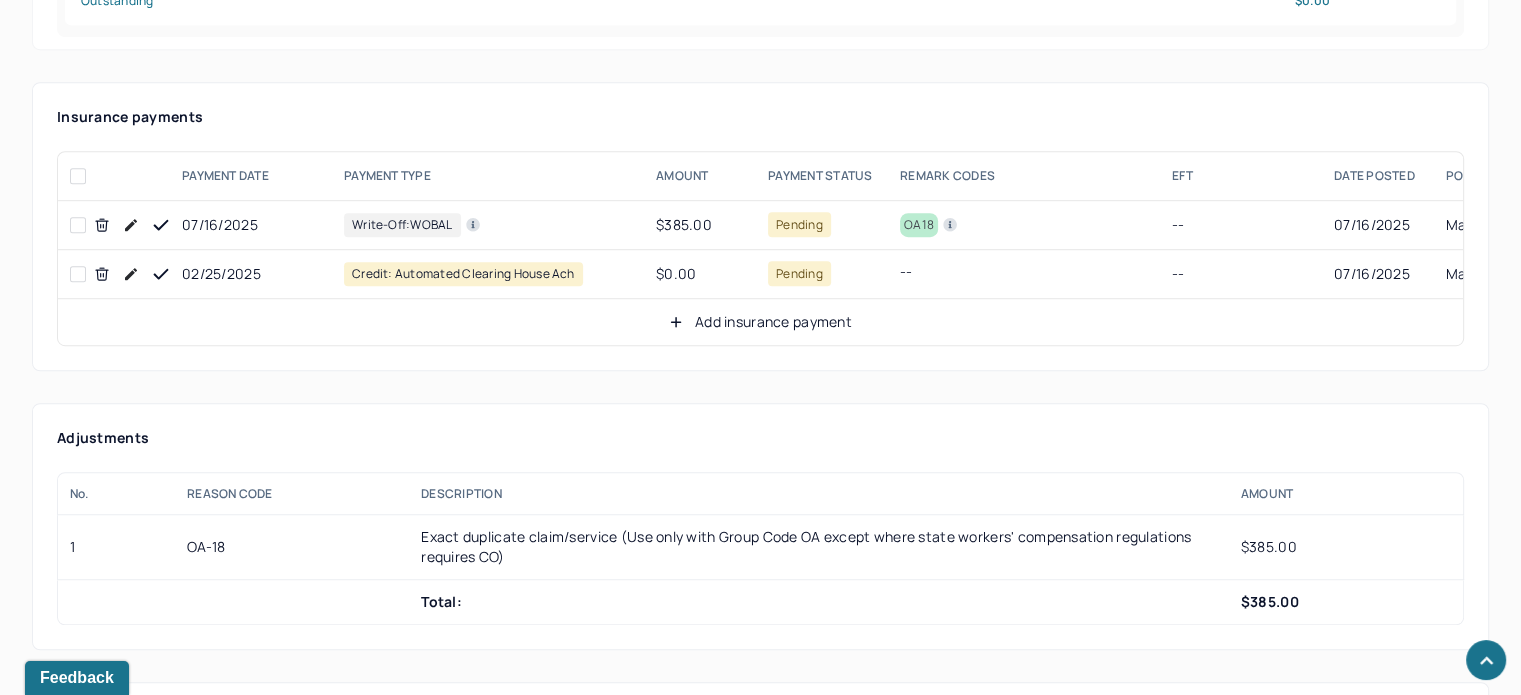 click 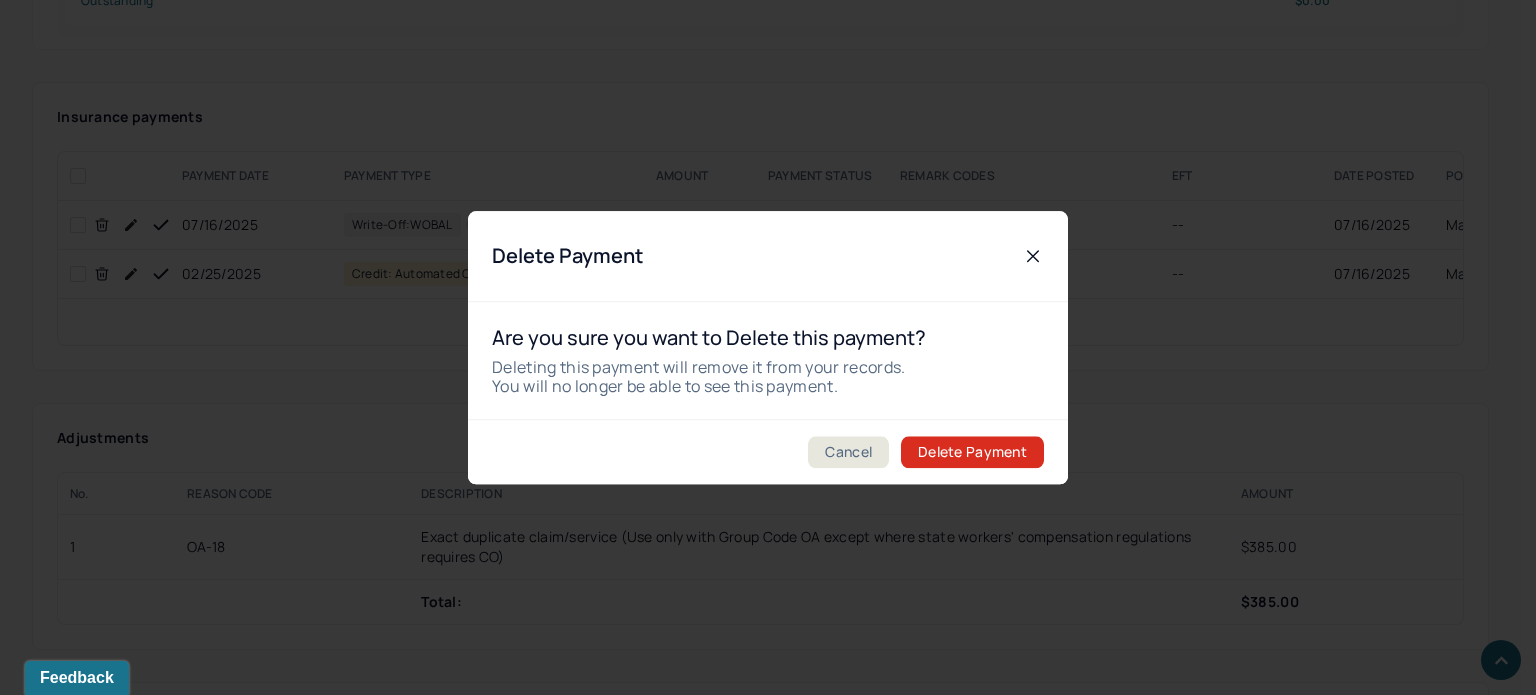 click on "Delete Payment" at bounding box center [972, 452] 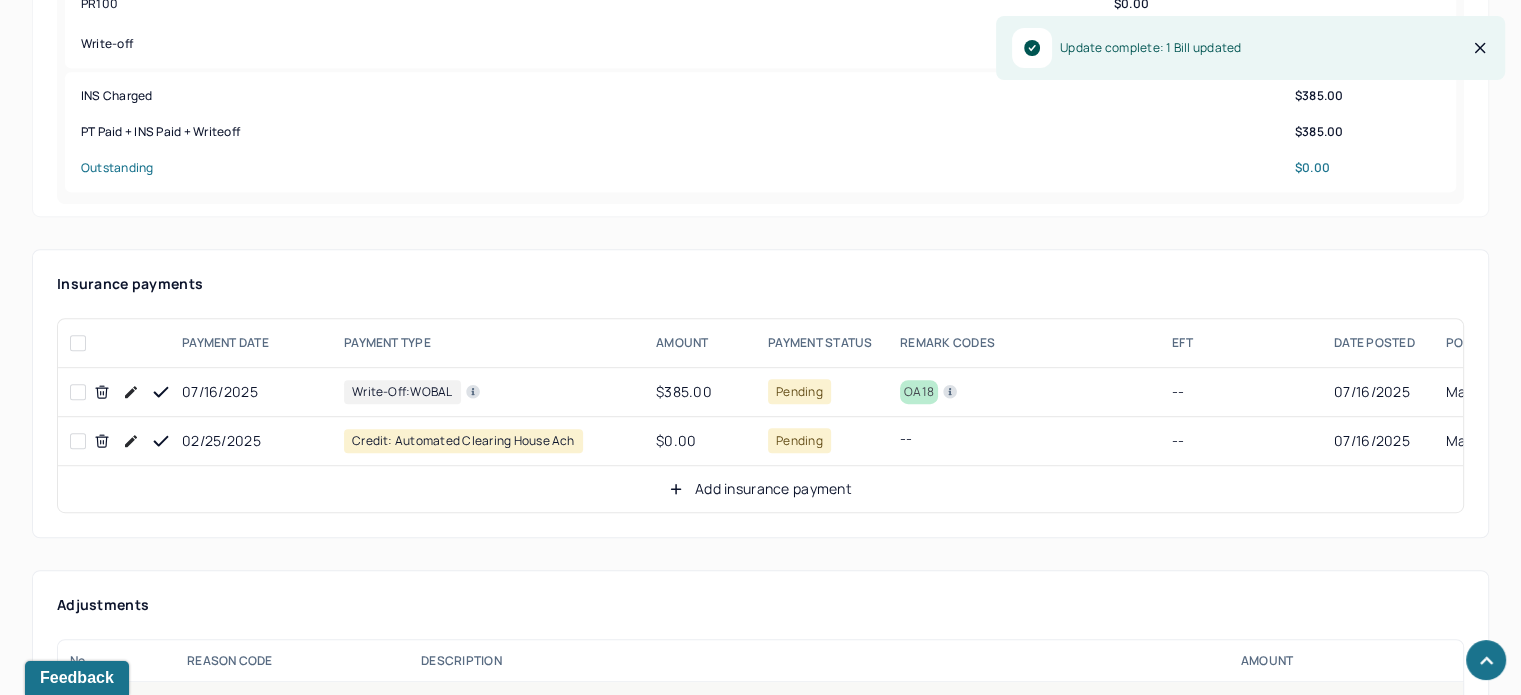 scroll, scrollTop: 1292, scrollLeft: 0, axis: vertical 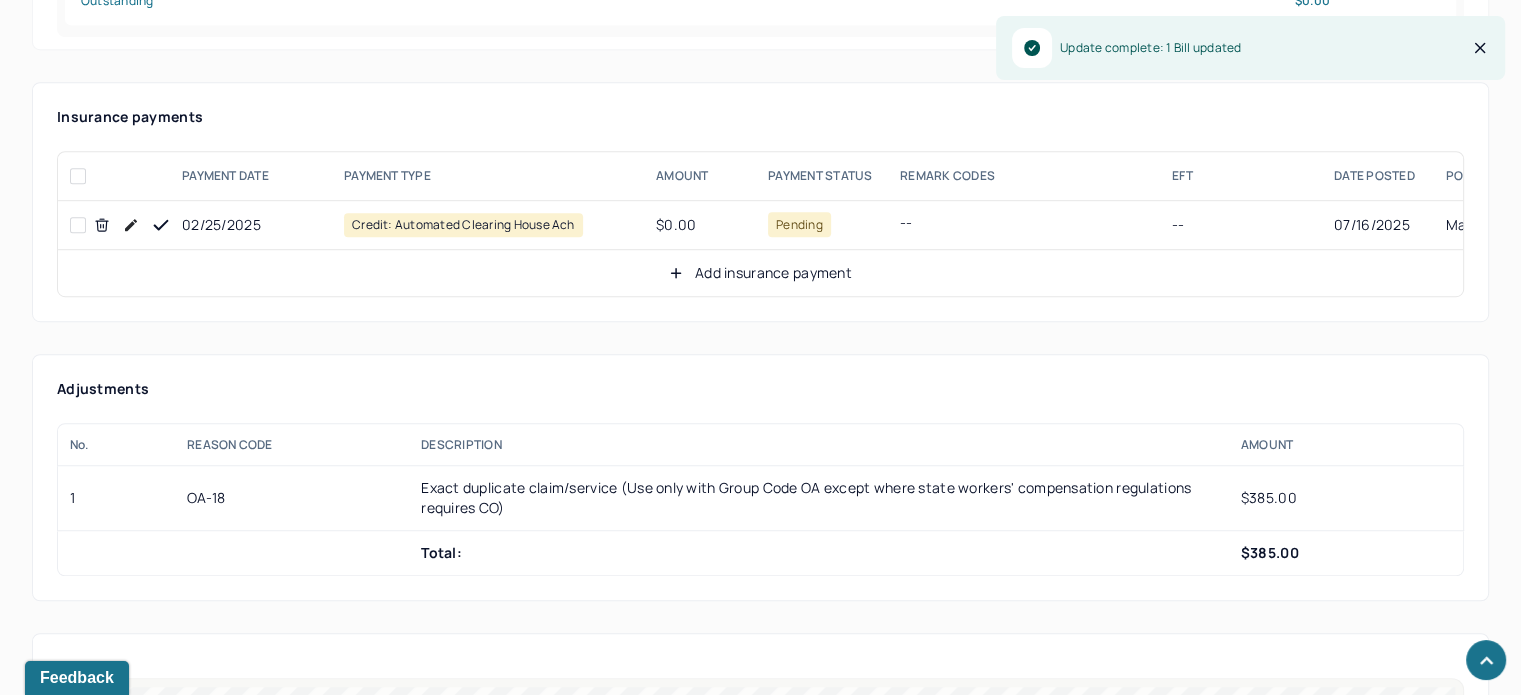 click 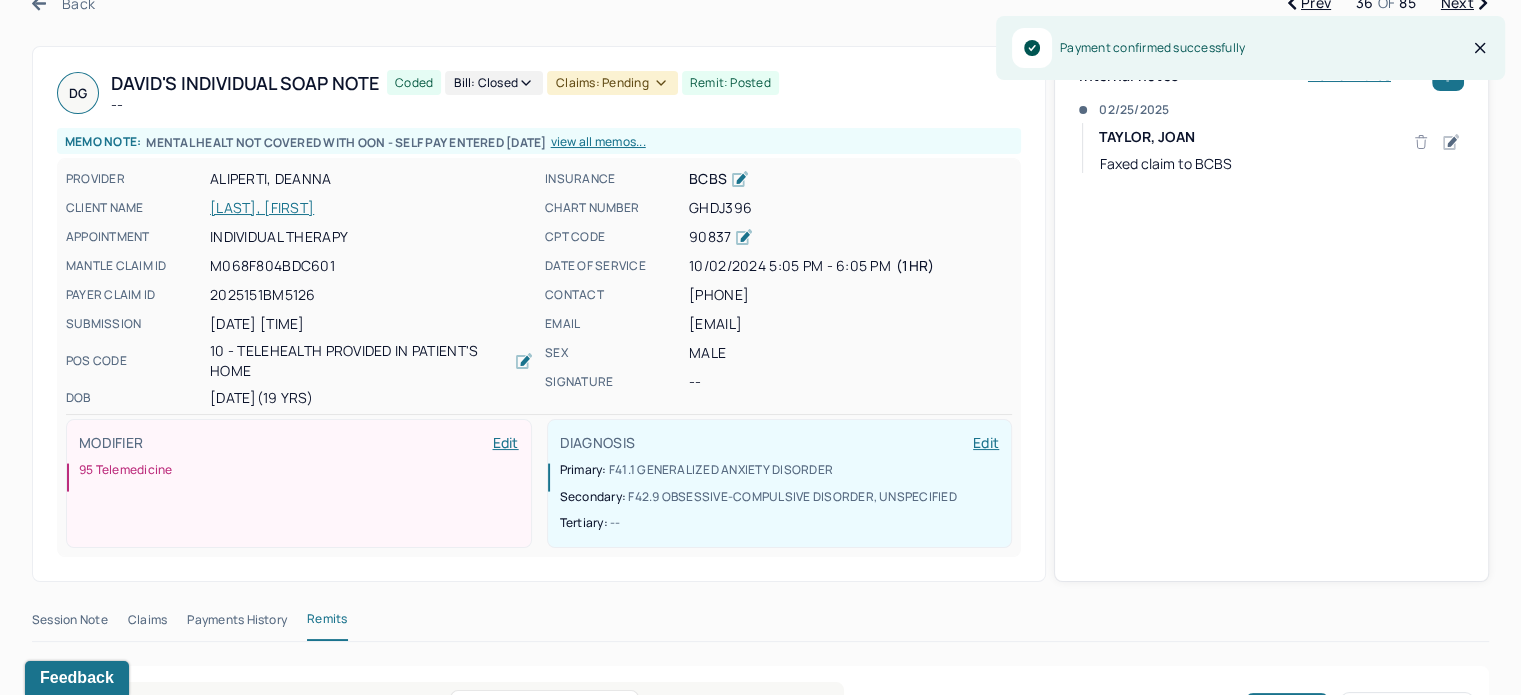 scroll, scrollTop: 0, scrollLeft: 0, axis: both 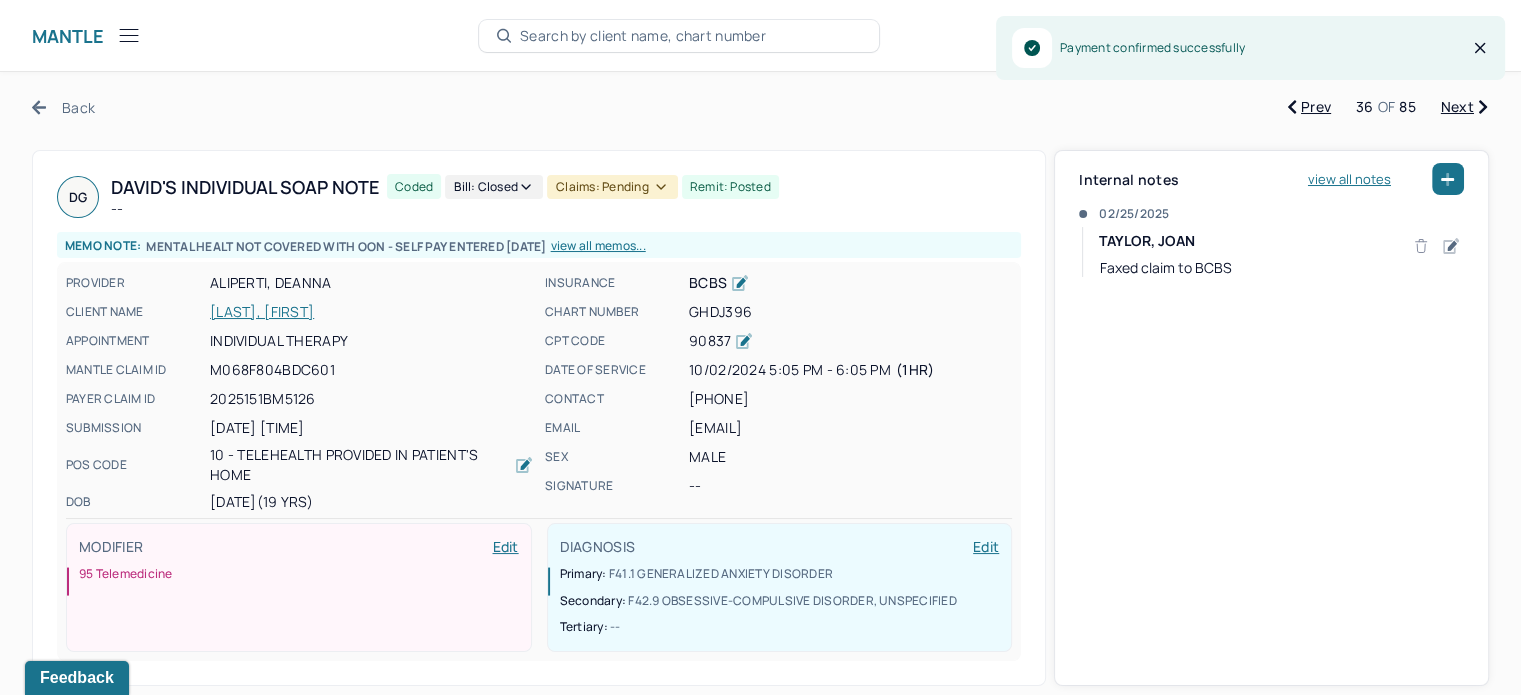 click on "Claims: pending" at bounding box center (612, 187) 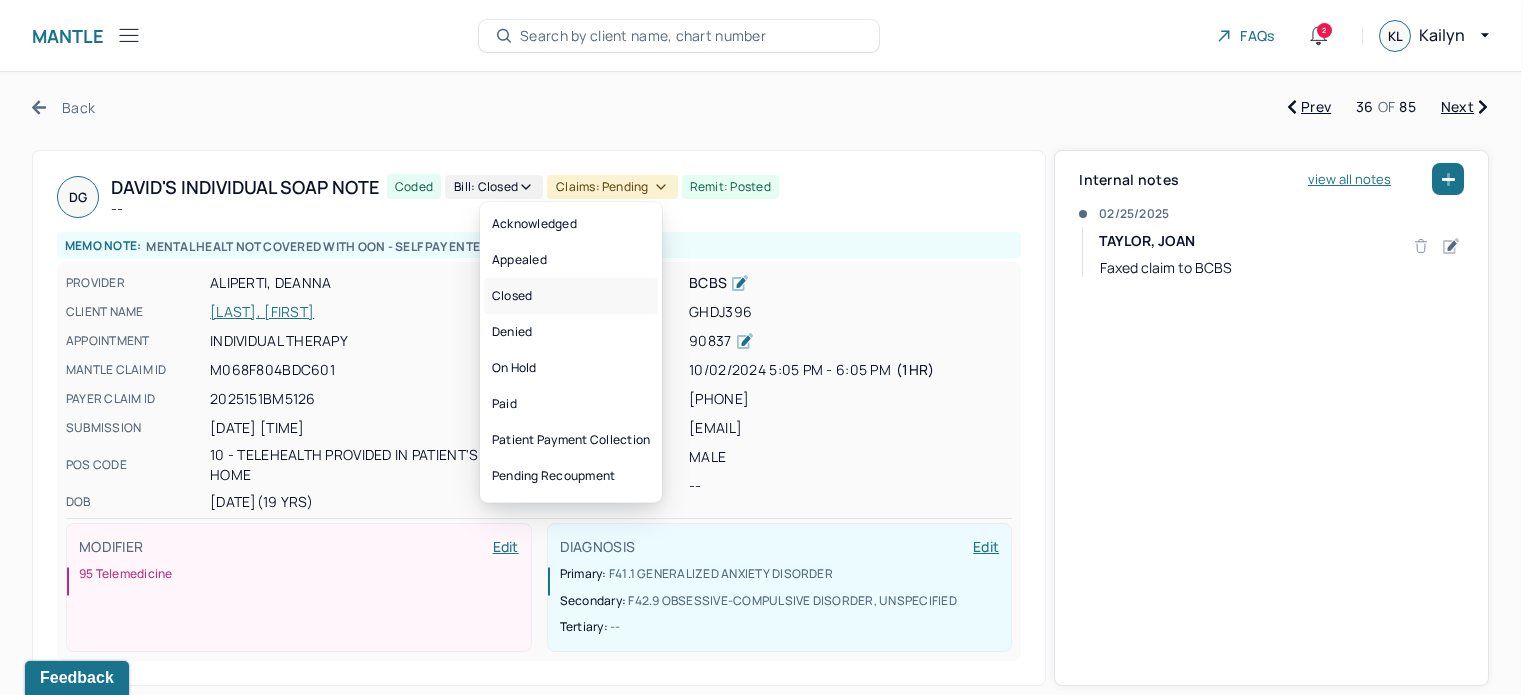 click on "Closed" at bounding box center (571, 296) 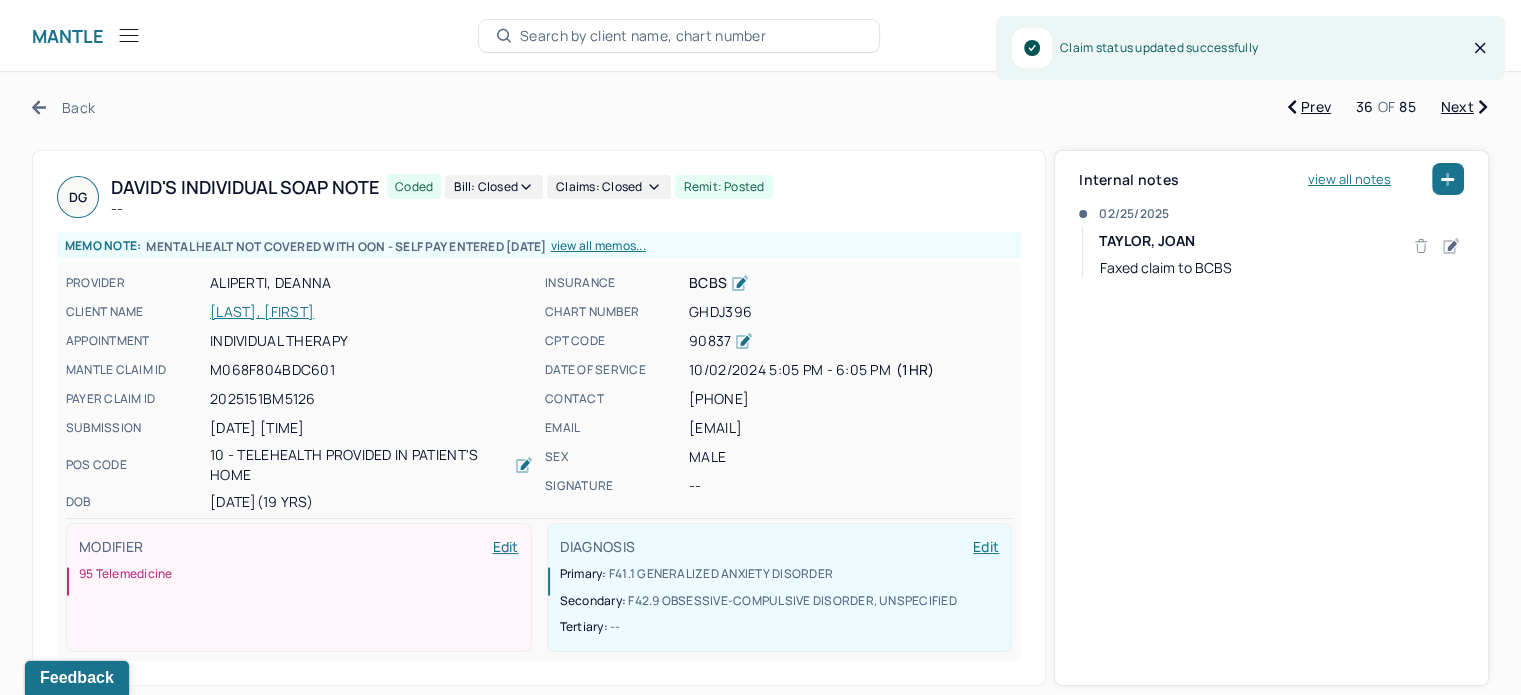 click on "Next" at bounding box center (1464, 107) 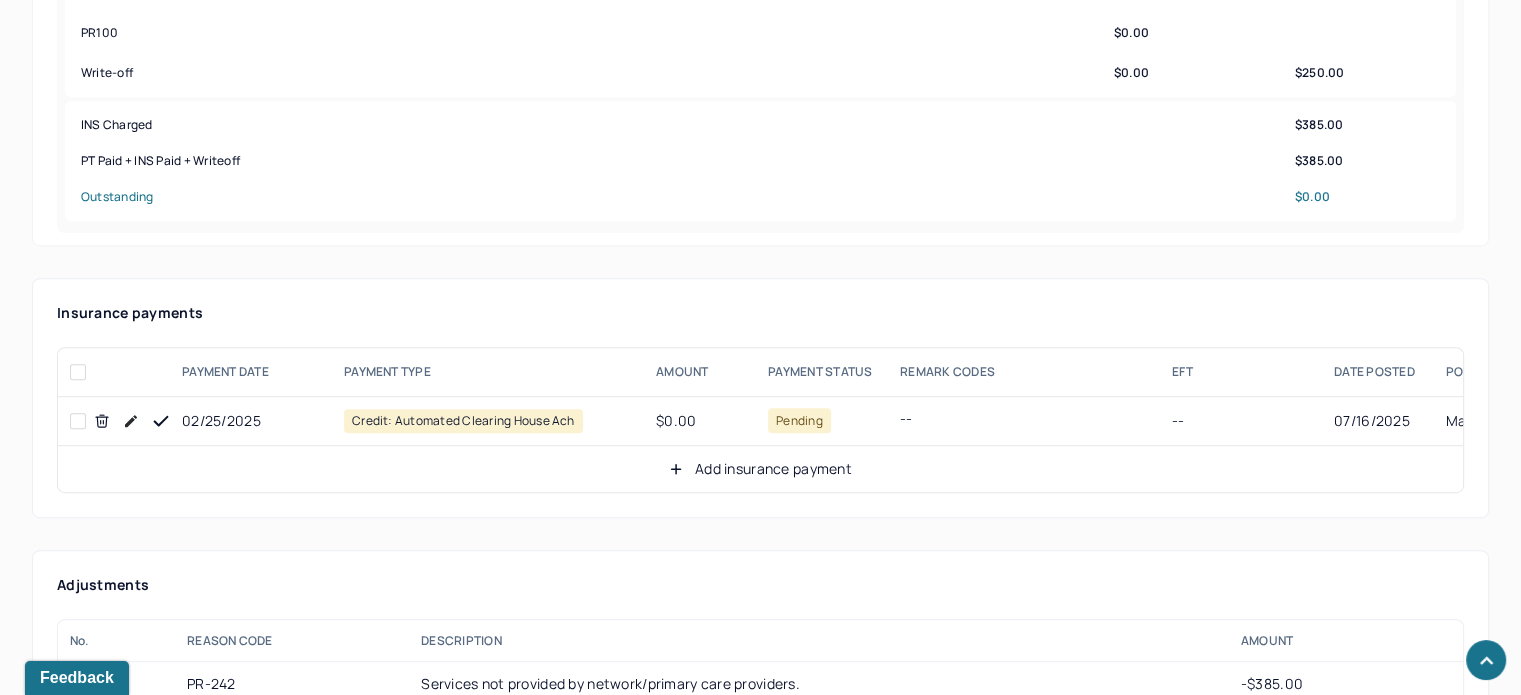 scroll, scrollTop: 1100, scrollLeft: 0, axis: vertical 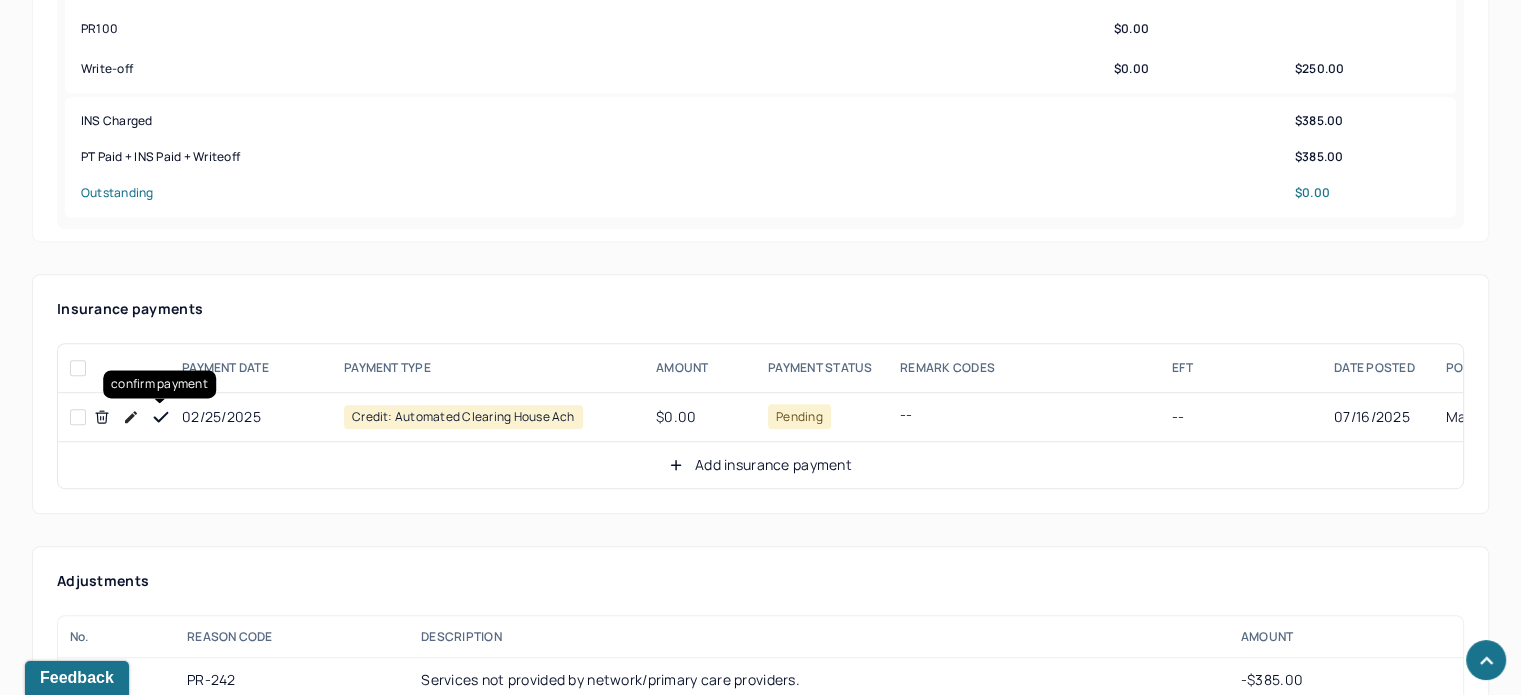 click 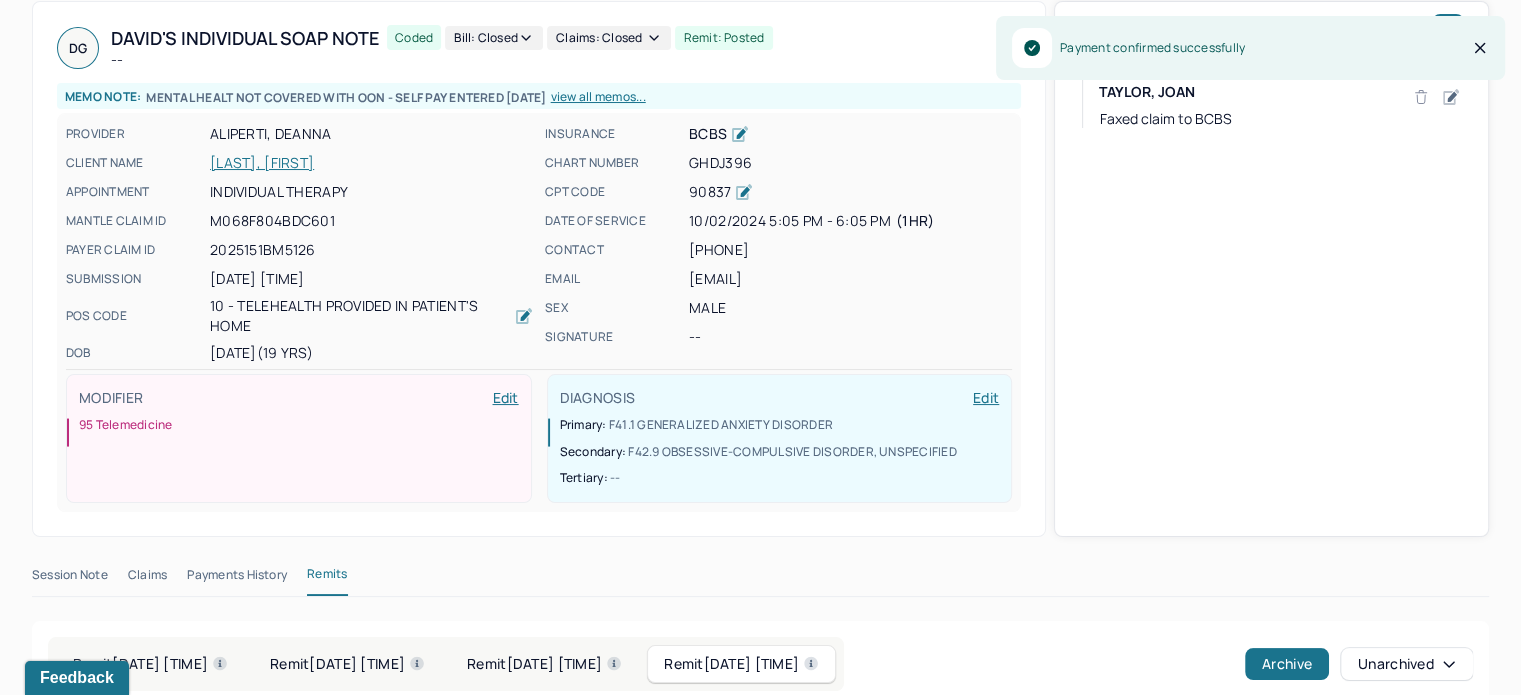 scroll, scrollTop: 0, scrollLeft: 0, axis: both 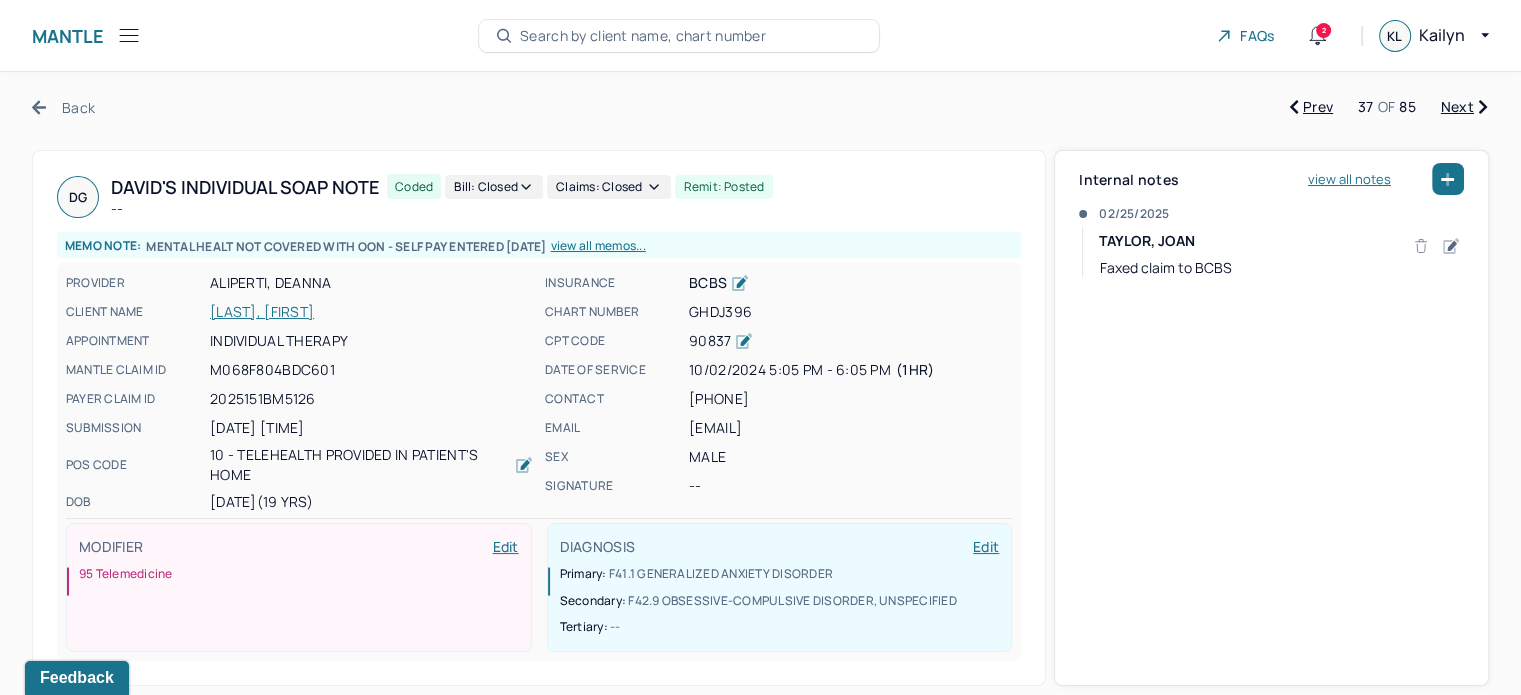 click on "Next" at bounding box center (1464, 107) 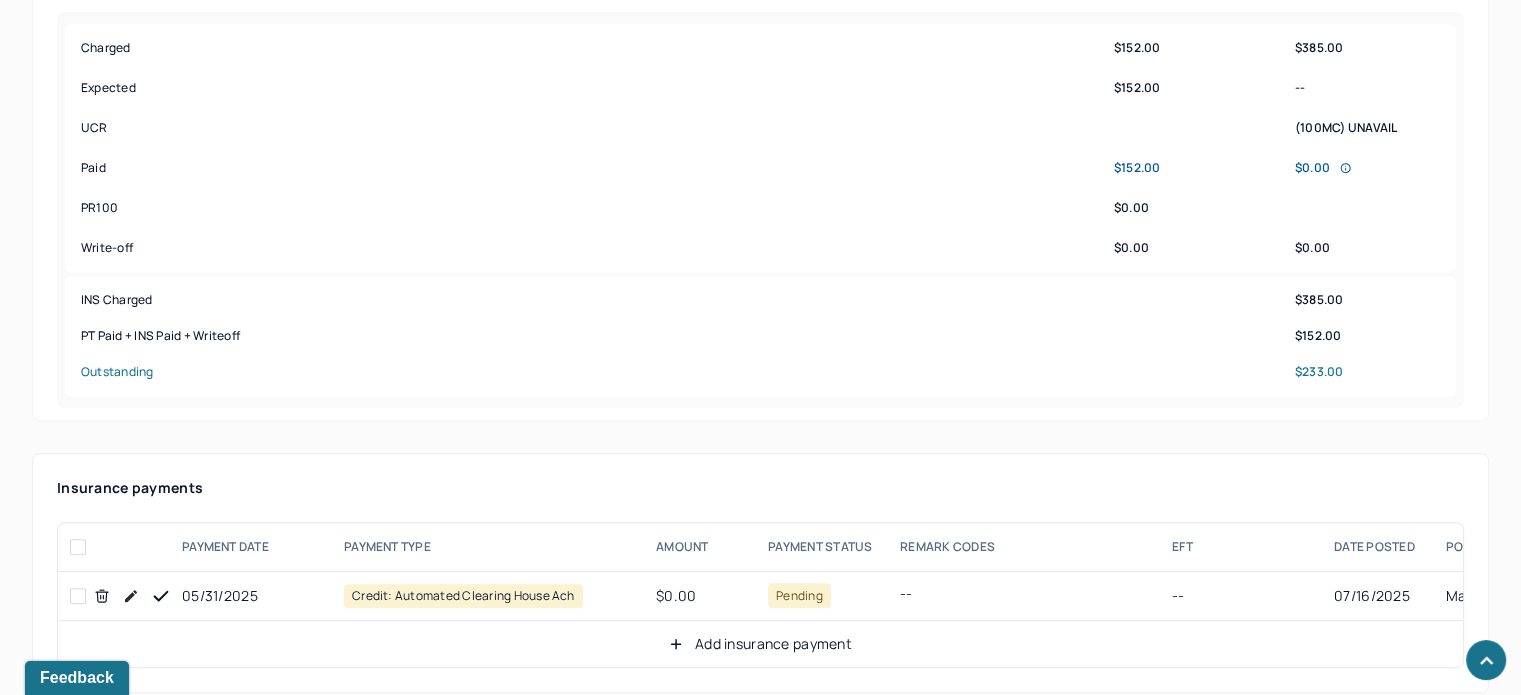 scroll, scrollTop: 1092, scrollLeft: 0, axis: vertical 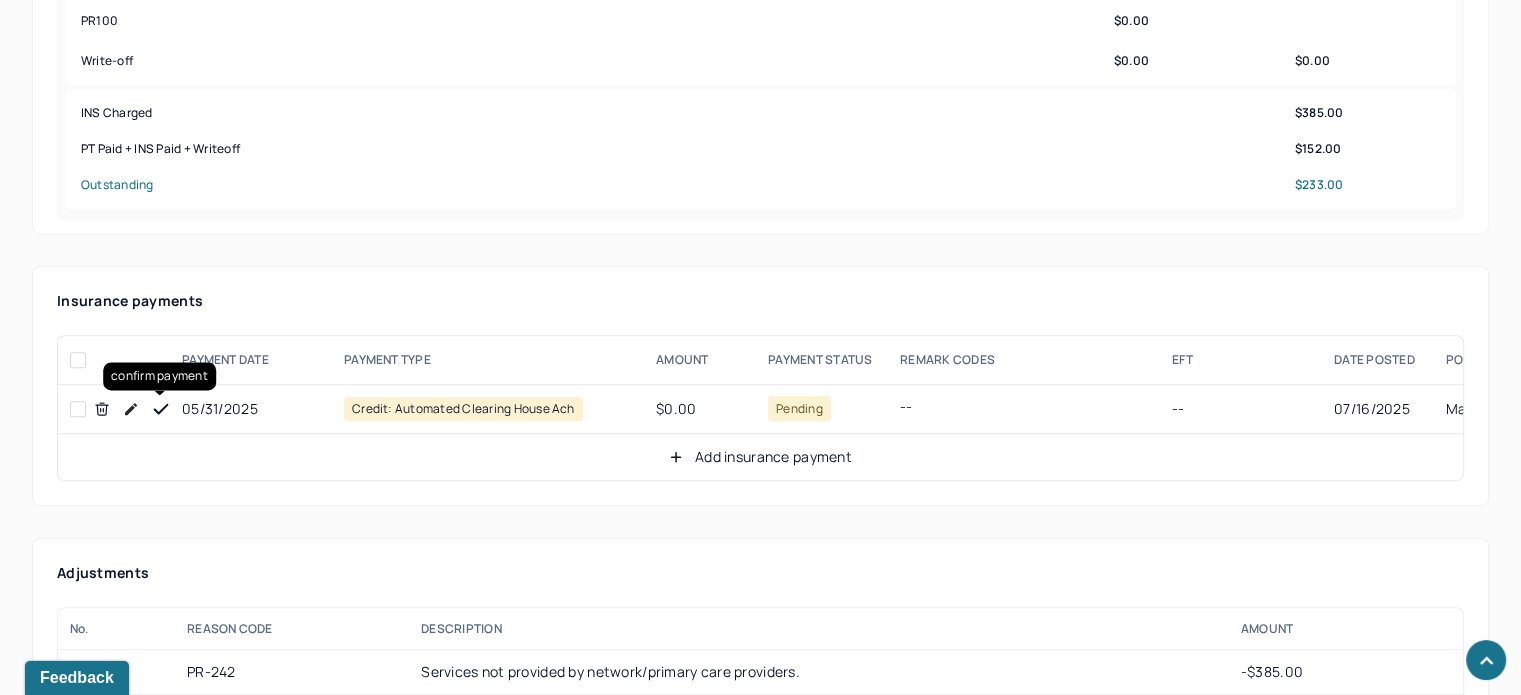 click 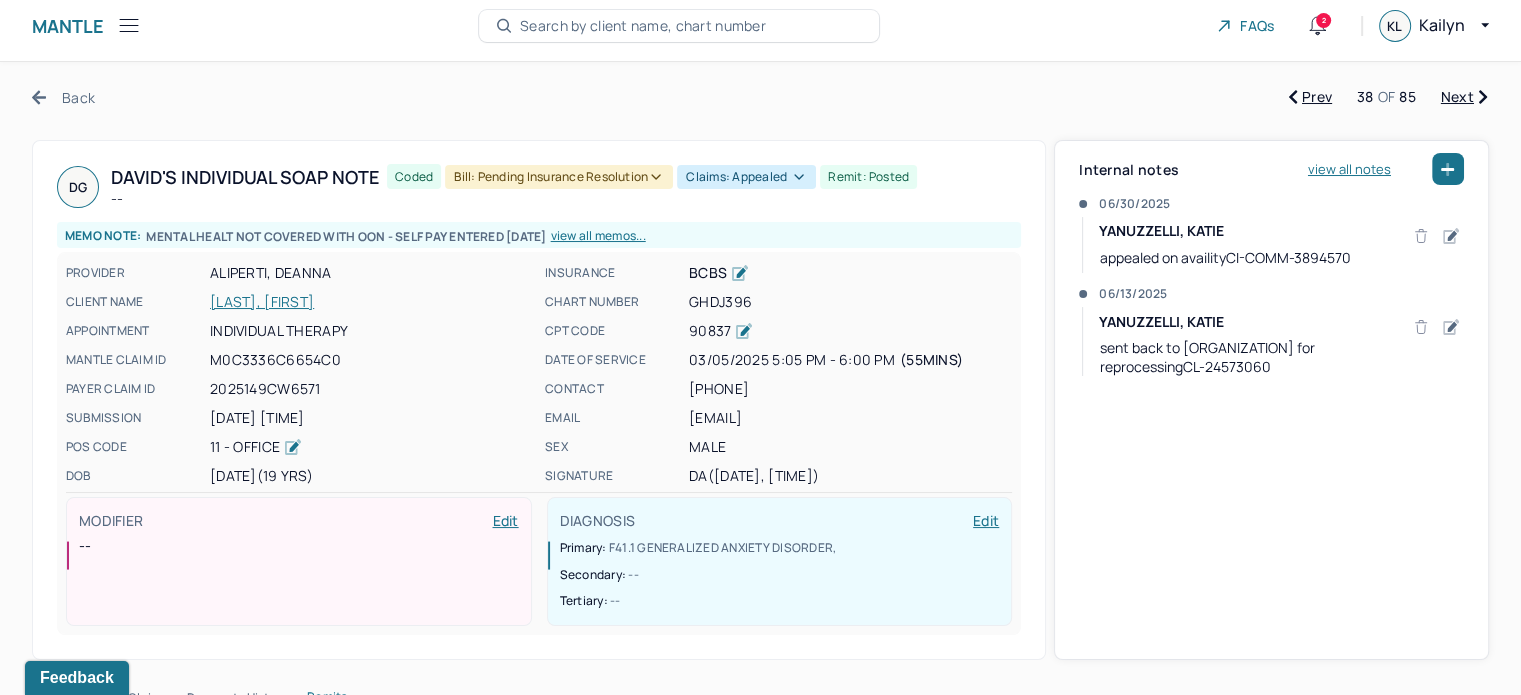 scroll, scrollTop: 0, scrollLeft: 0, axis: both 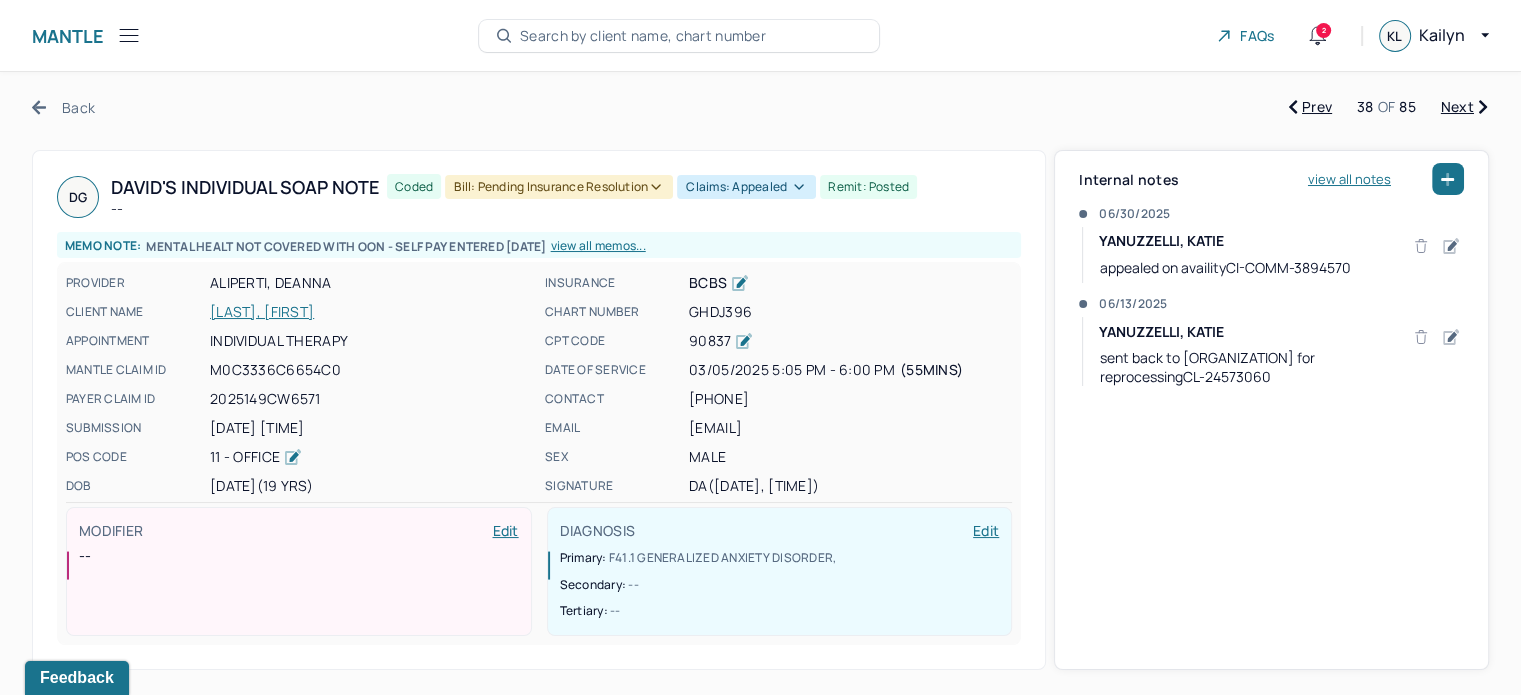 click on "GHDJ396" at bounding box center (850, 312) 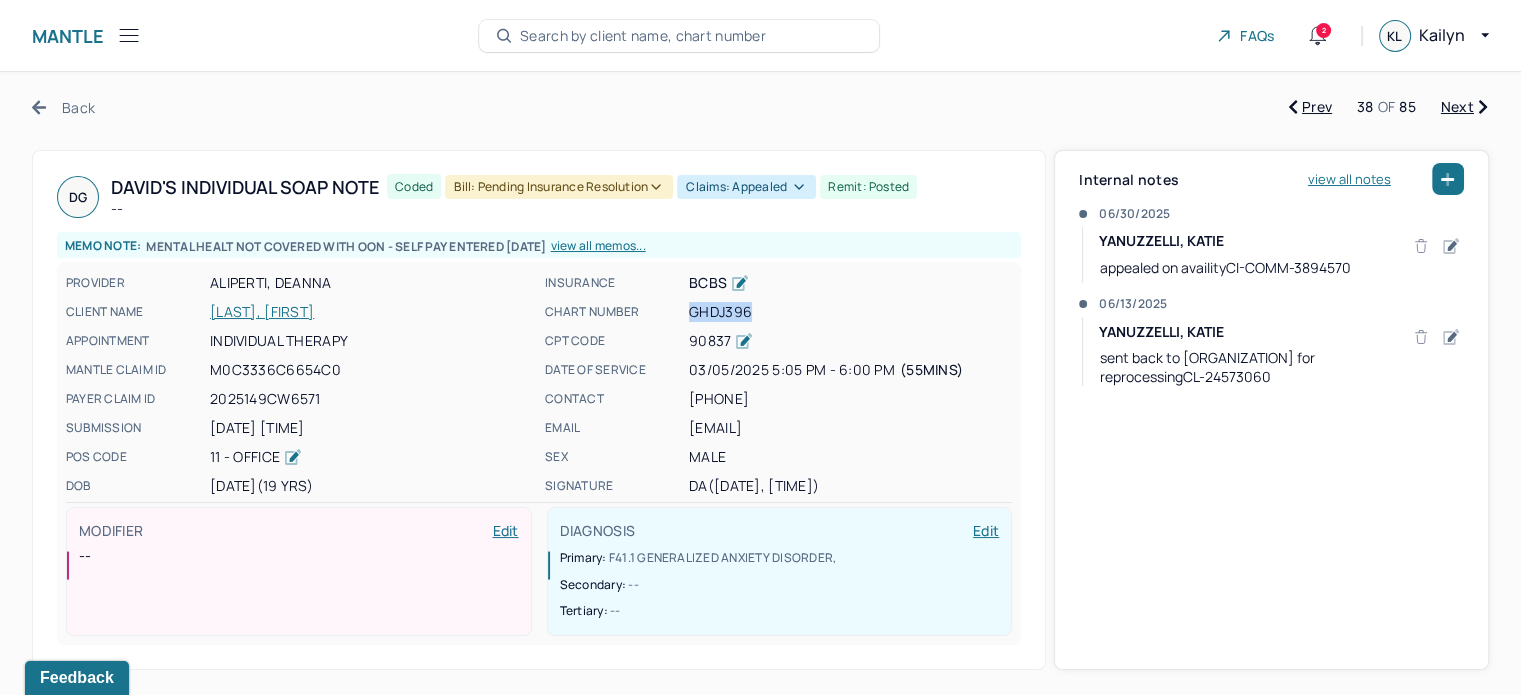 click on "GHDJ396" at bounding box center [850, 312] 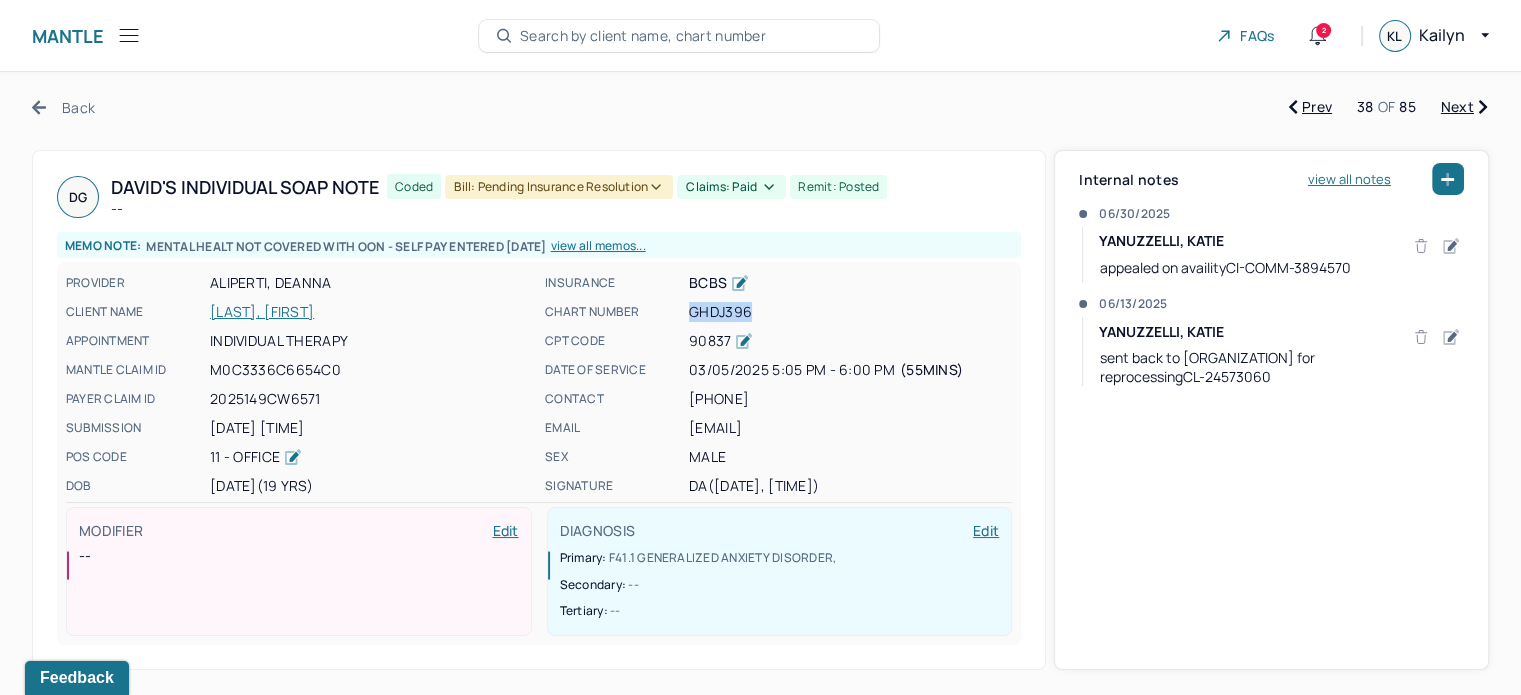 copy on "GHDJ396" 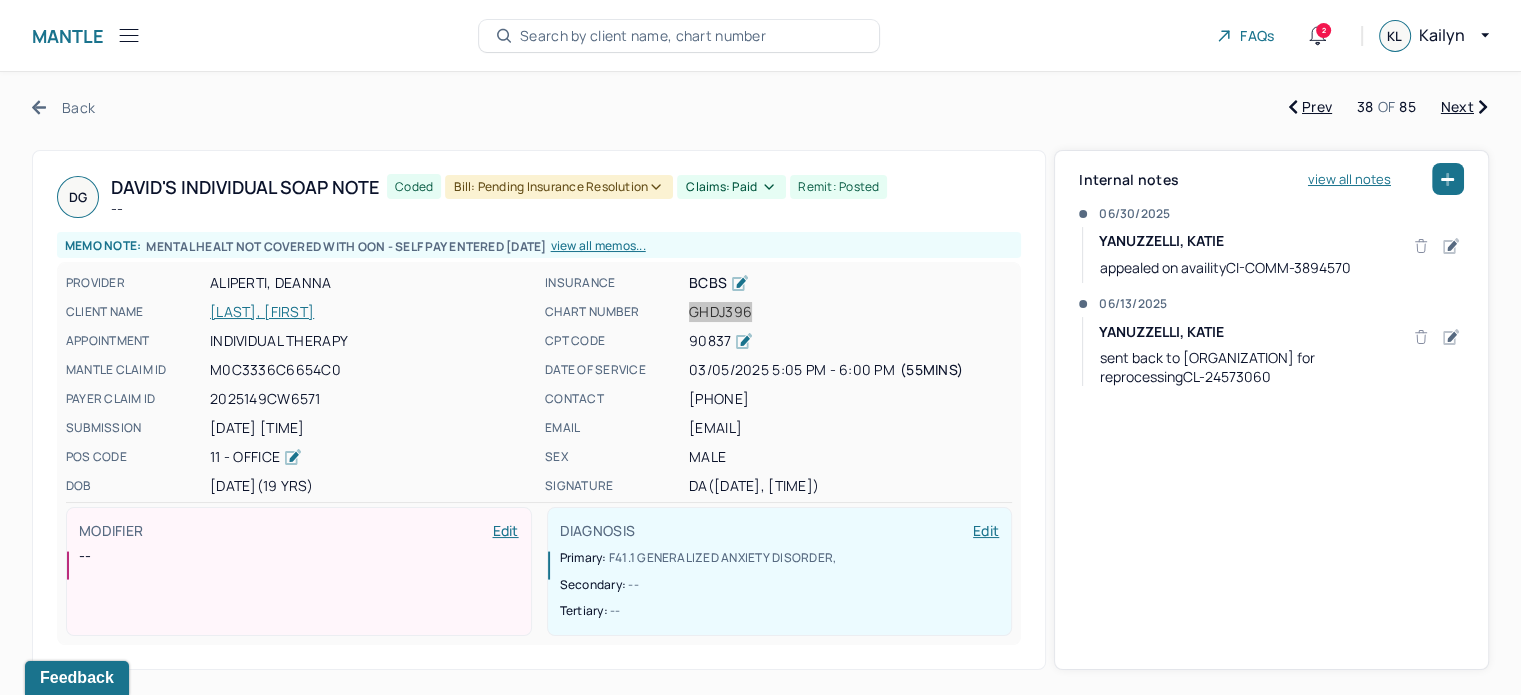 scroll, scrollTop: 2, scrollLeft: 0, axis: vertical 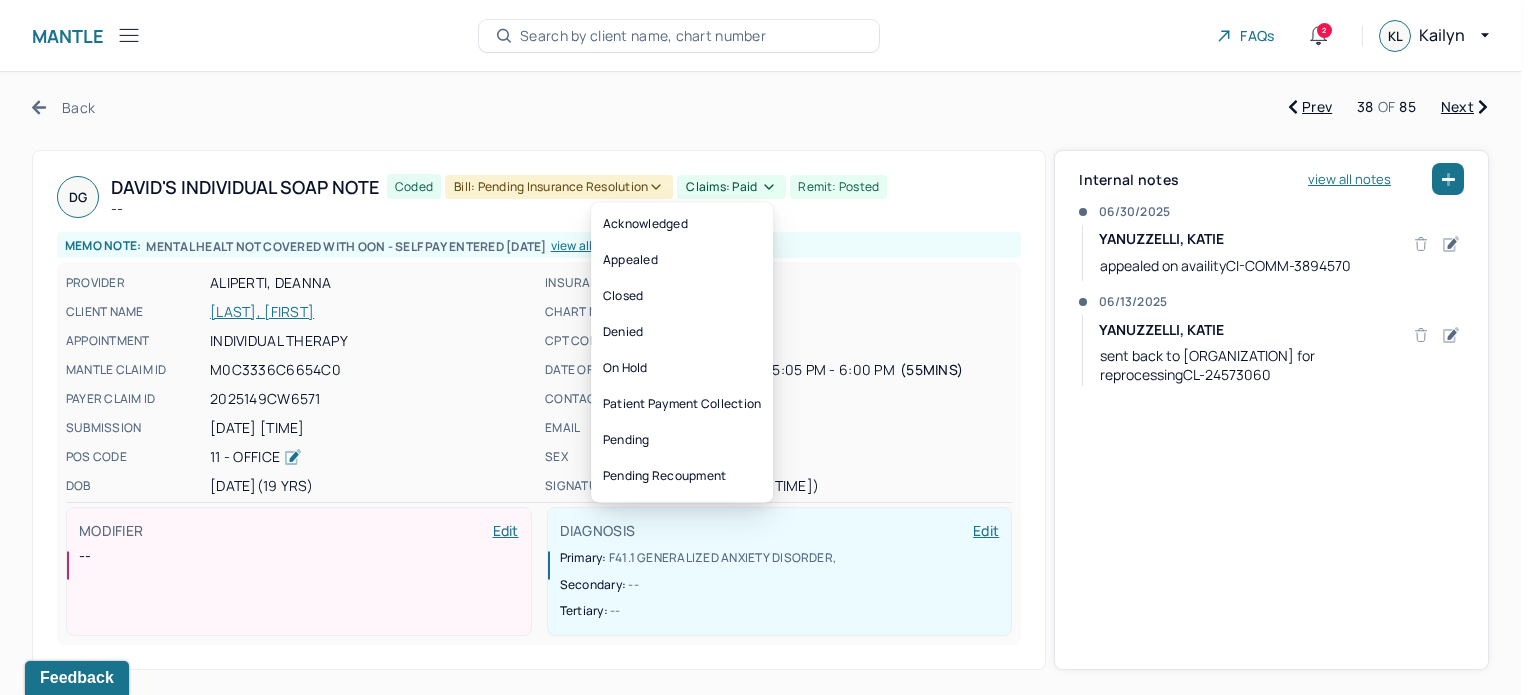 click 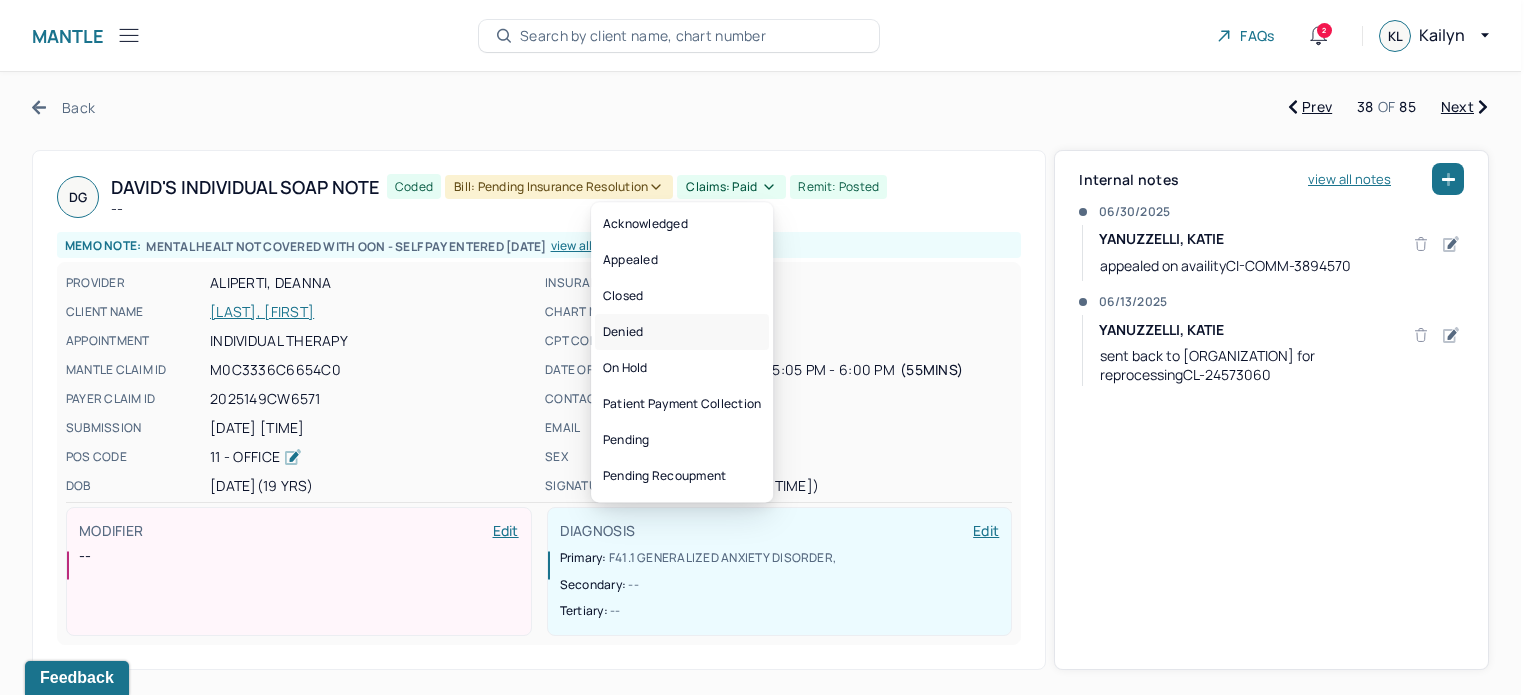 click on "Denied" at bounding box center (682, 332) 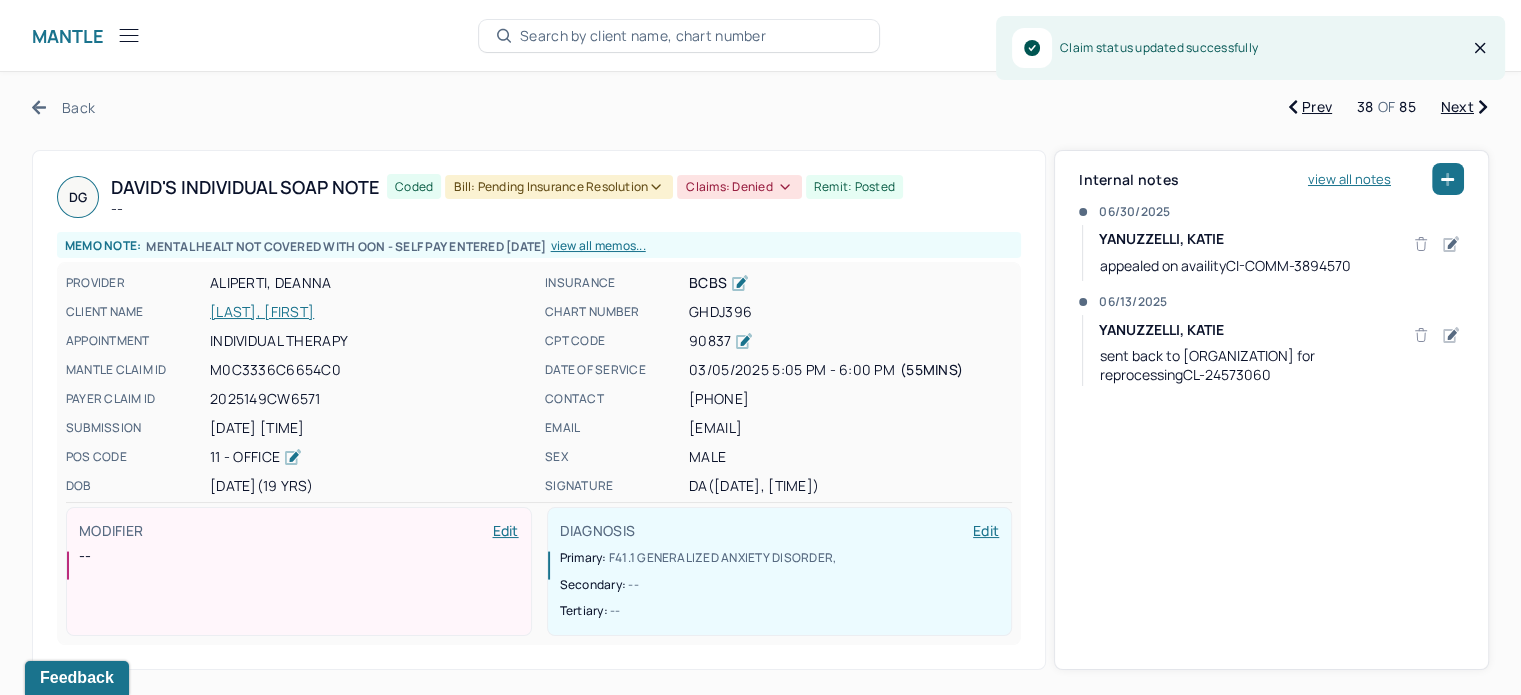 click on "Bill: Pending Insurance Resolution" at bounding box center [559, 187] 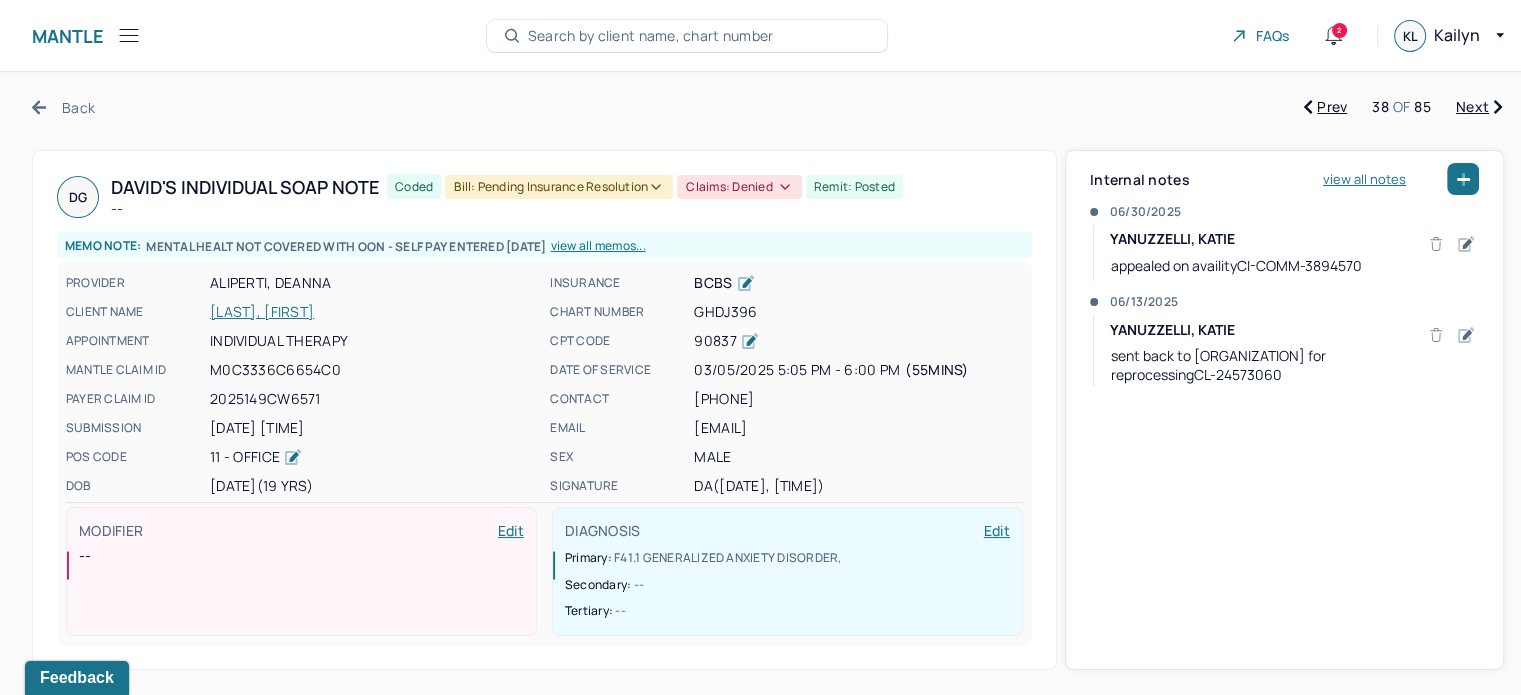click on "Memo note: MENTAL HEALT NOT COVERED WITH OON - SELF PAY ENTERED 6/30/25 view all memos..." at bounding box center [544, 246] 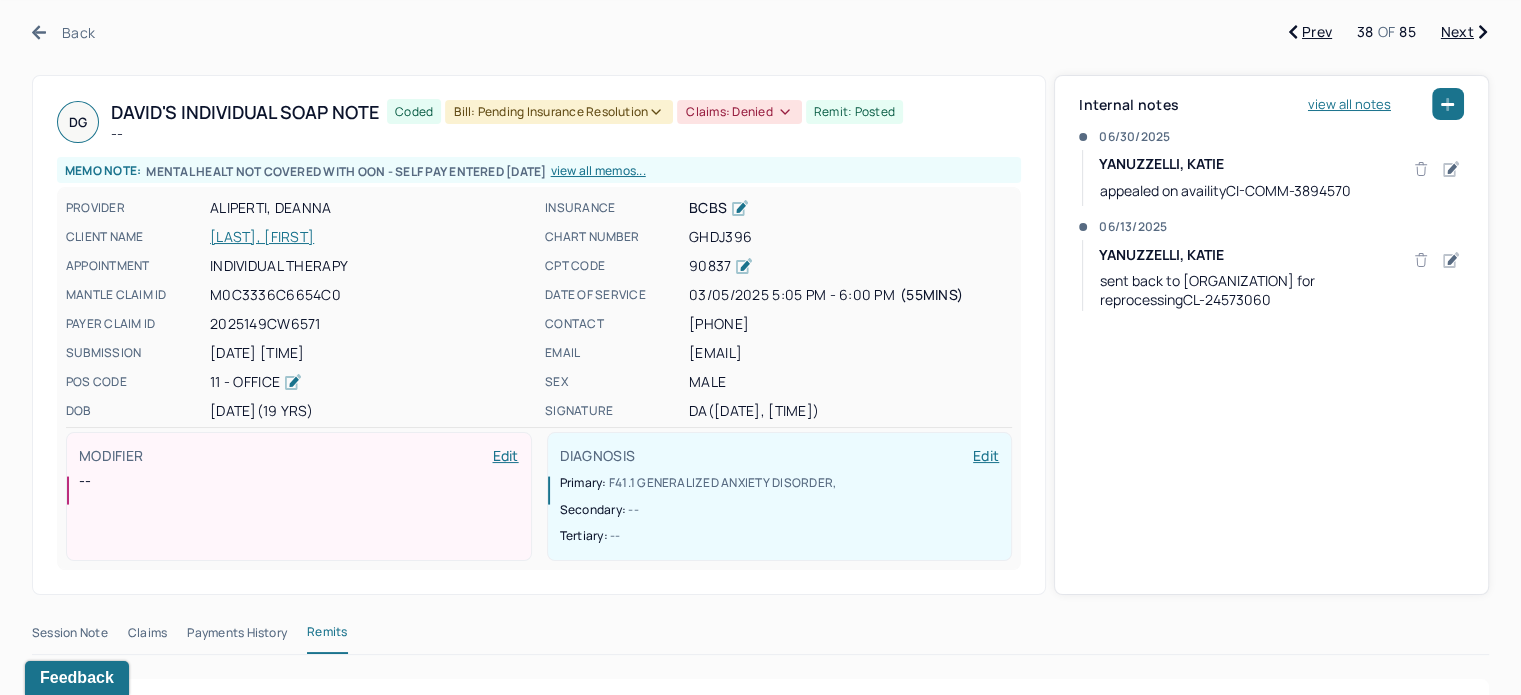 scroll, scrollTop: 0, scrollLeft: 0, axis: both 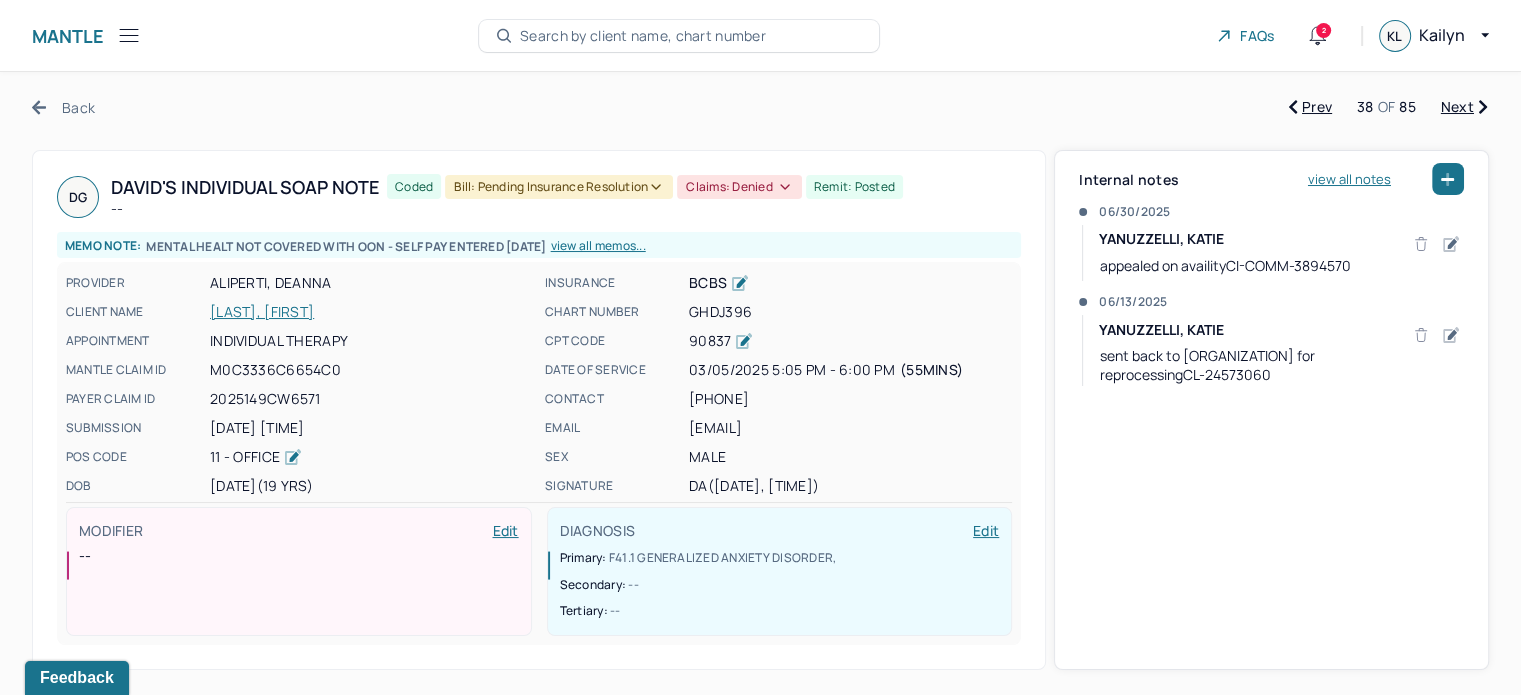 click on "Next" at bounding box center (1464, 107) 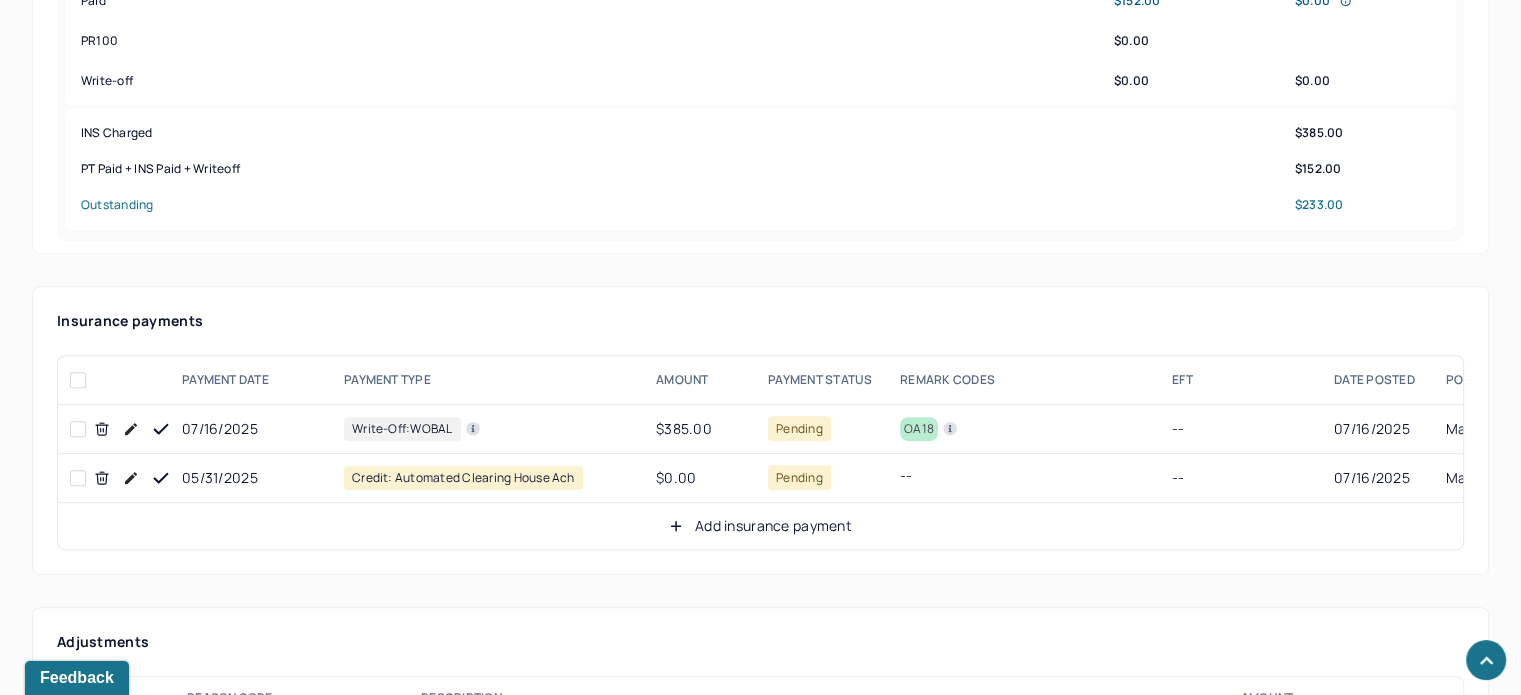 scroll, scrollTop: 1100, scrollLeft: 0, axis: vertical 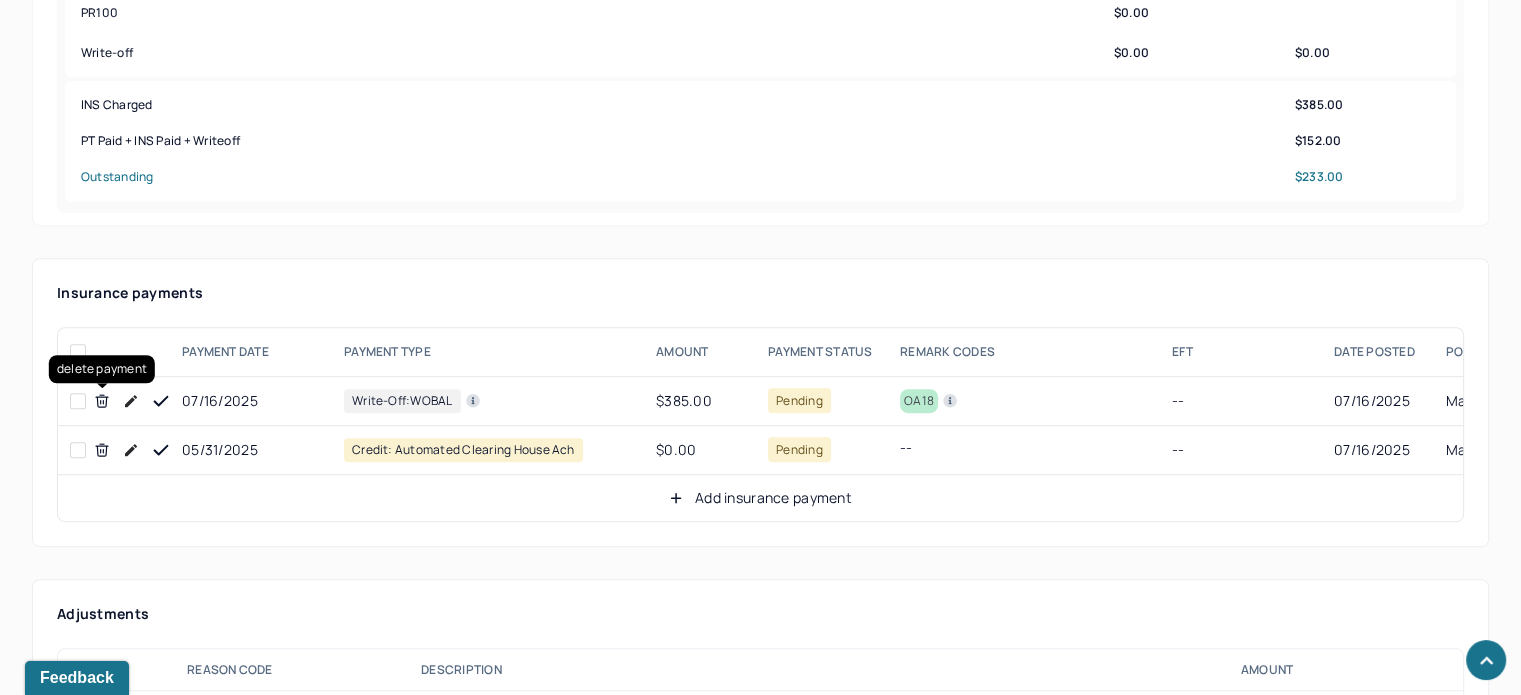 click 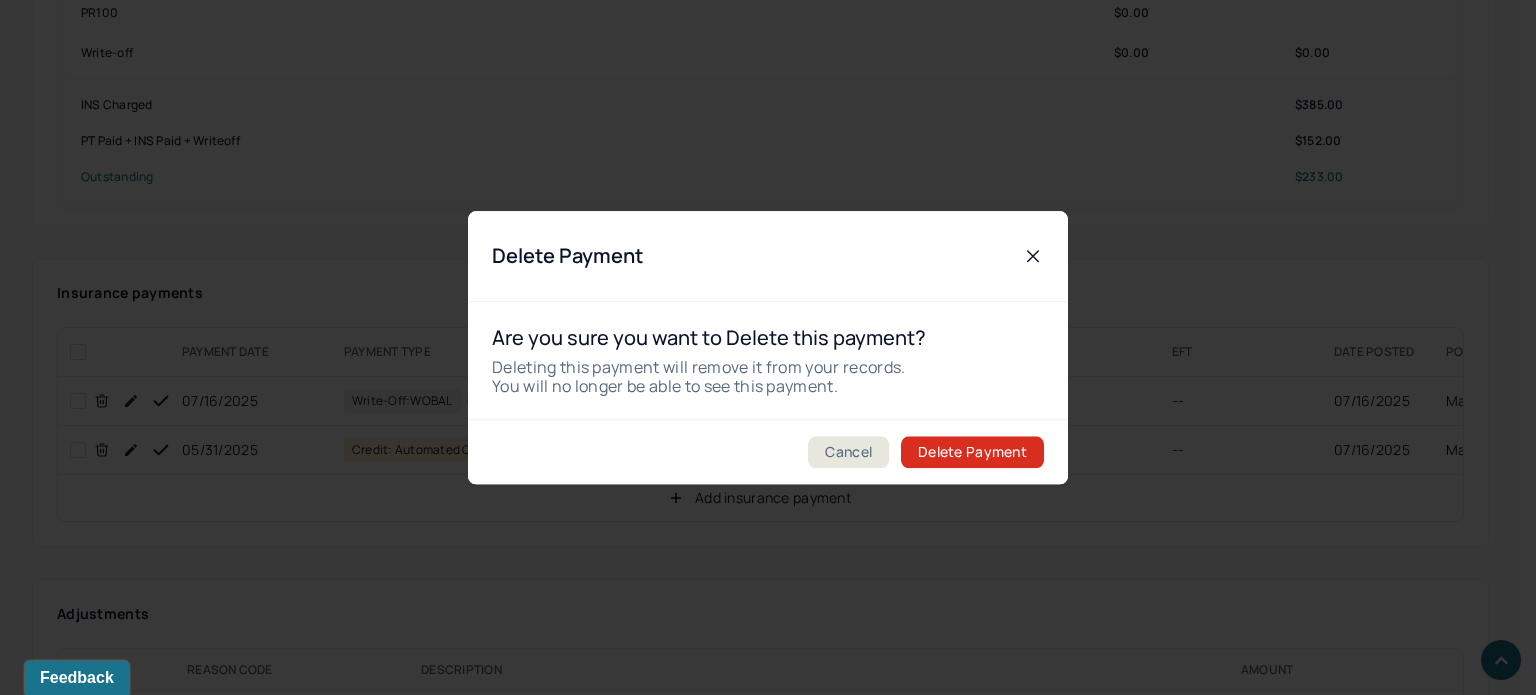 click on "Delete Payment" at bounding box center [972, 452] 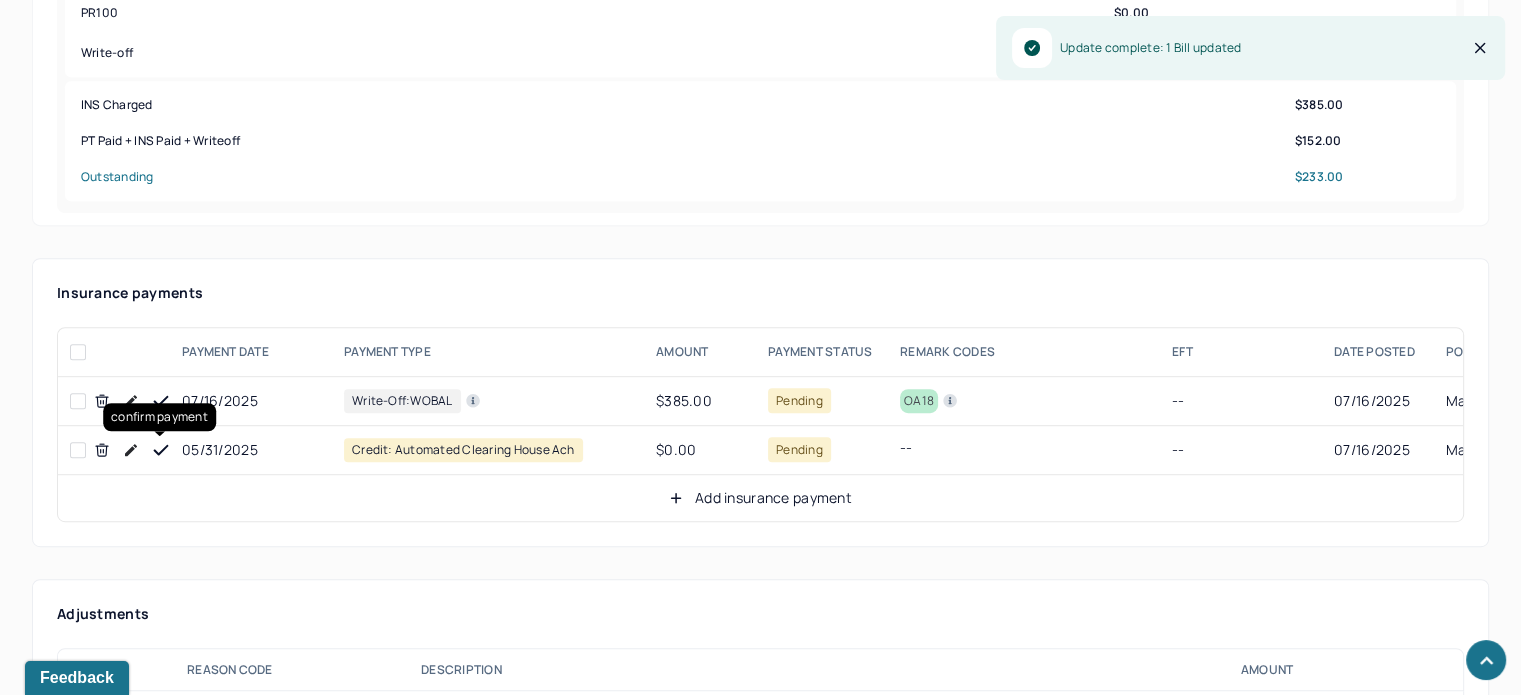 click 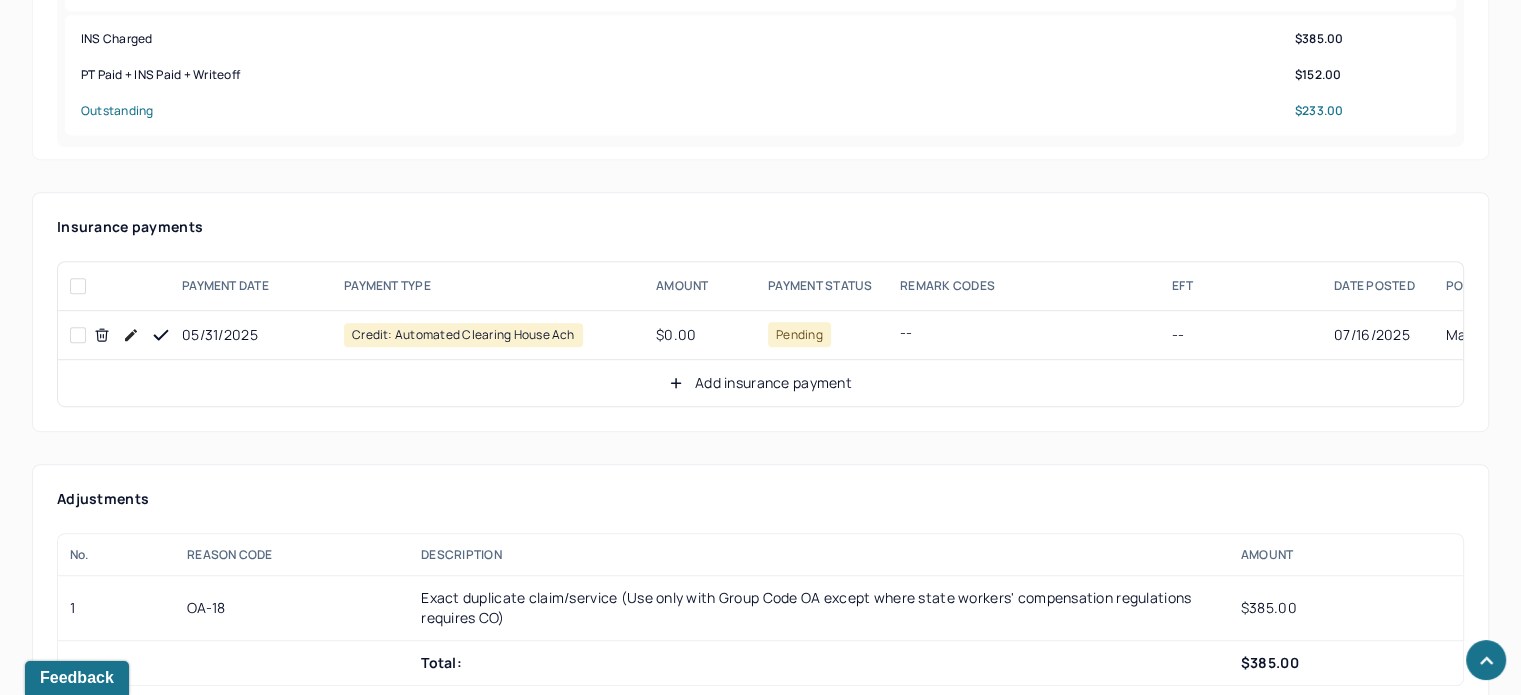 scroll, scrollTop: 1100, scrollLeft: 0, axis: vertical 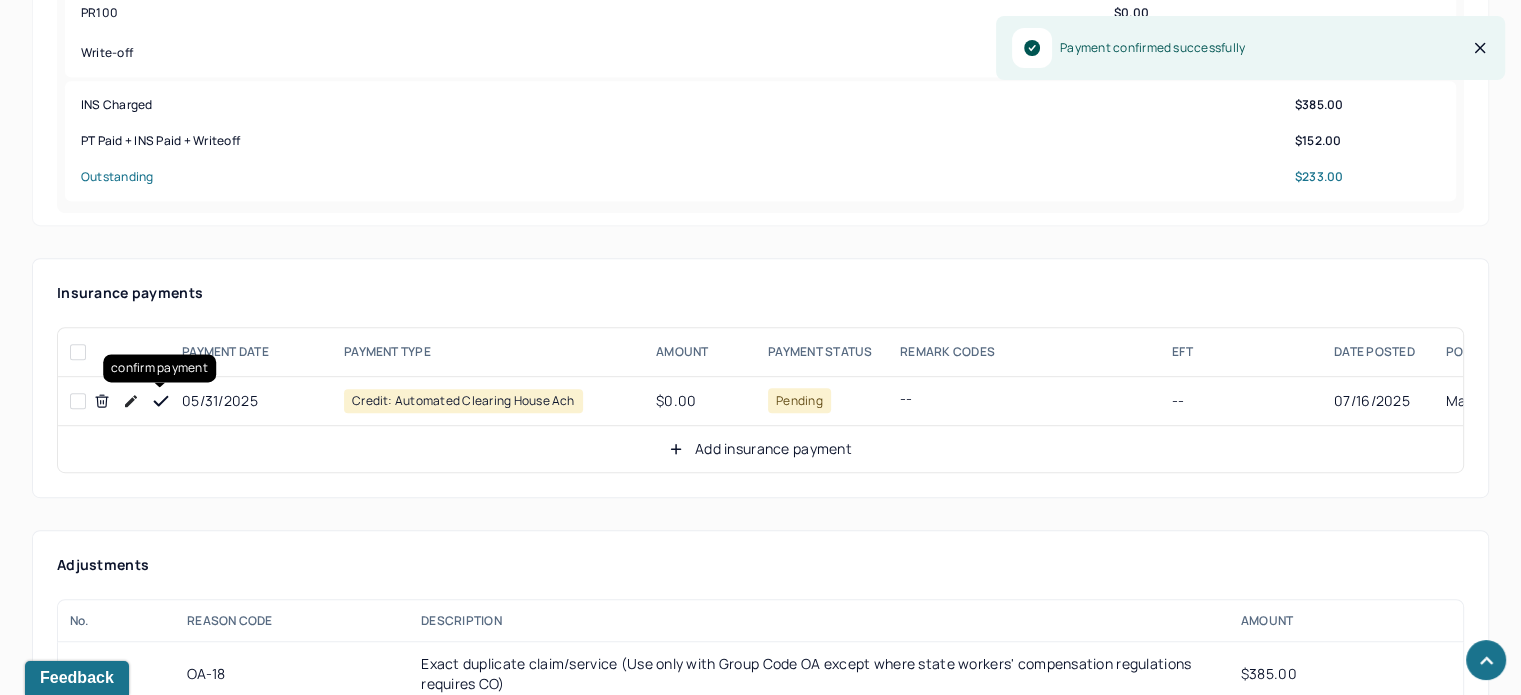 click 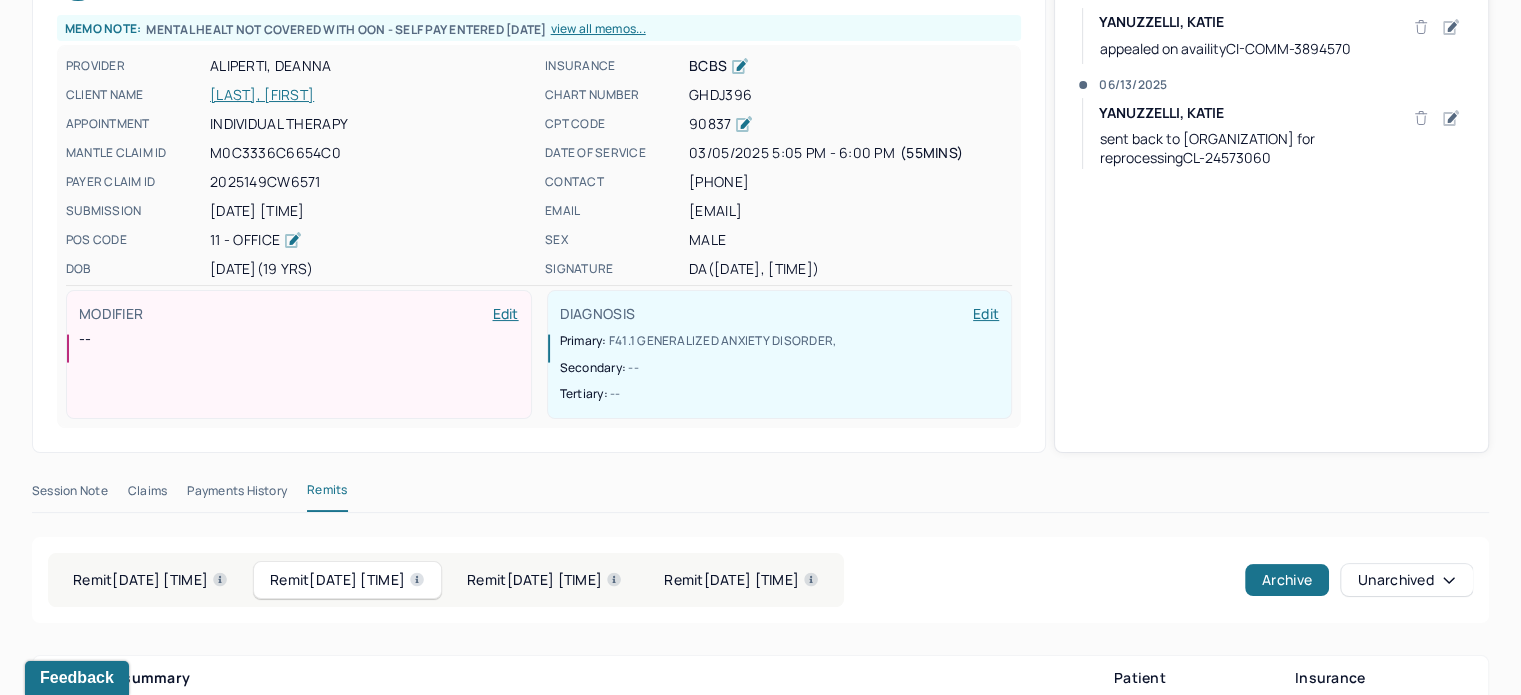scroll, scrollTop: 0, scrollLeft: 0, axis: both 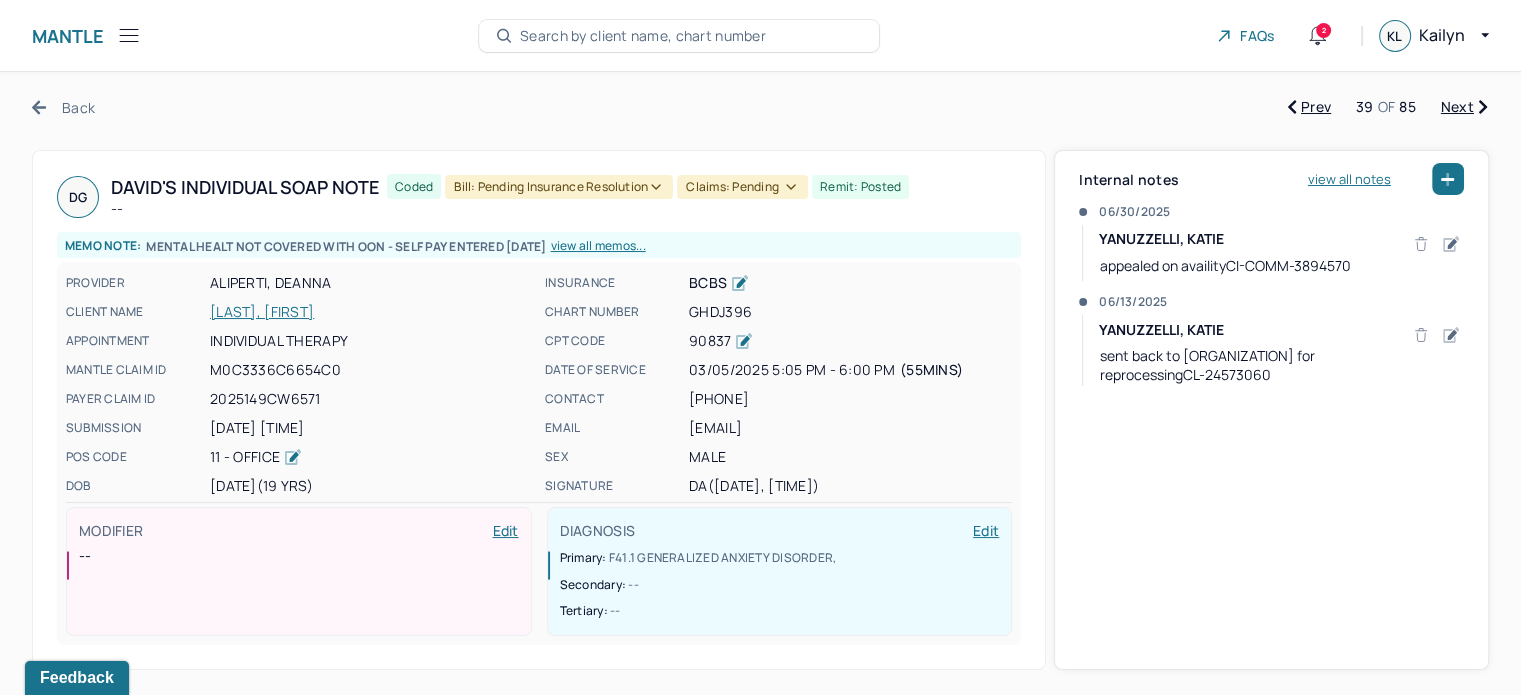 click on "Claims: pending" at bounding box center (742, 187) 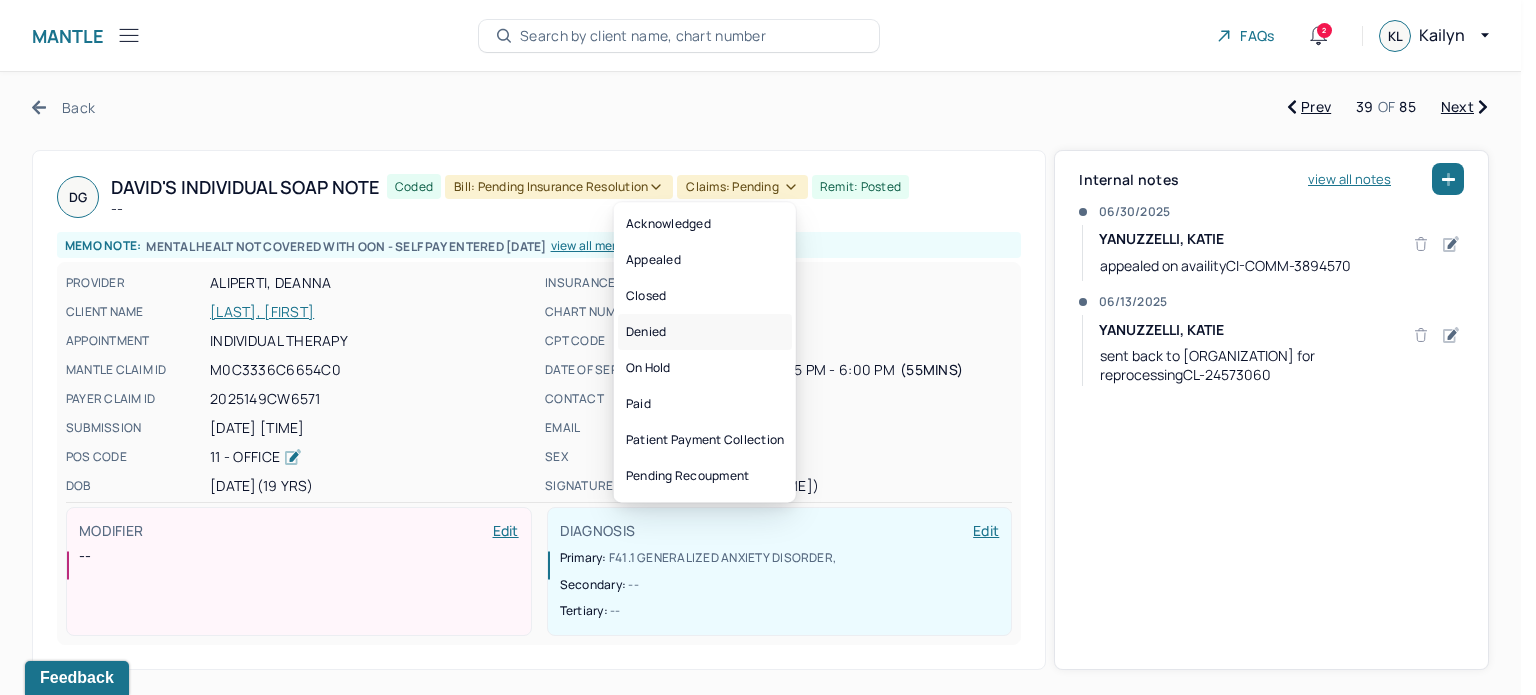 click on "Denied" at bounding box center [705, 332] 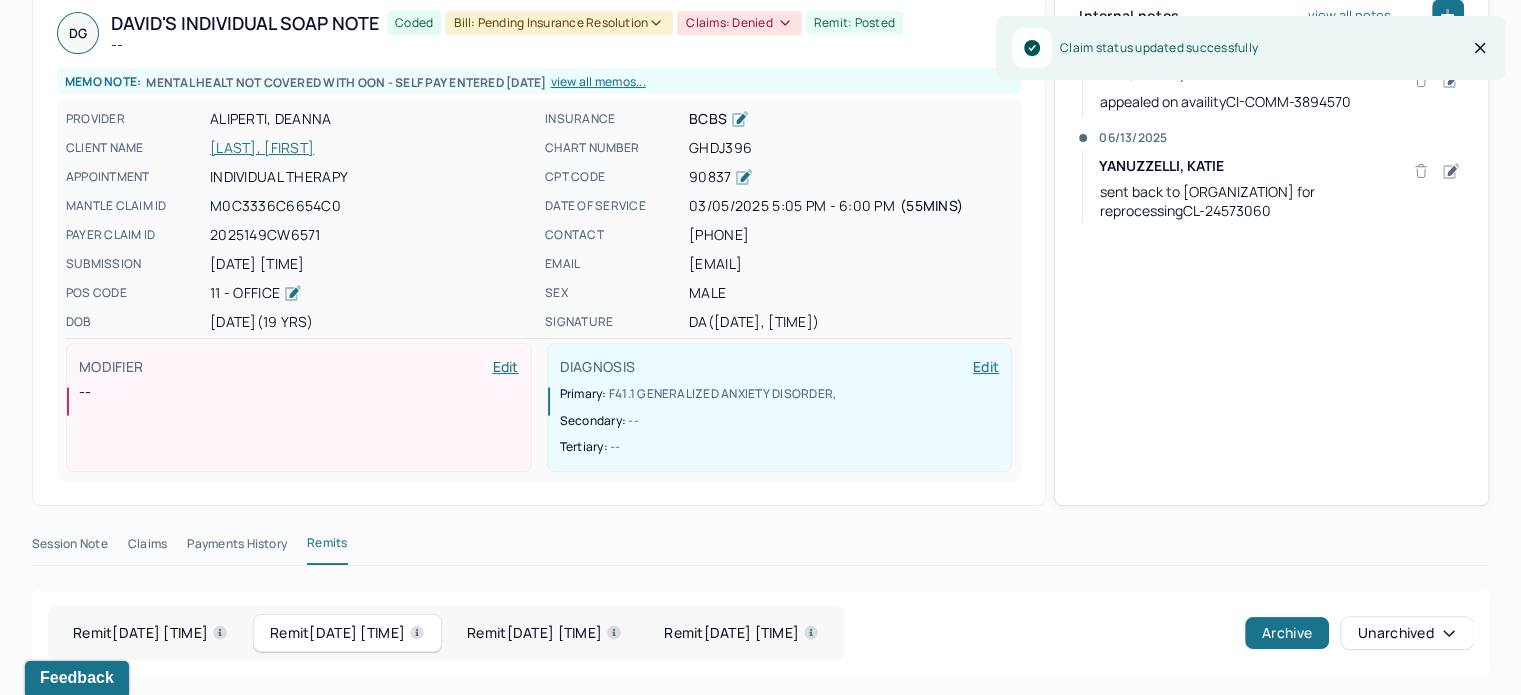 scroll, scrollTop: 0, scrollLeft: 0, axis: both 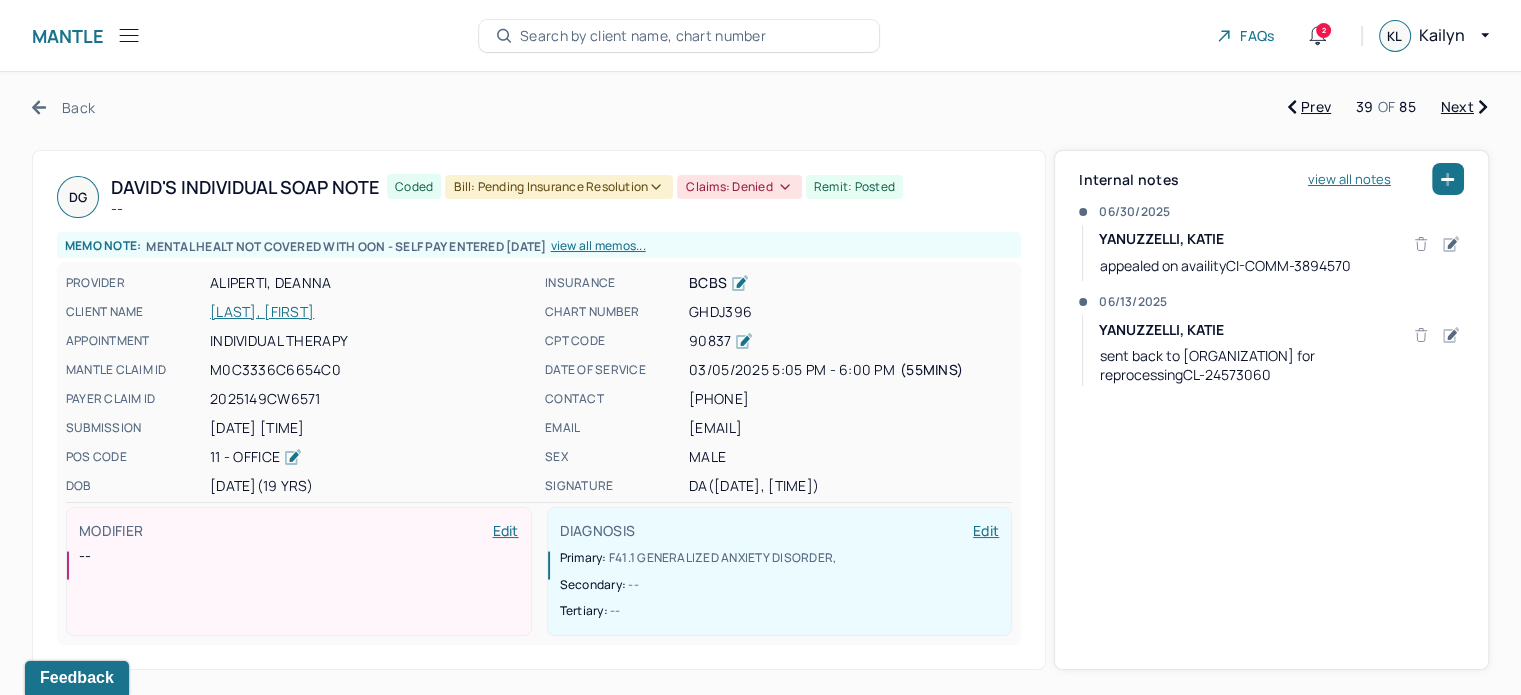 click on "Next" at bounding box center [1464, 107] 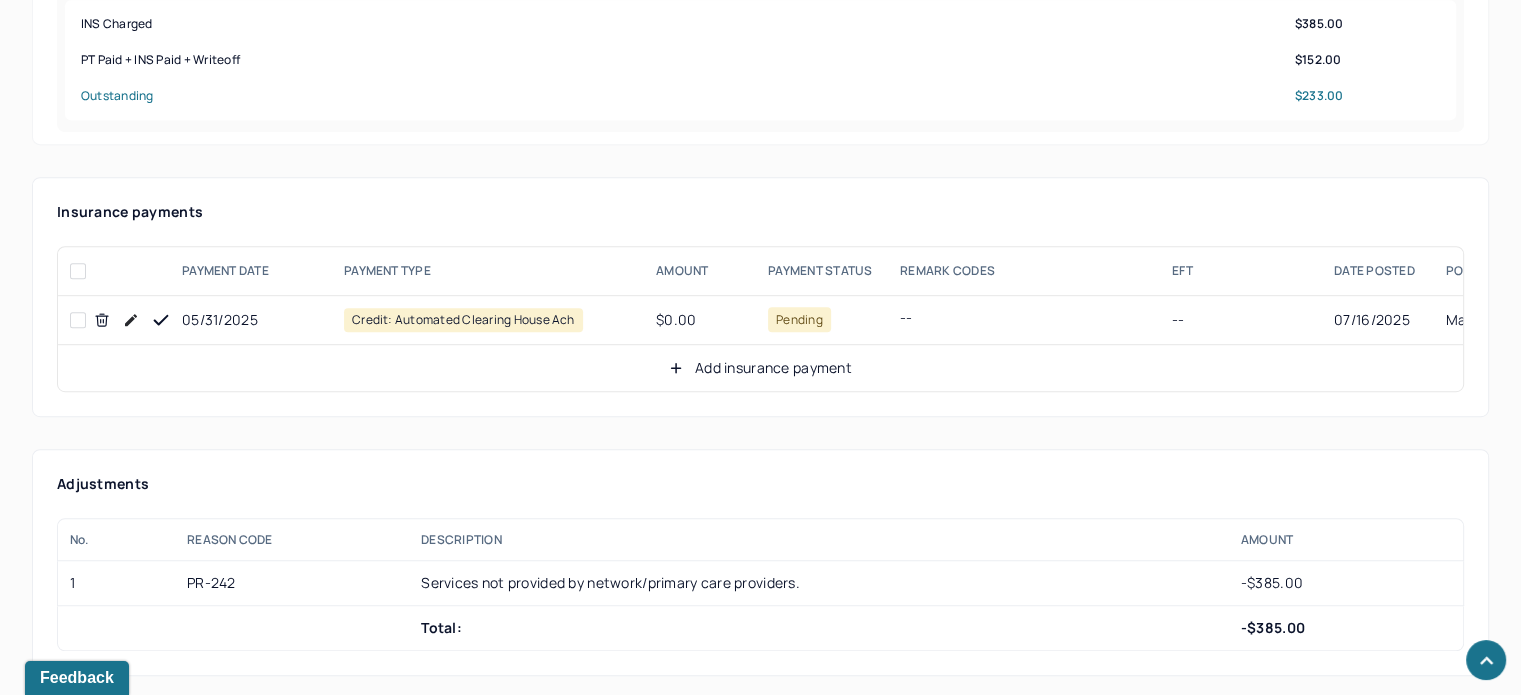 scroll, scrollTop: 1200, scrollLeft: 0, axis: vertical 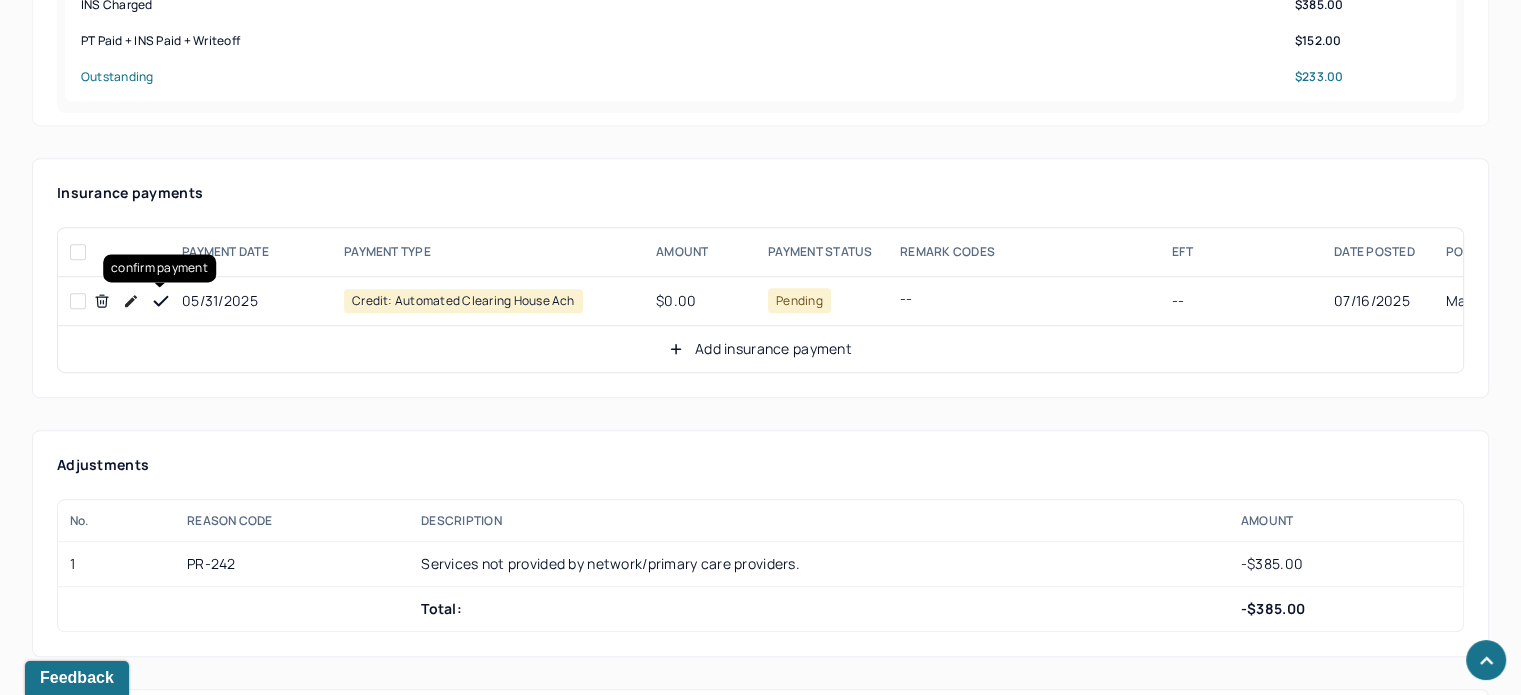 click 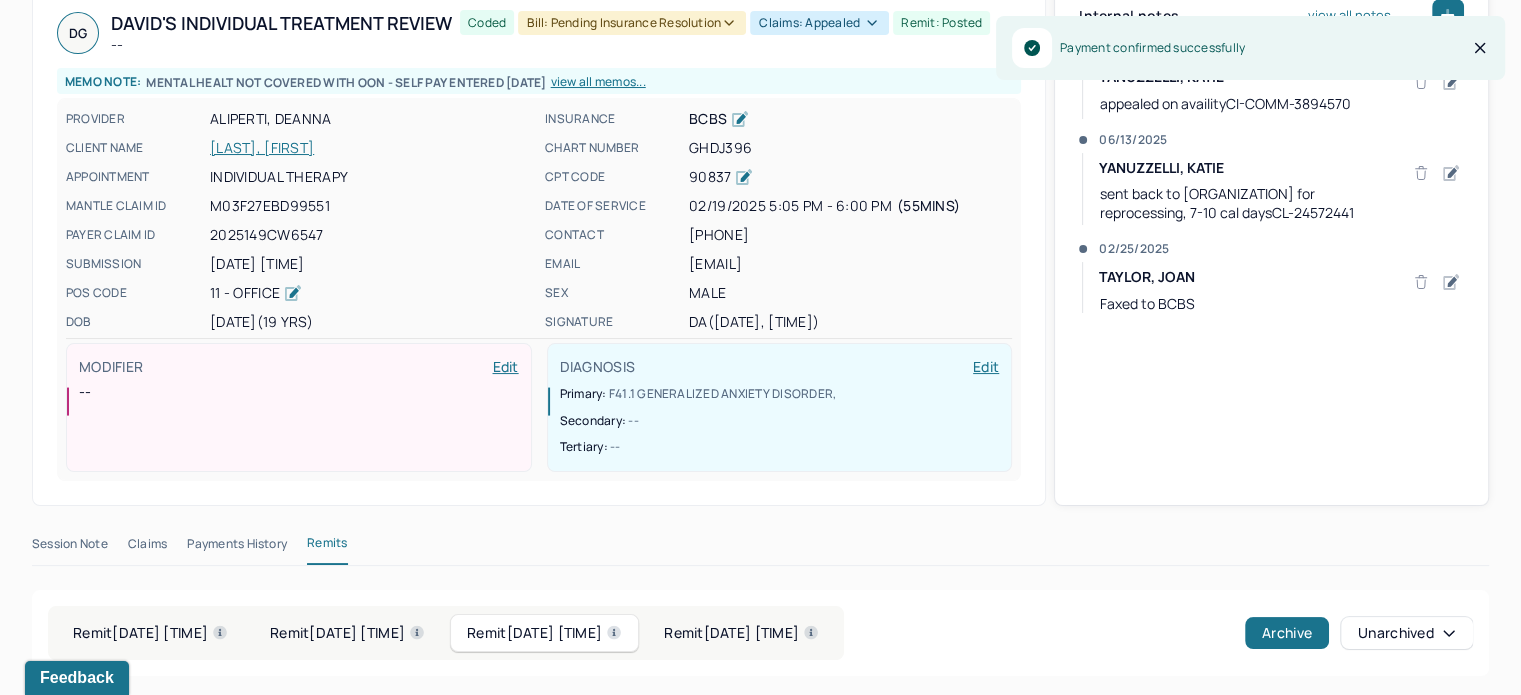 scroll, scrollTop: 0, scrollLeft: 0, axis: both 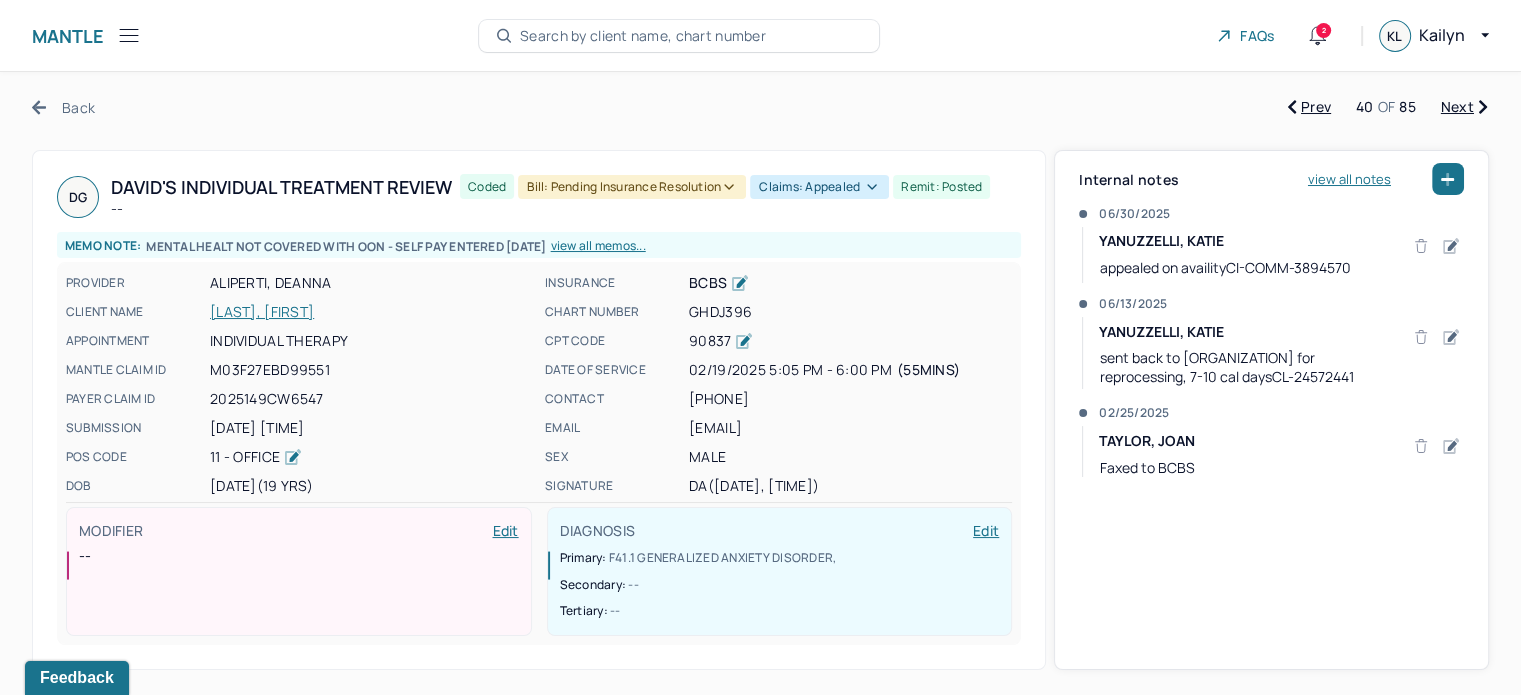 click on "Coded   Bill: Pending Insurance Resolution     Claims: appealed   Remit: posted" at bounding box center [725, 197] 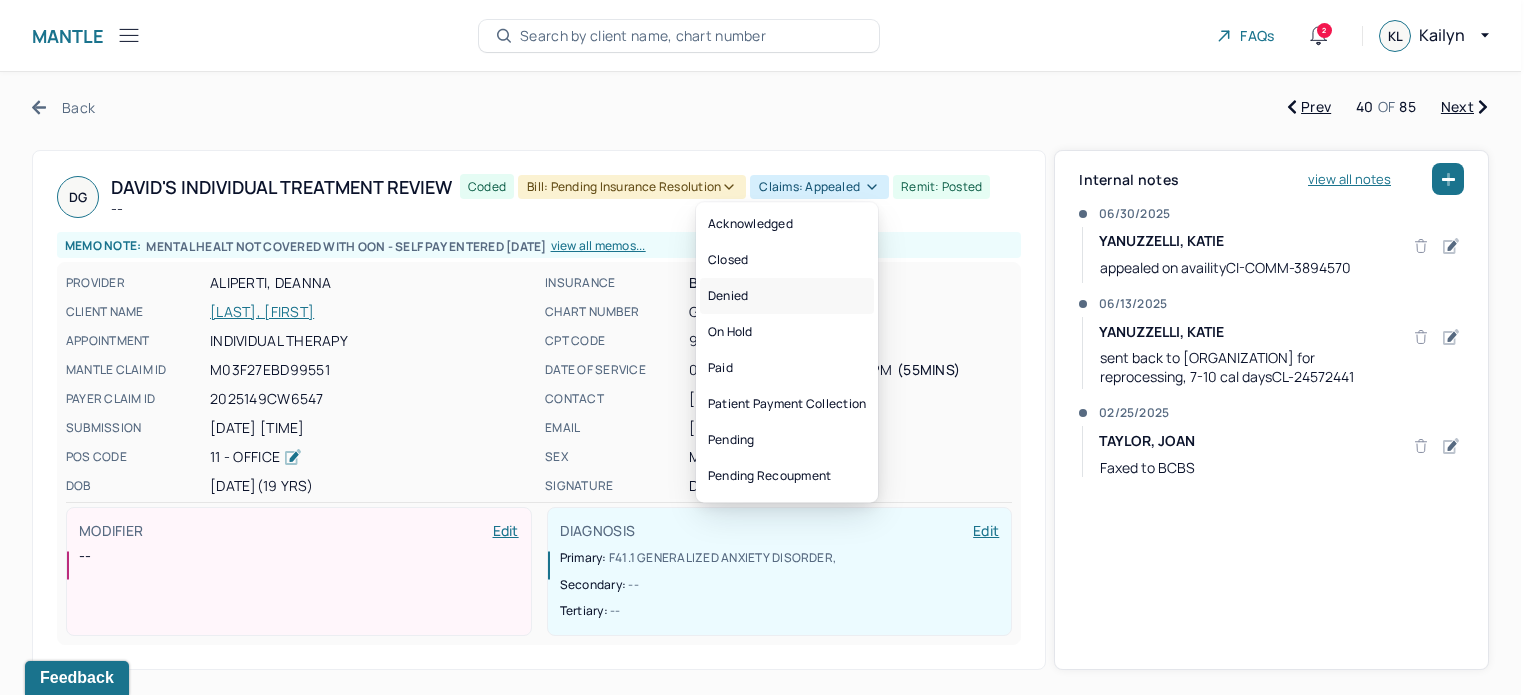 click on "Denied" at bounding box center [787, 296] 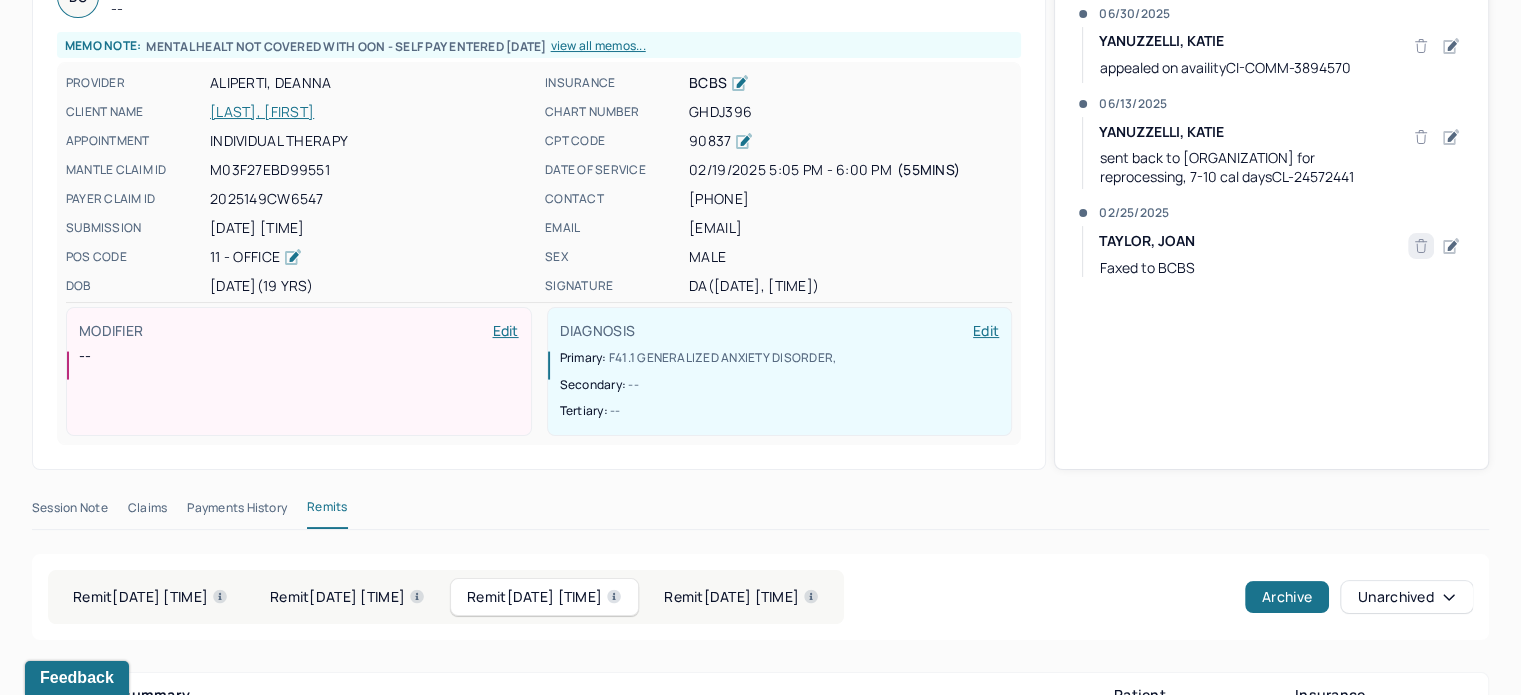 scroll, scrollTop: 0, scrollLeft: 0, axis: both 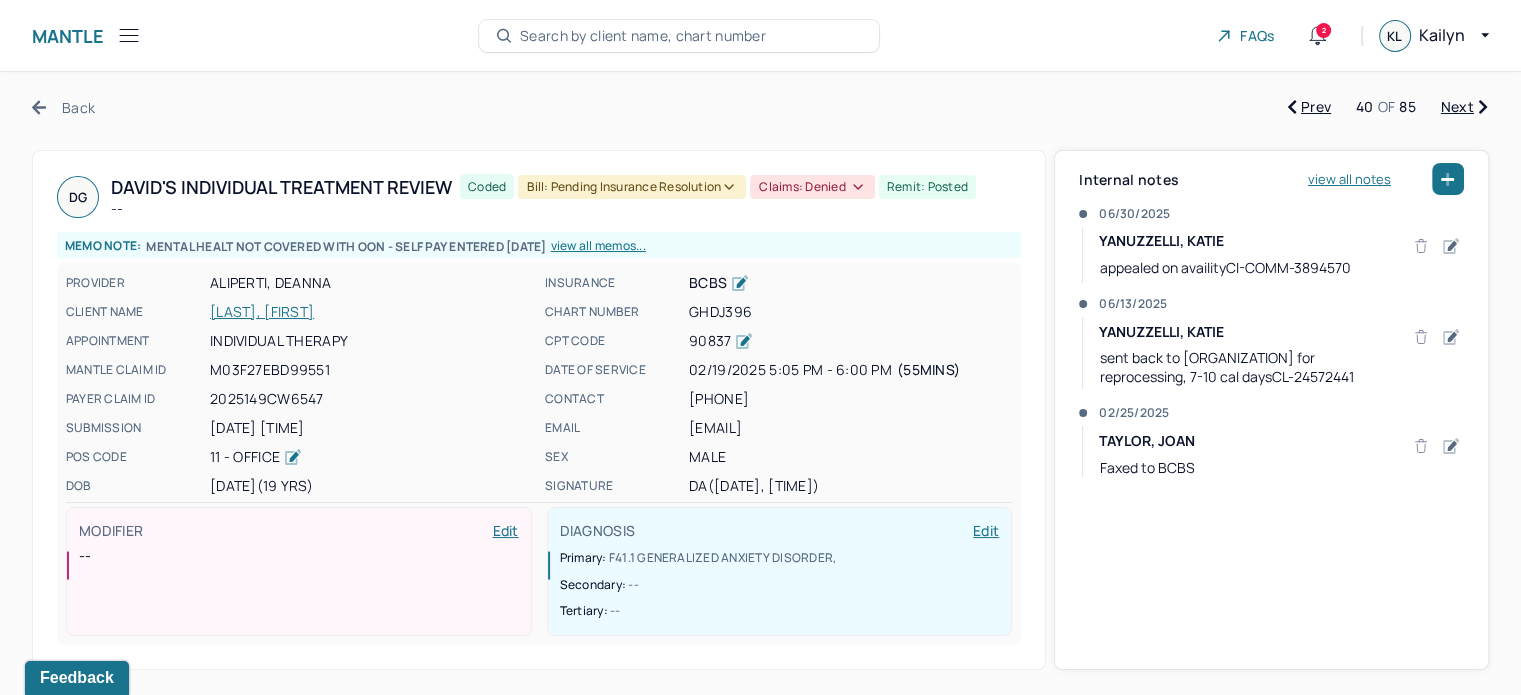 click on "Next" at bounding box center (1464, 107) 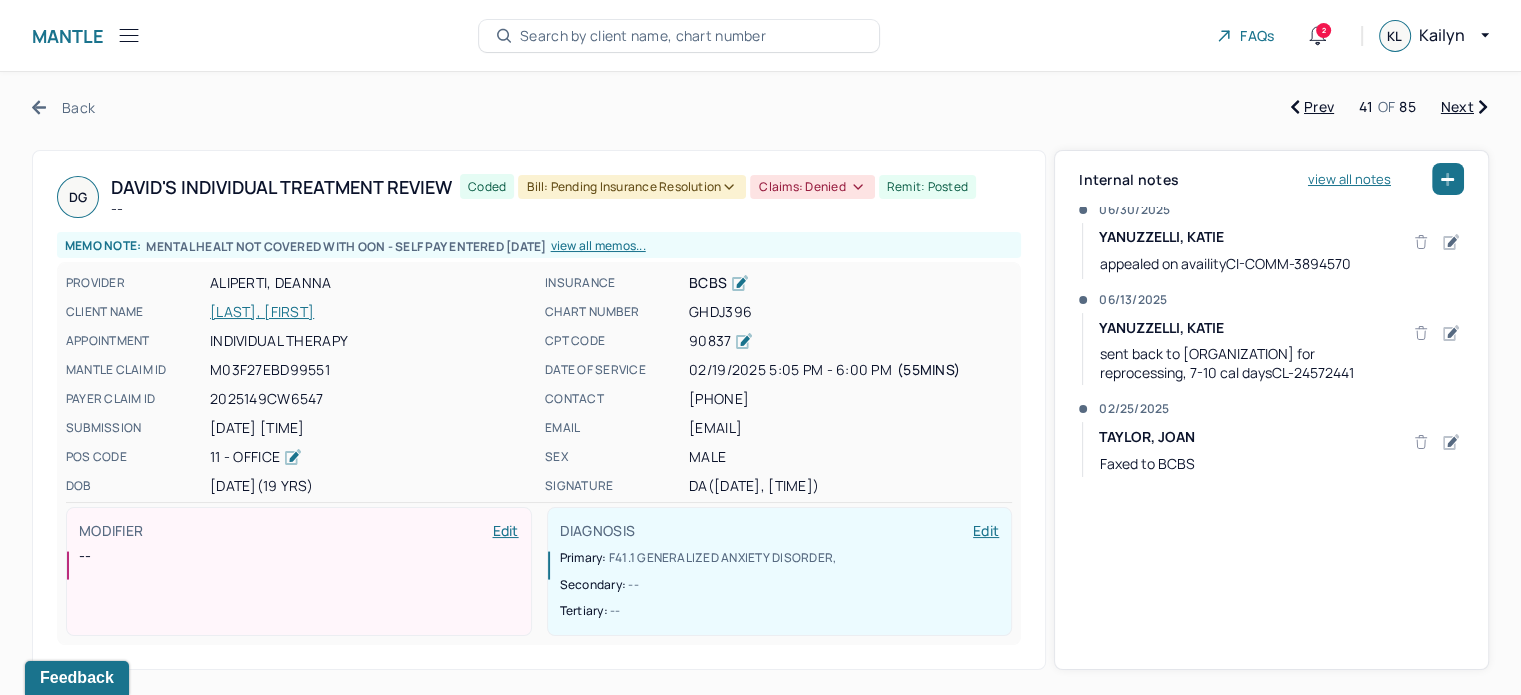 scroll, scrollTop: 5, scrollLeft: 0, axis: vertical 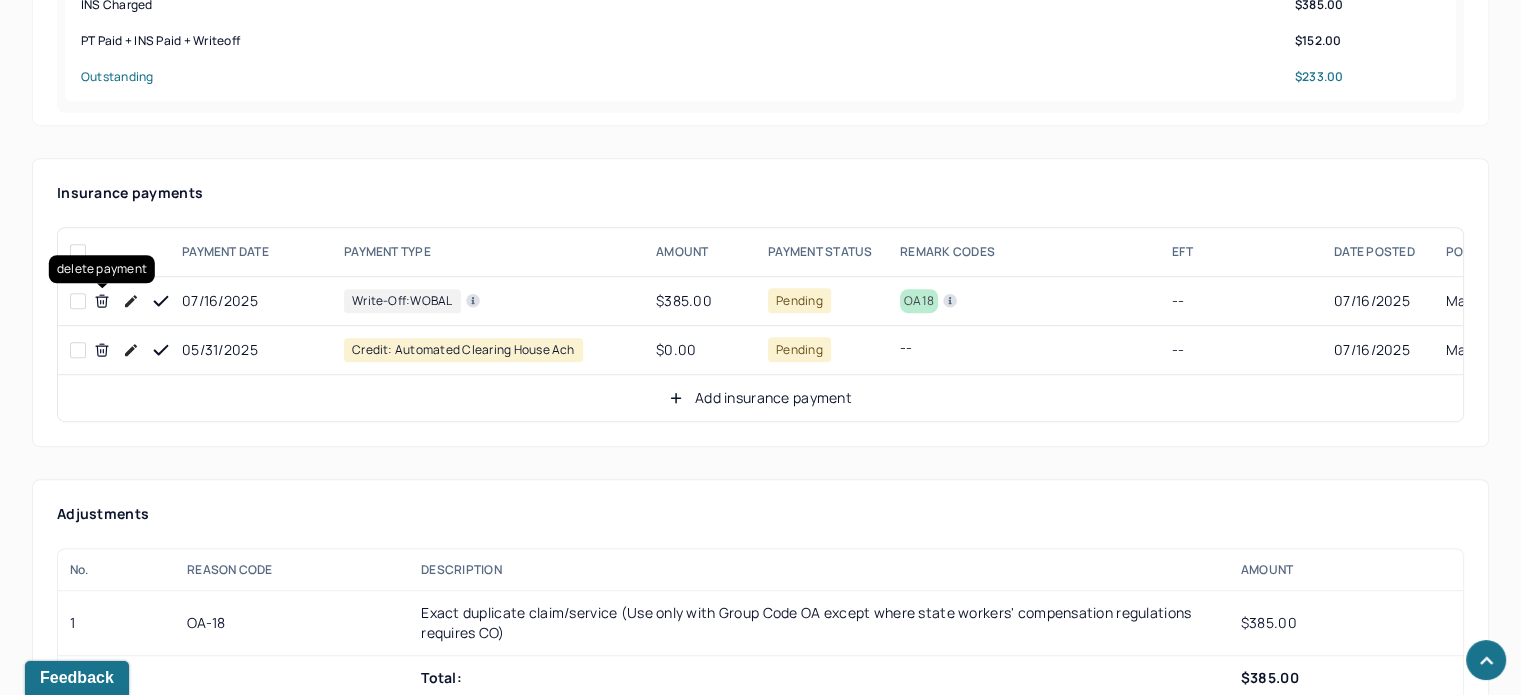 click 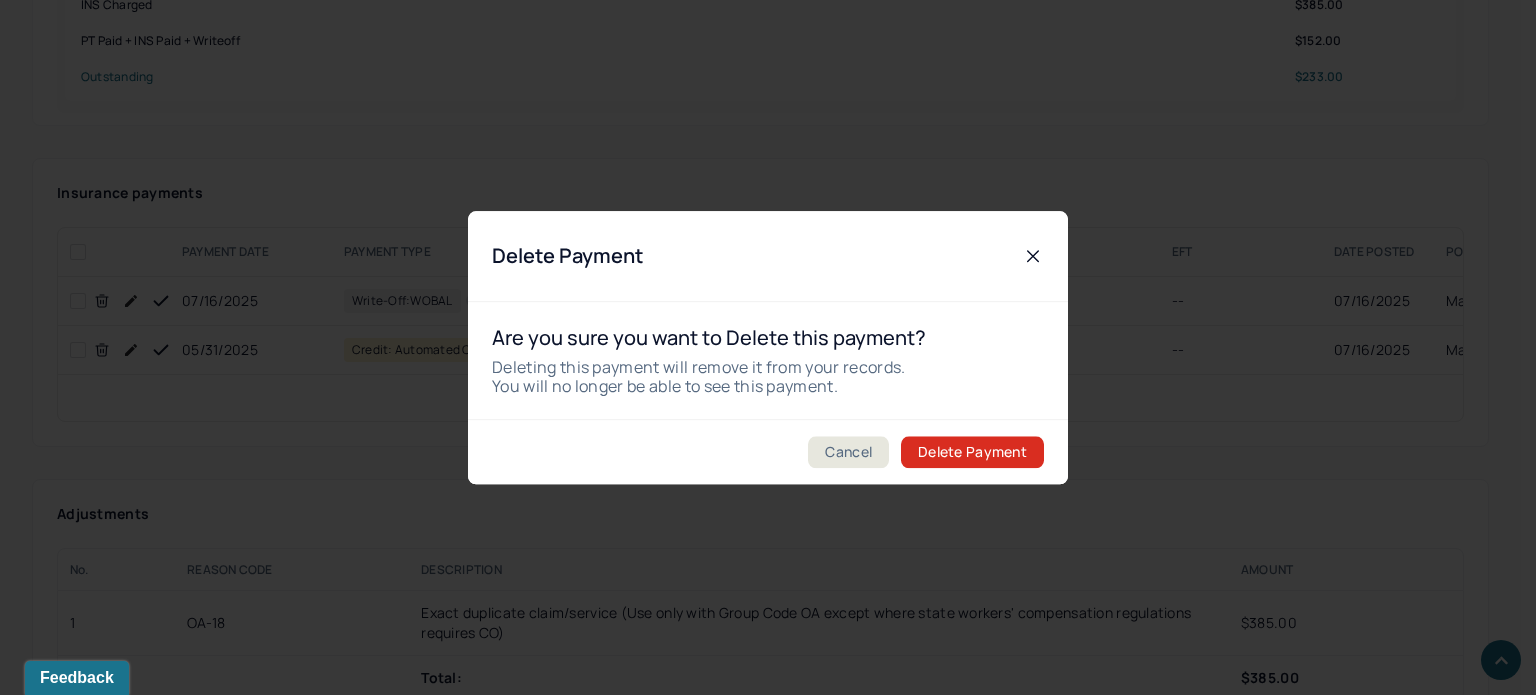 click on "Delete Payment" at bounding box center [972, 452] 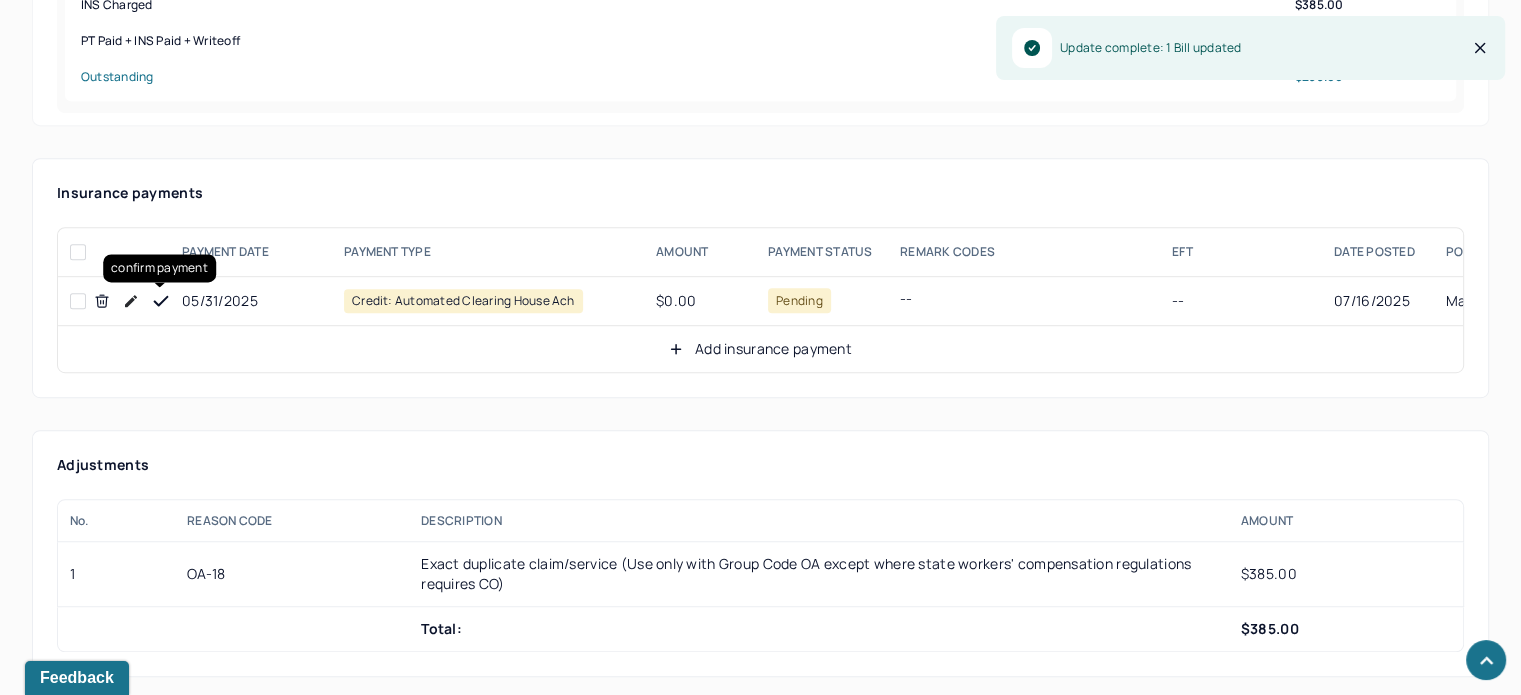click 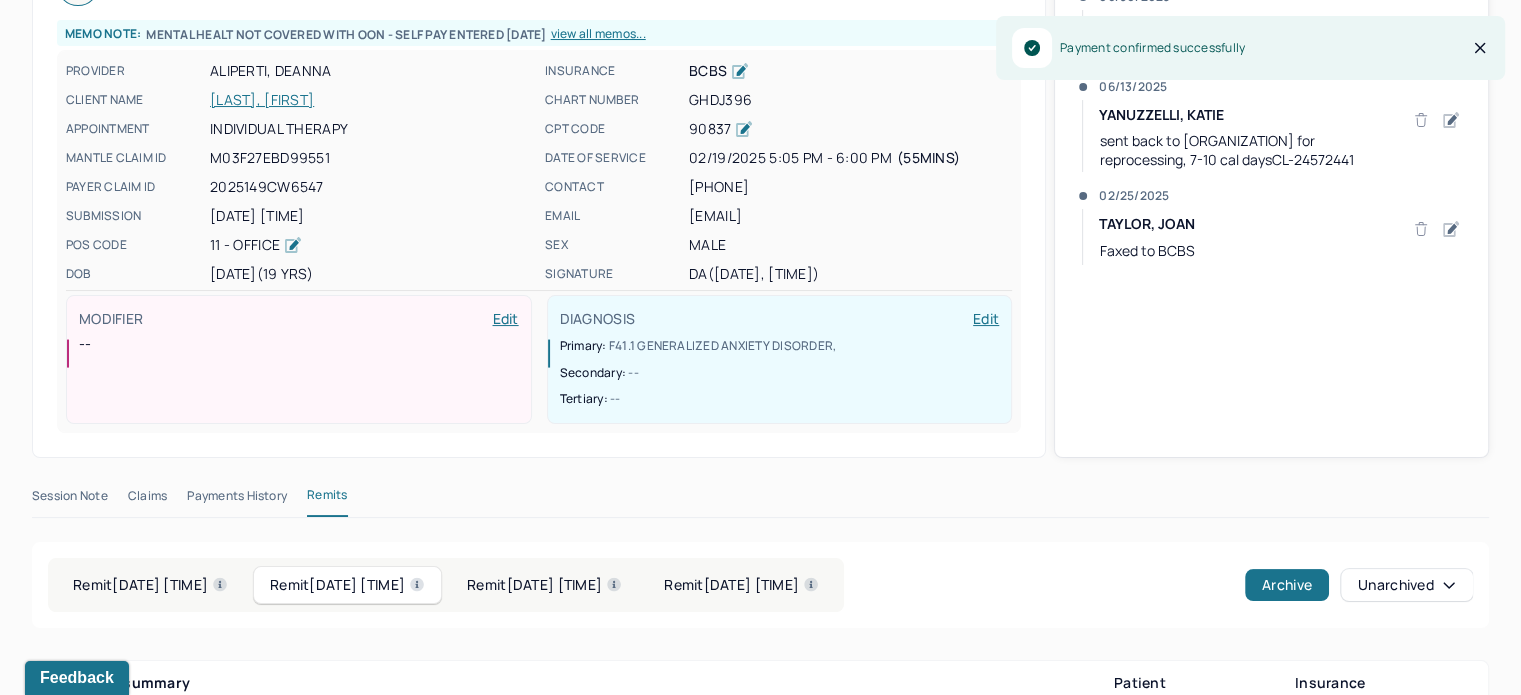 scroll, scrollTop: 0, scrollLeft: 0, axis: both 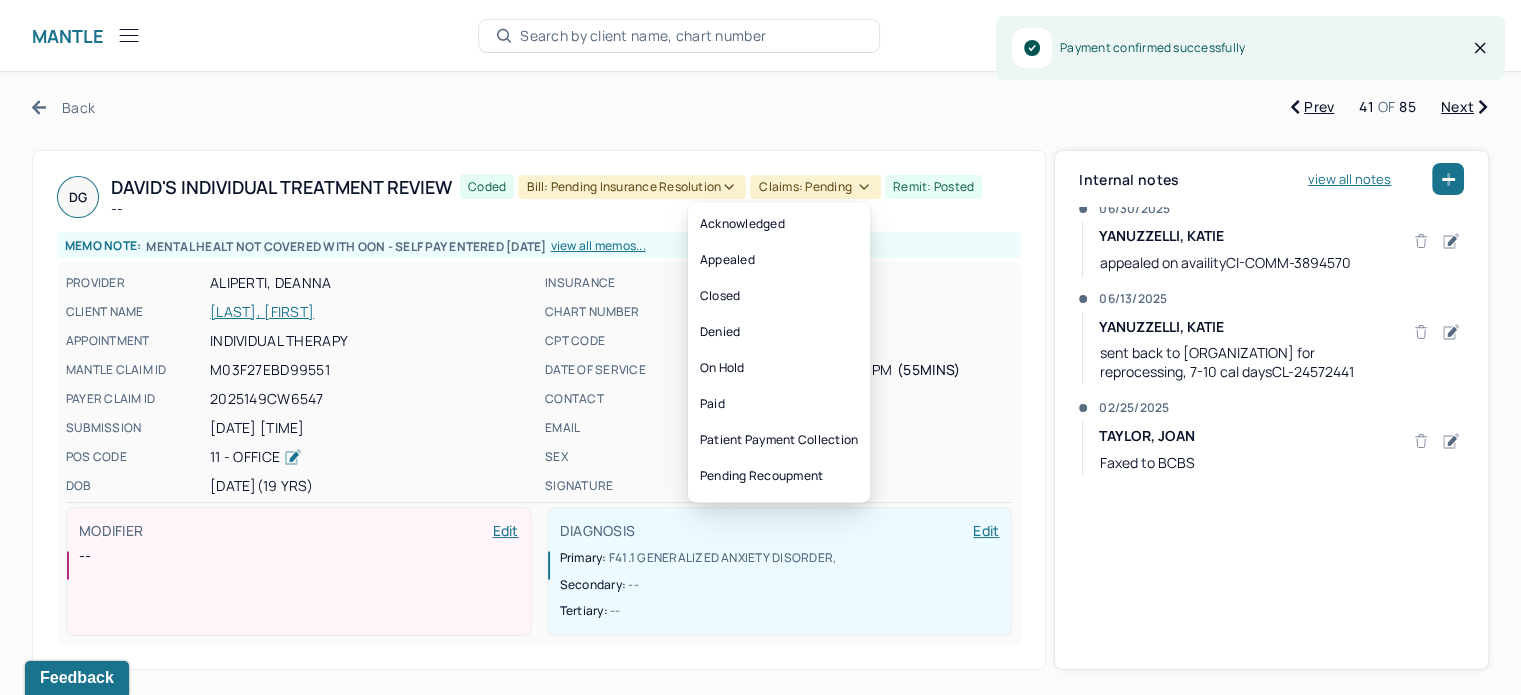 click on "Claims: pending" at bounding box center (815, 187) 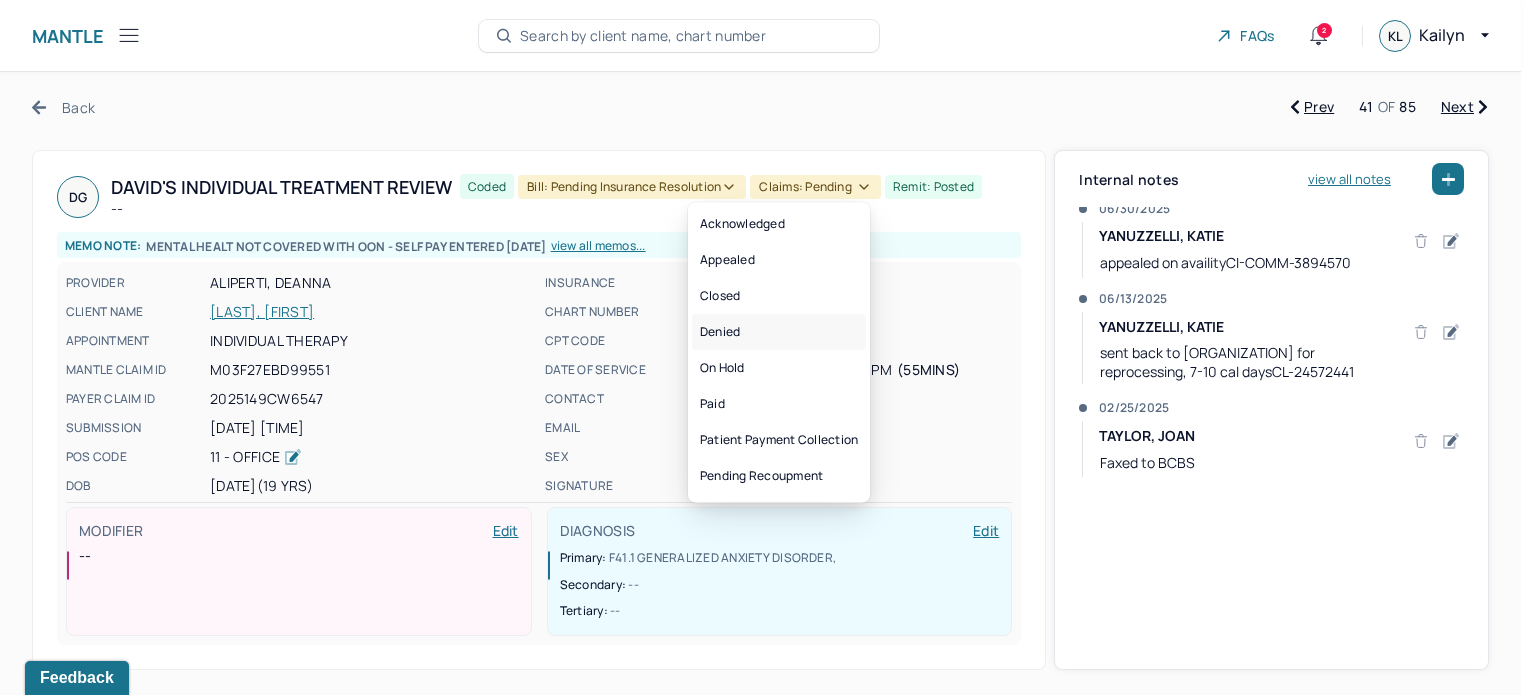 click on "Denied" at bounding box center [779, 332] 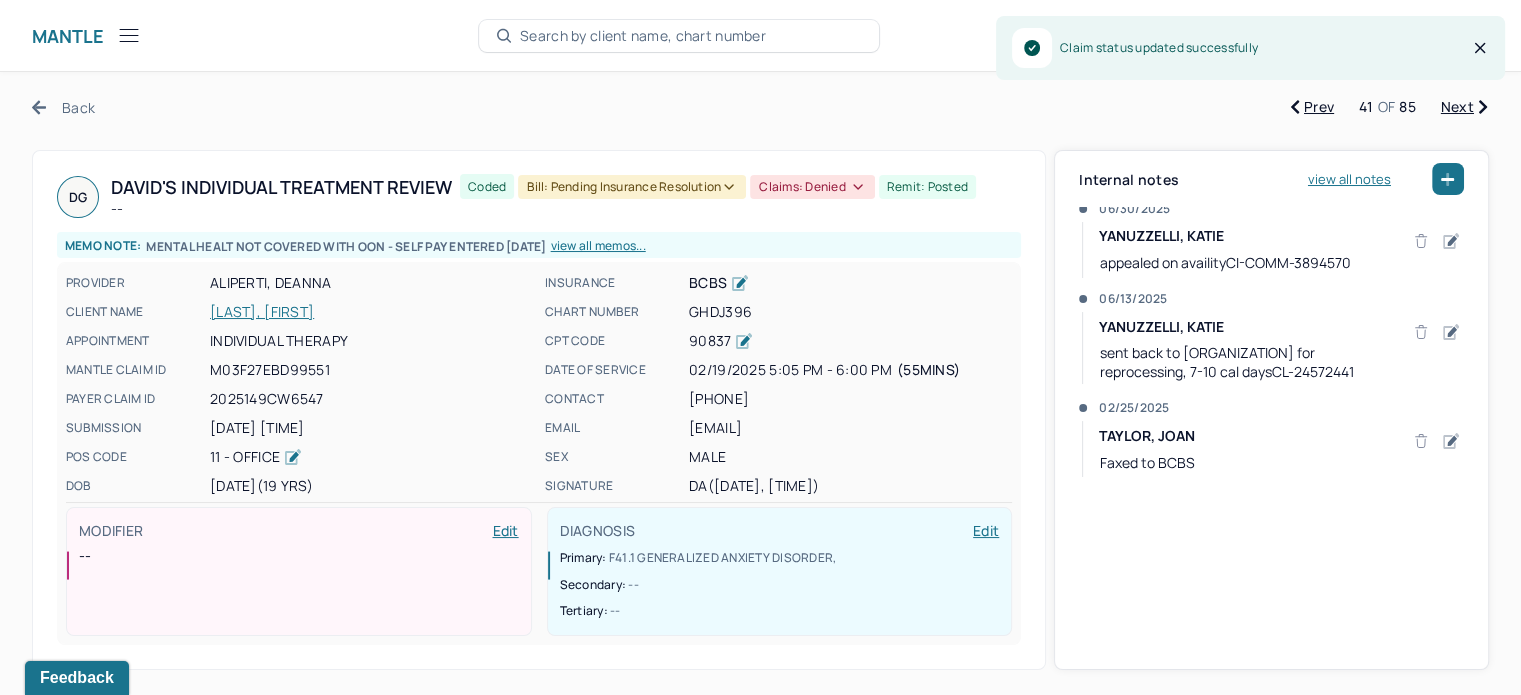 click on "Next" at bounding box center [1464, 107] 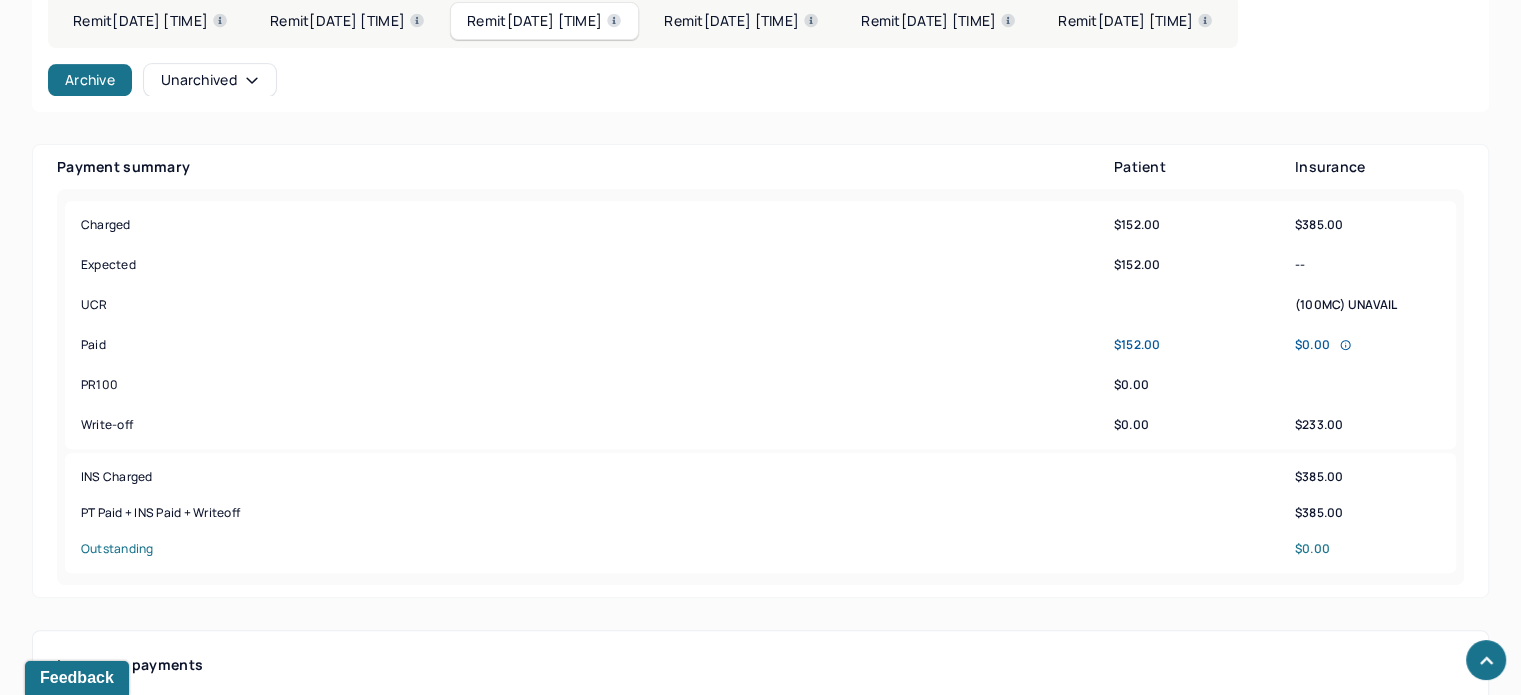 scroll, scrollTop: 1192, scrollLeft: 0, axis: vertical 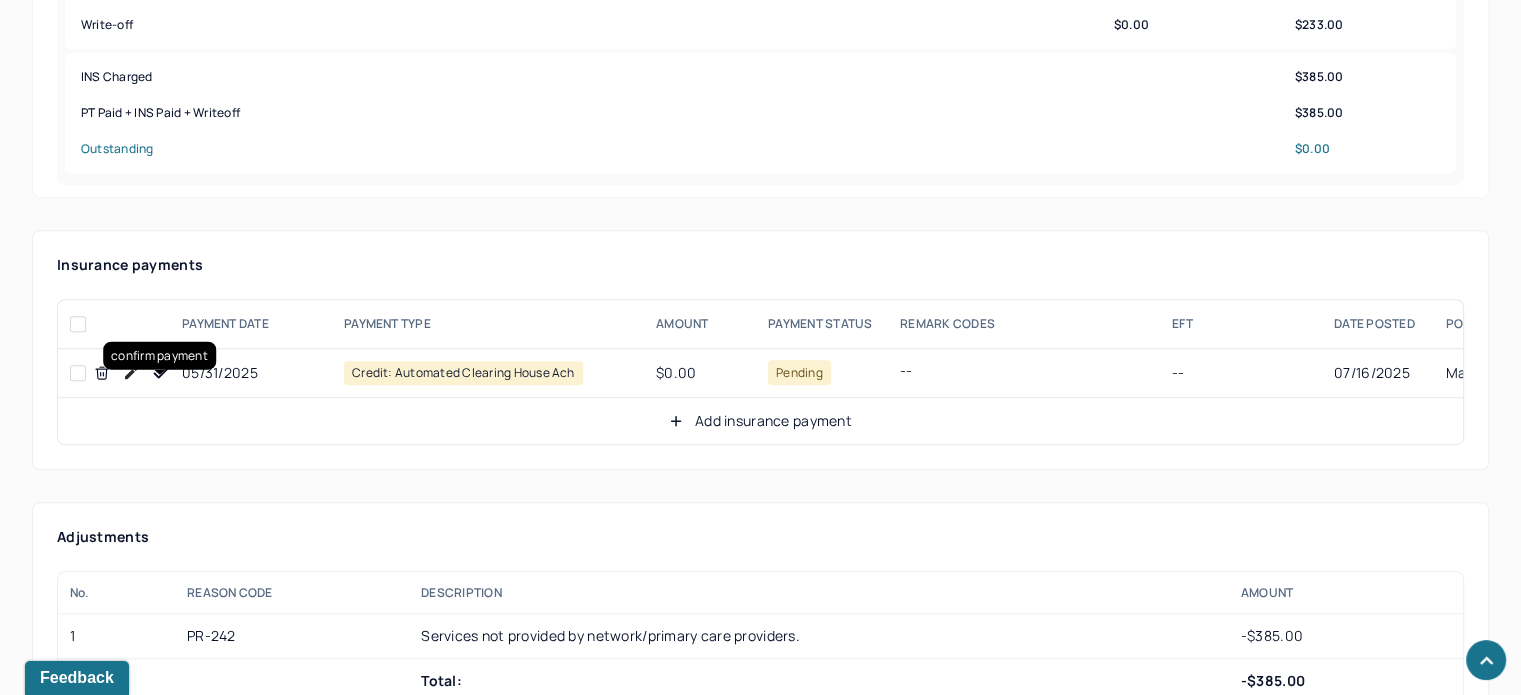 click 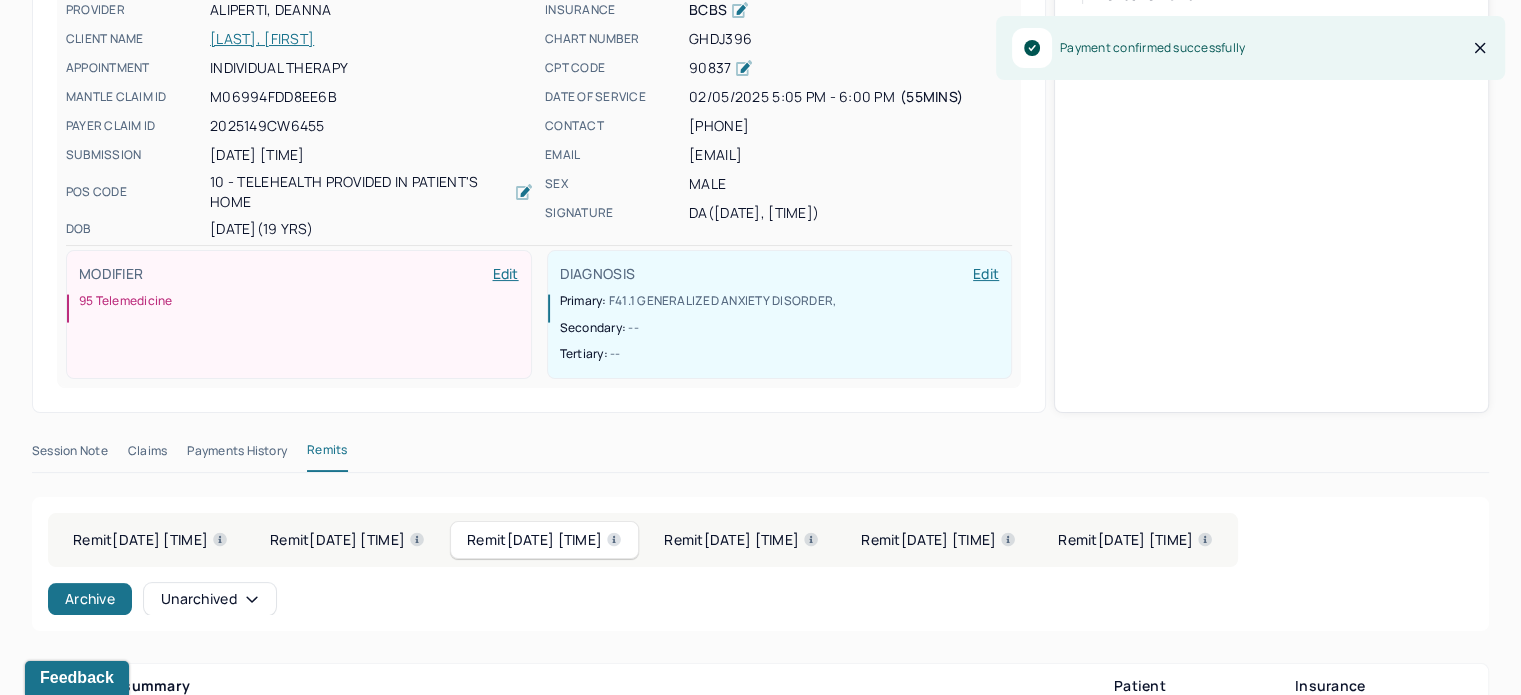 scroll, scrollTop: 0, scrollLeft: 0, axis: both 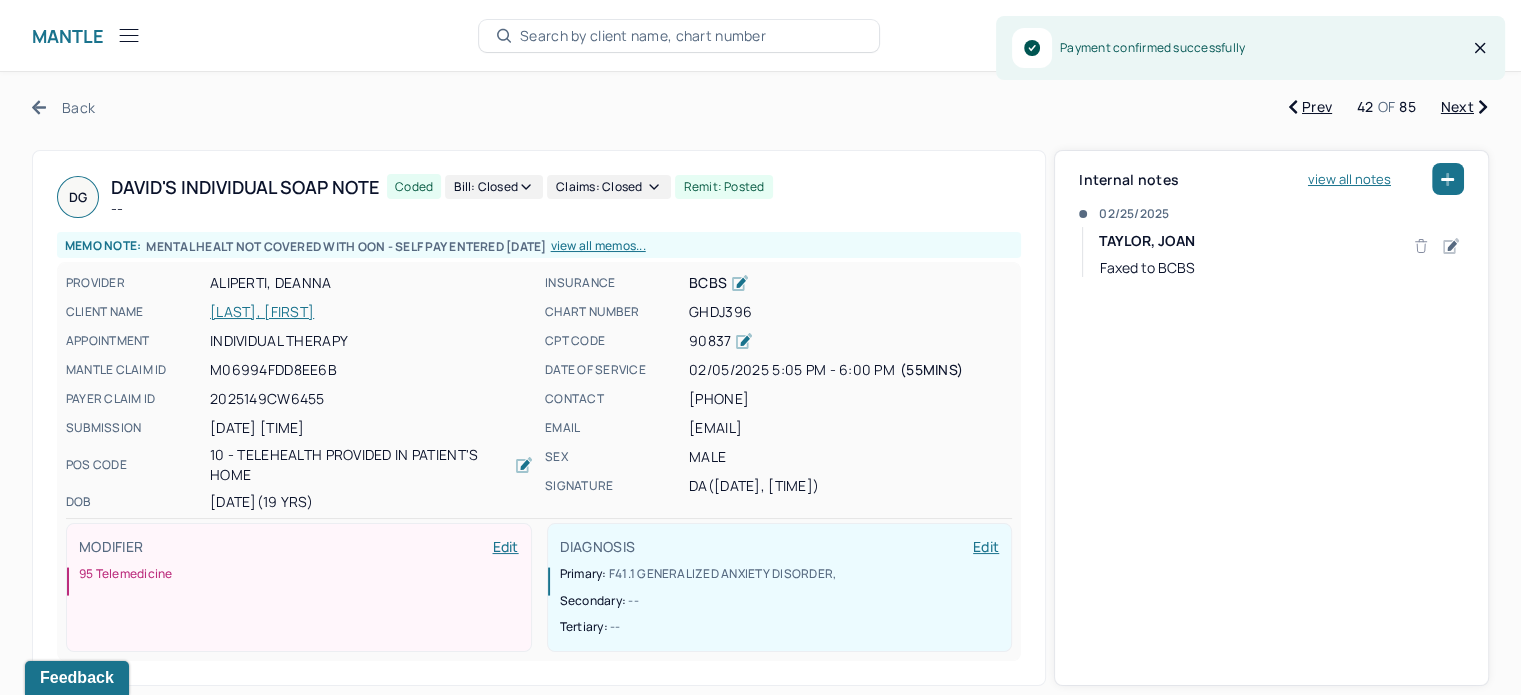 click on "Next" at bounding box center (1464, 107) 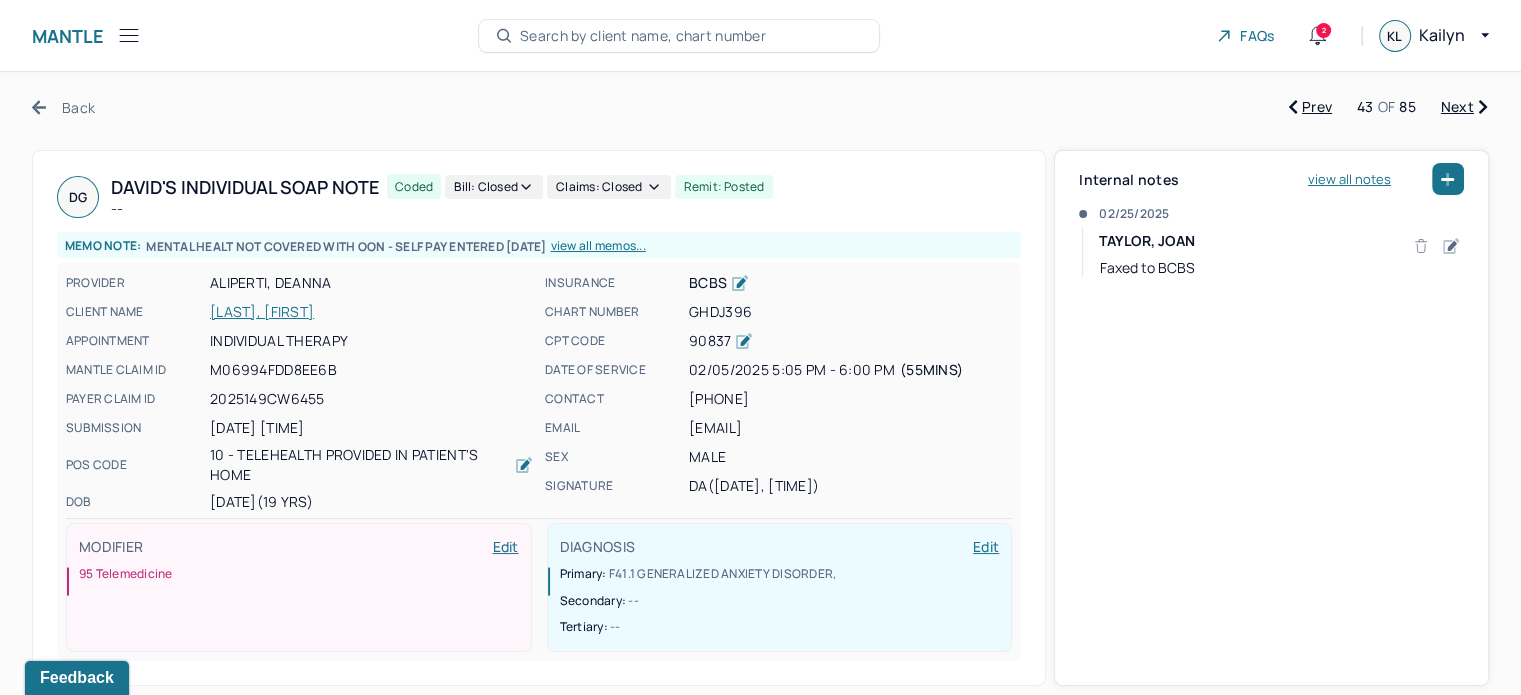 click on "Back" at bounding box center [63, 107] 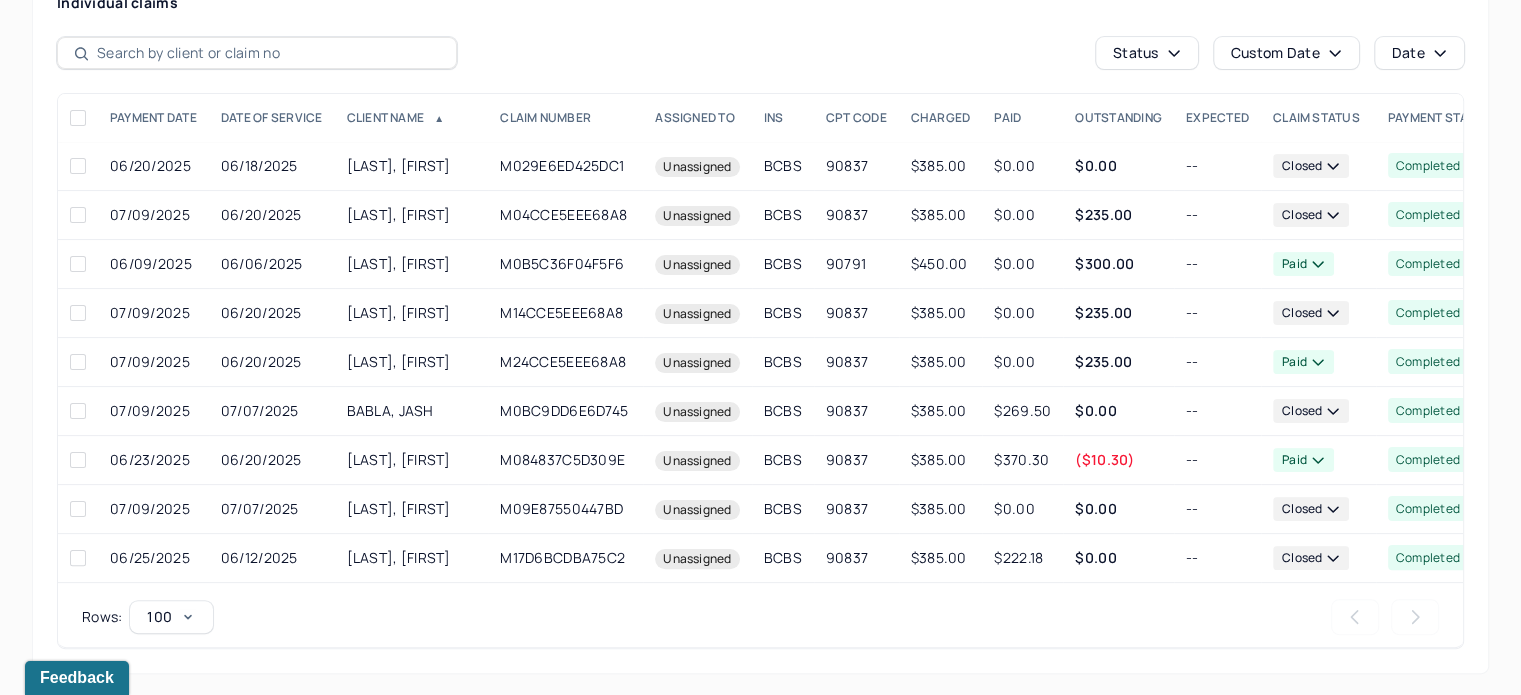 scroll, scrollTop: 392, scrollLeft: 0, axis: vertical 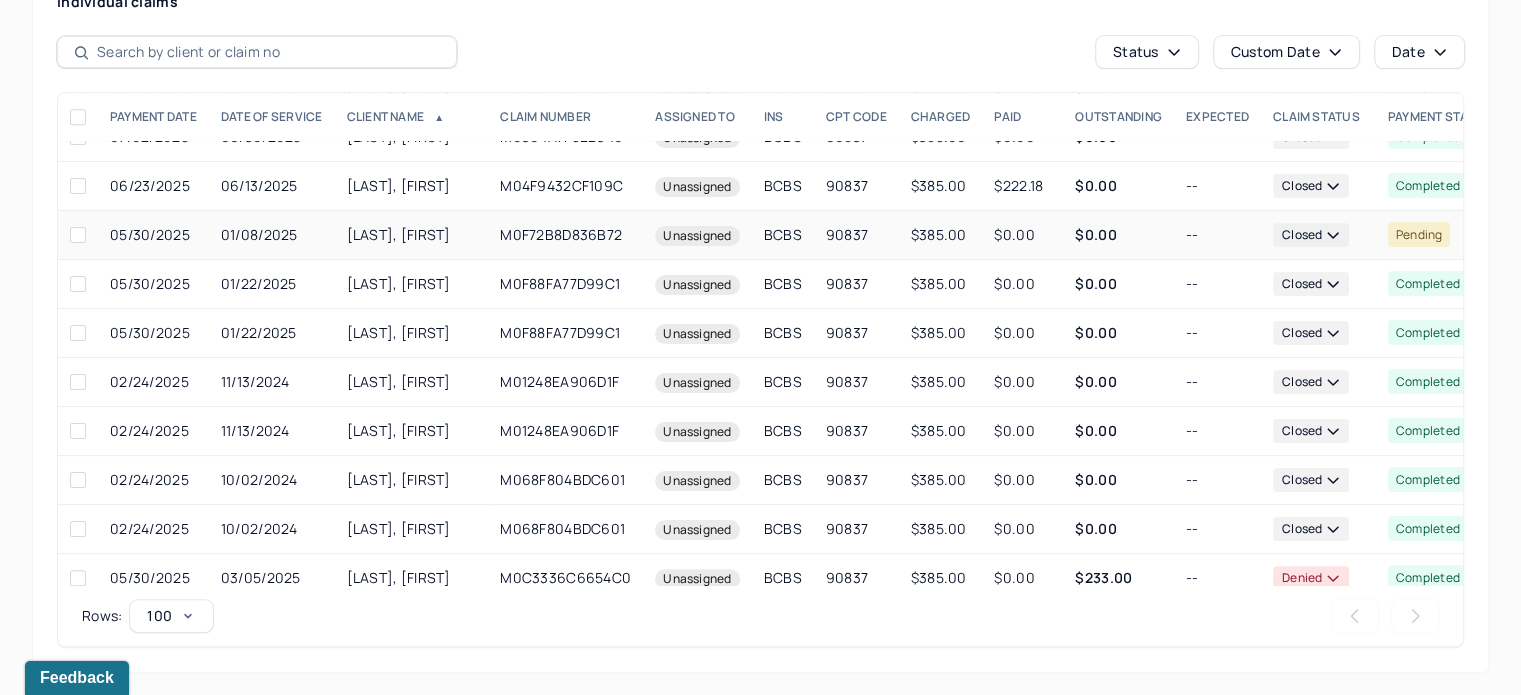 click on "--" at bounding box center [1217, 235] 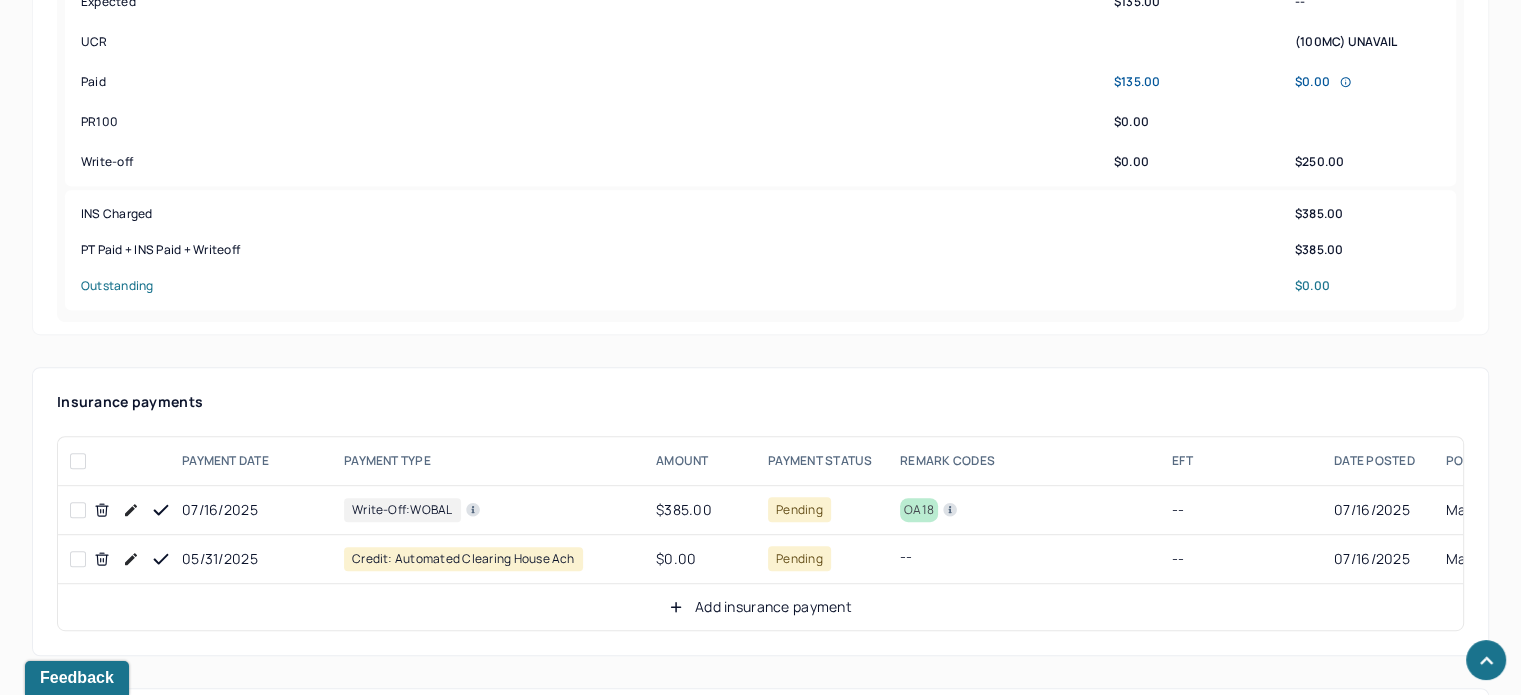 scroll, scrollTop: 1092, scrollLeft: 0, axis: vertical 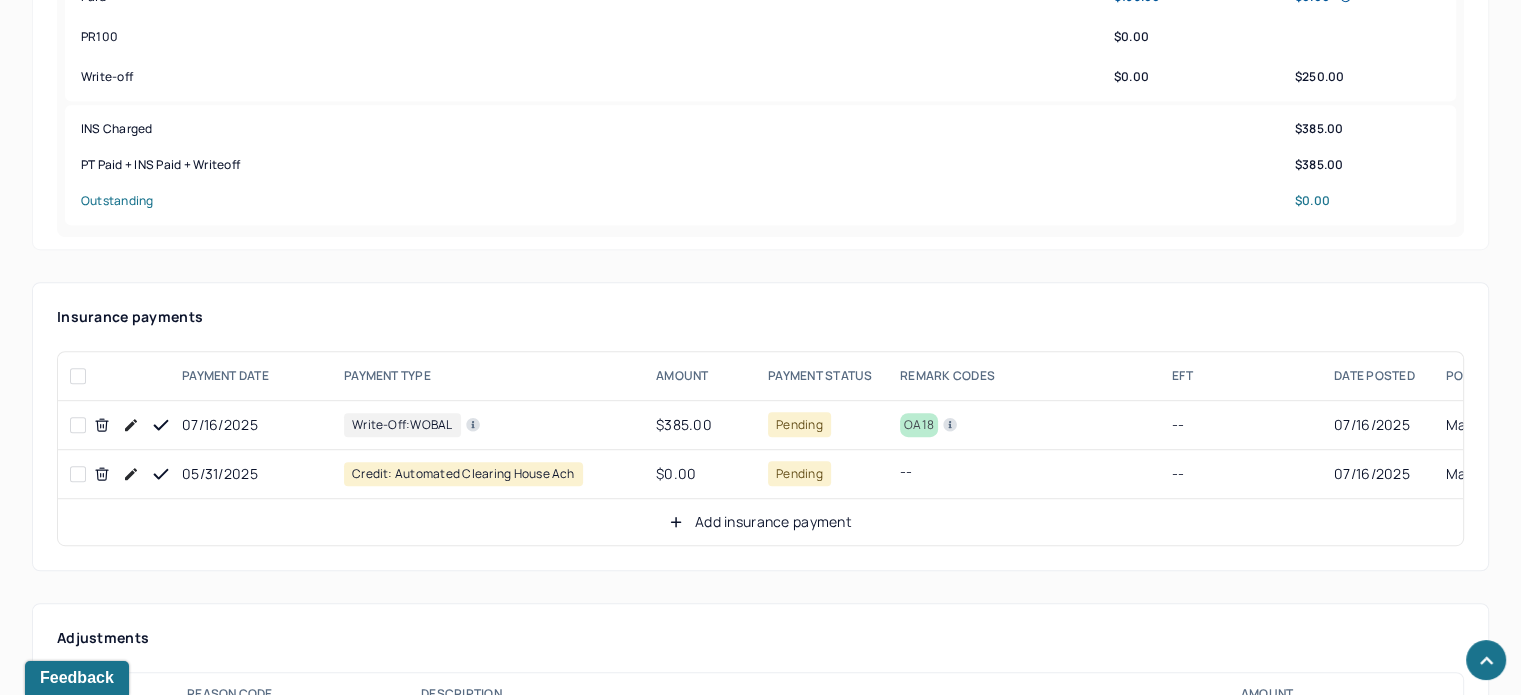 click 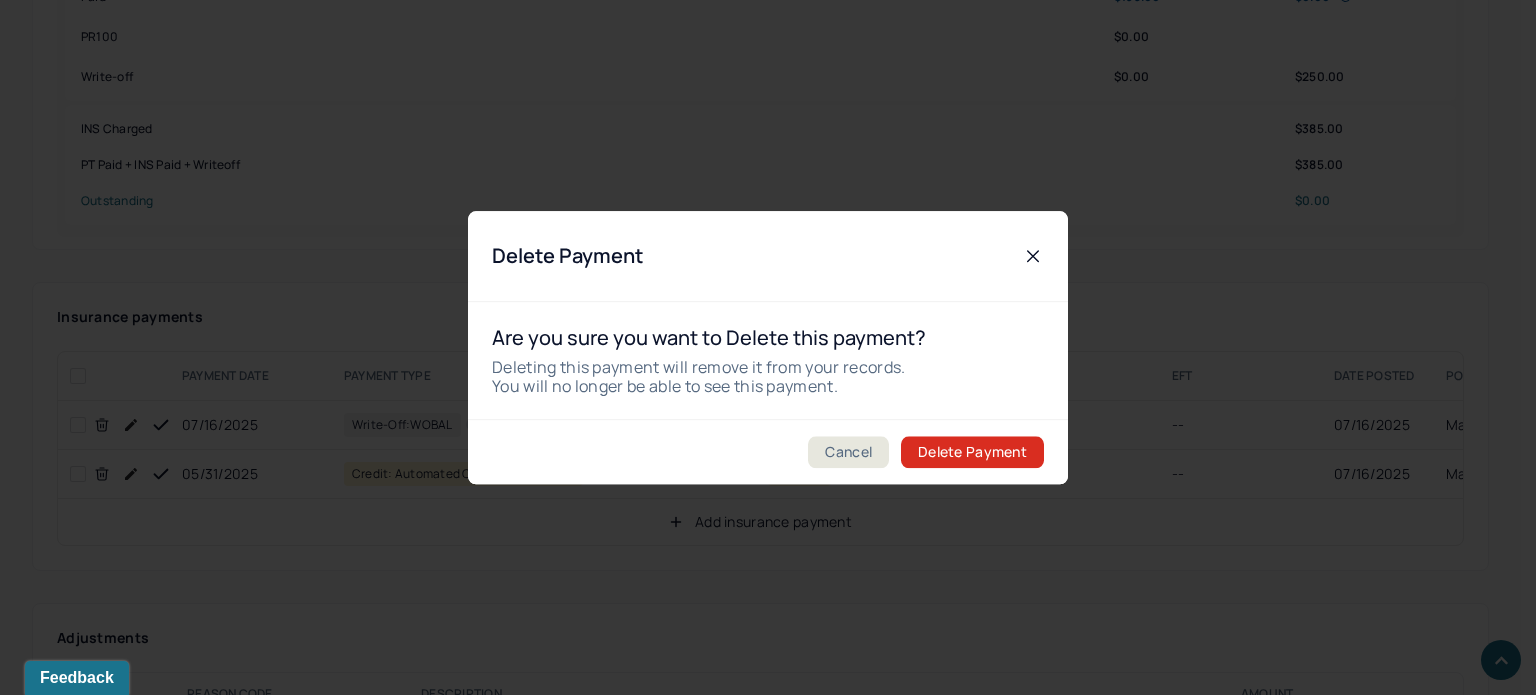 click on "Delete Payment" at bounding box center [972, 452] 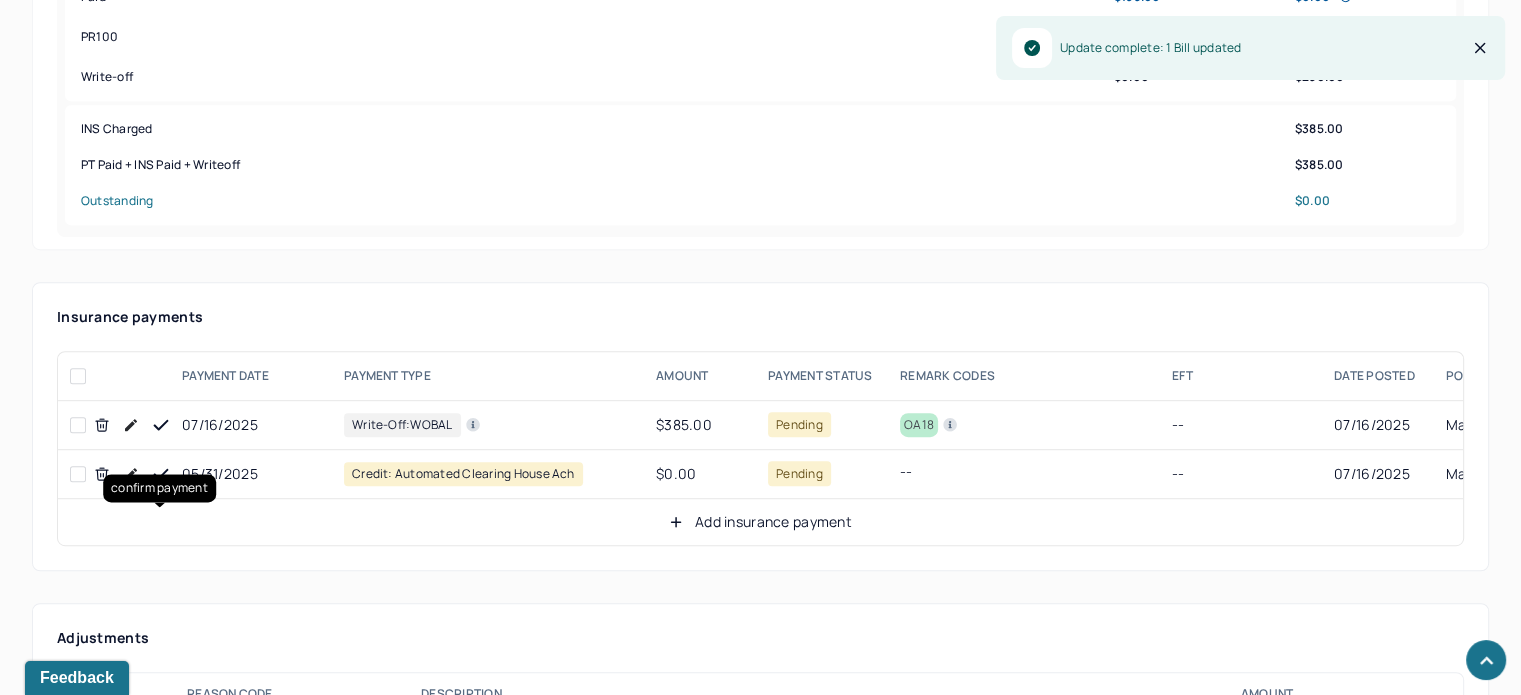 click 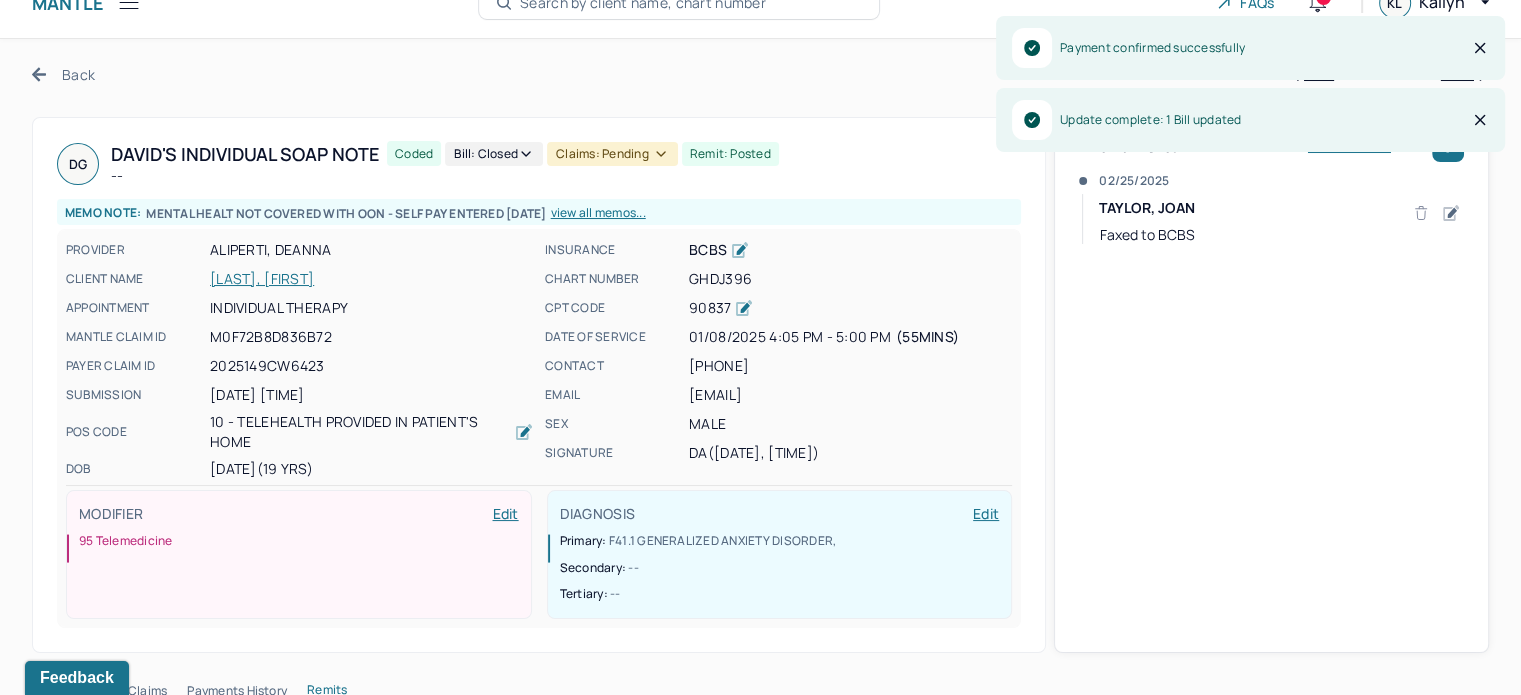 scroll, scrollTop: 0, scrollLeft: 0, axis: both 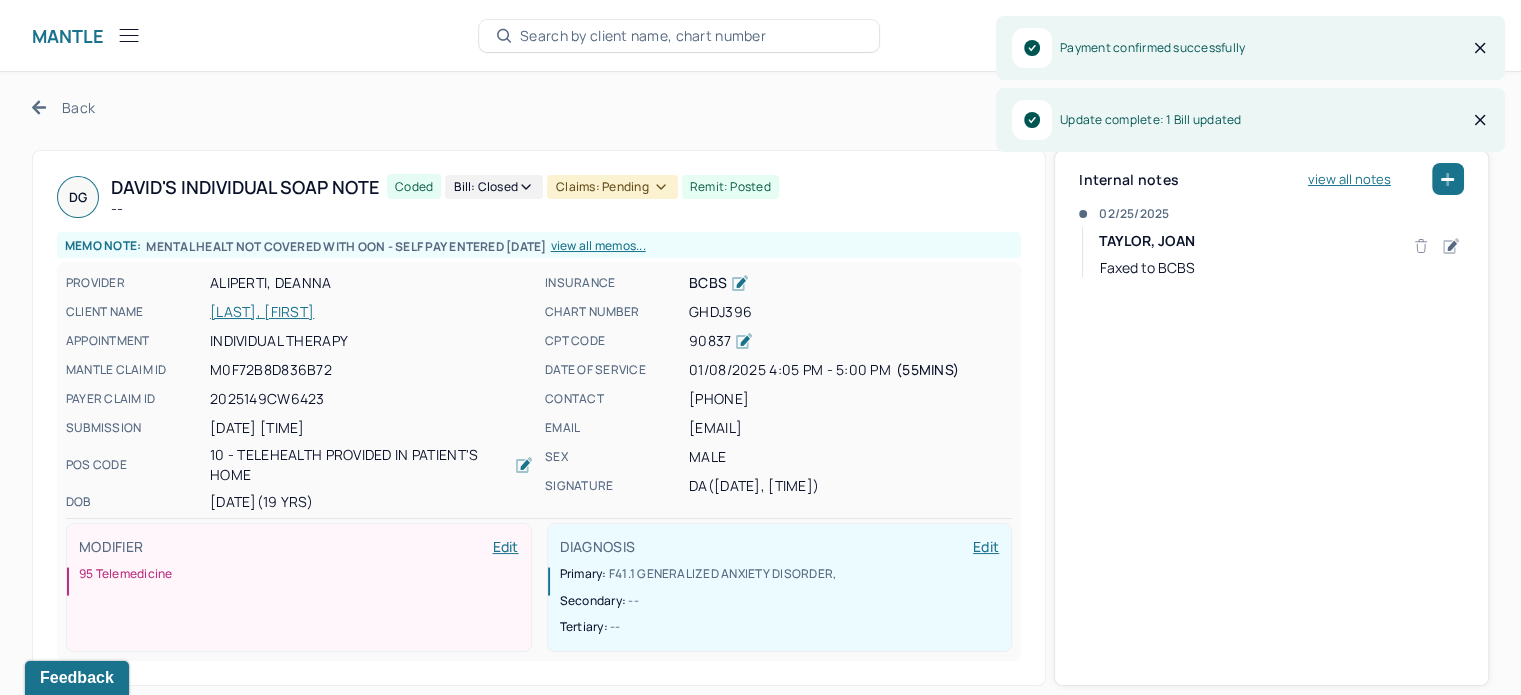 click on "Claims: pending" at bounding box center [612, 187] 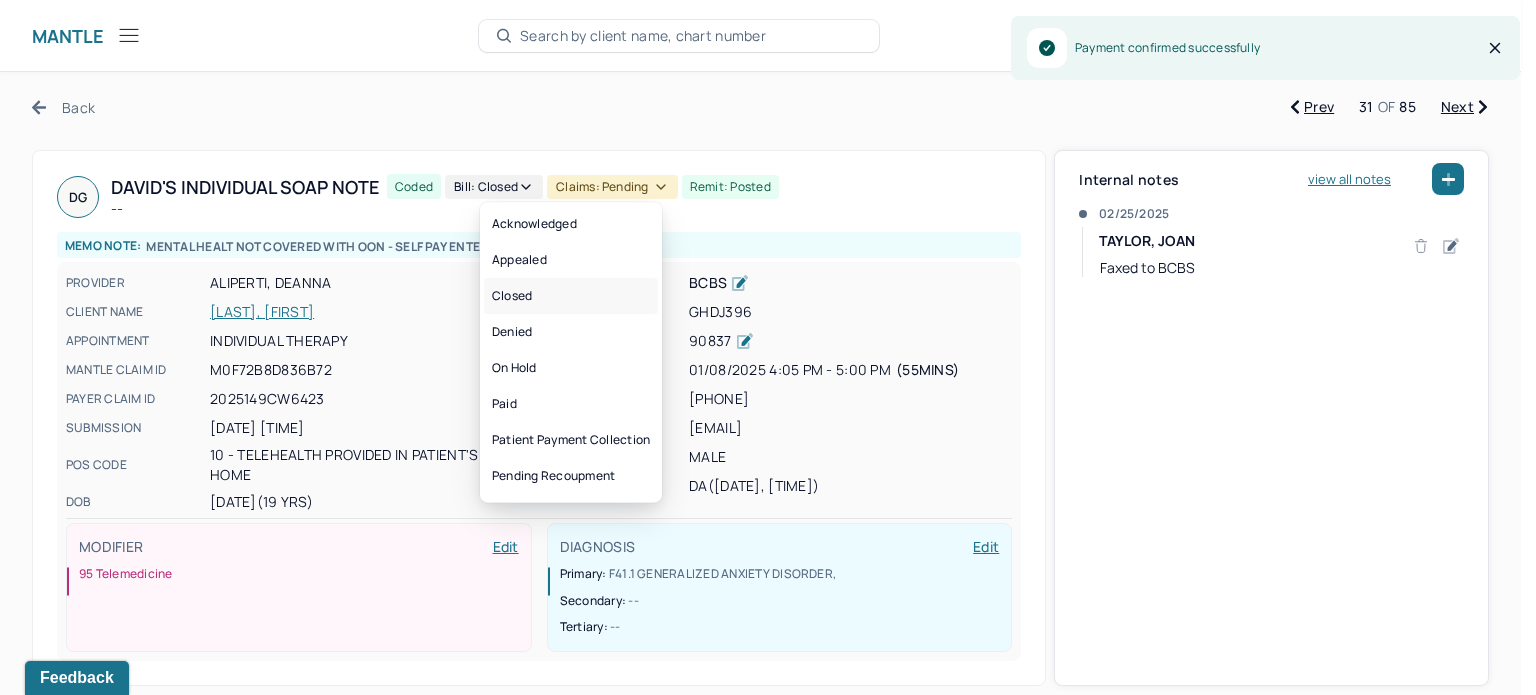 click on "Closed" at bounding box center (571, 296) 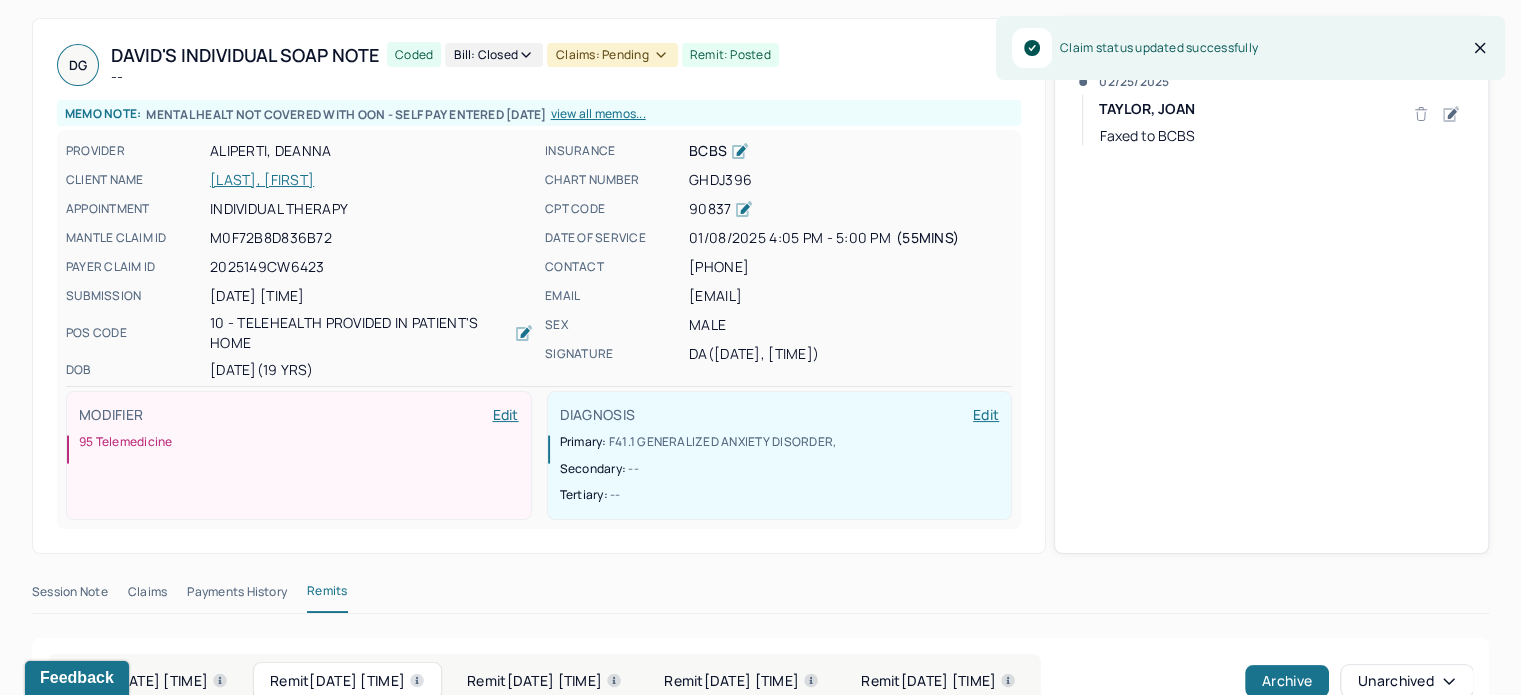 scroll, scrollTop: 0, scrollLeft: 0, axis: both 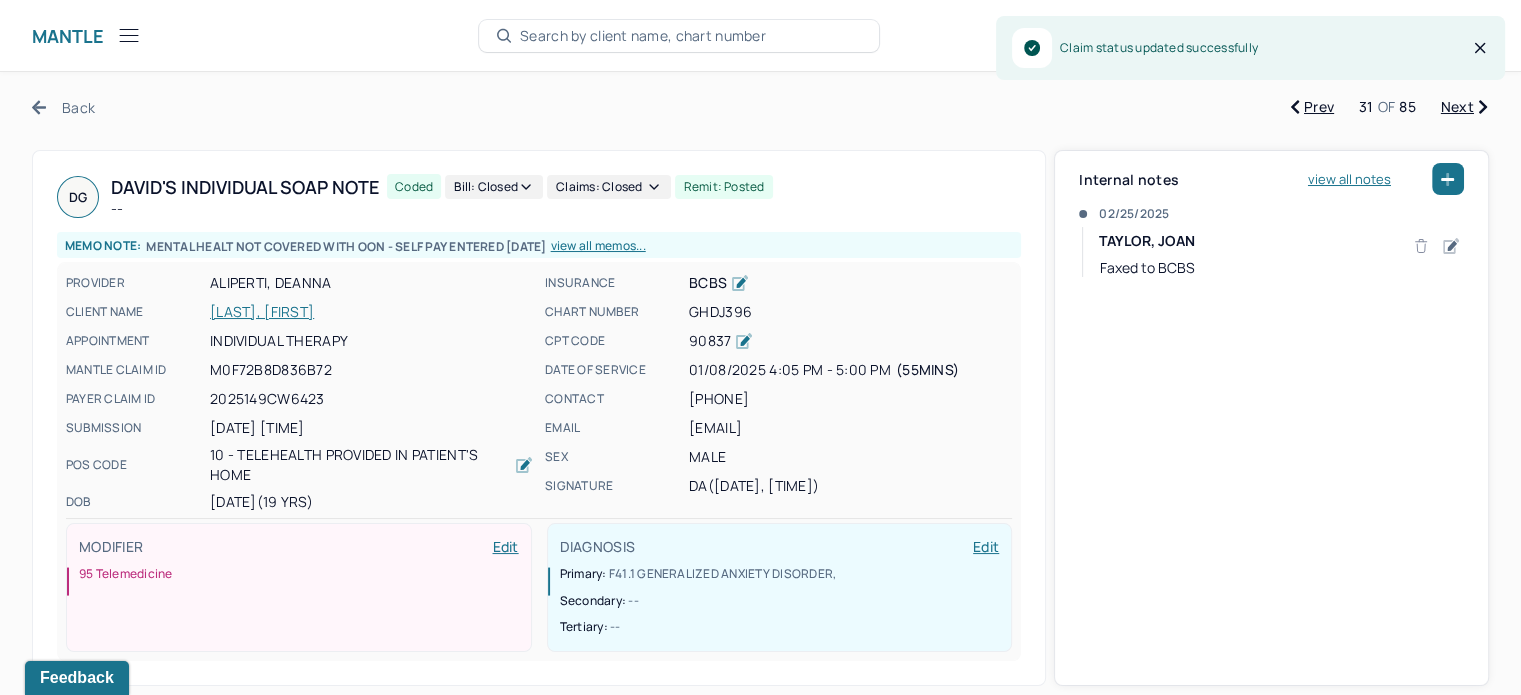 click on "Back" at bounding box center (63, 107) 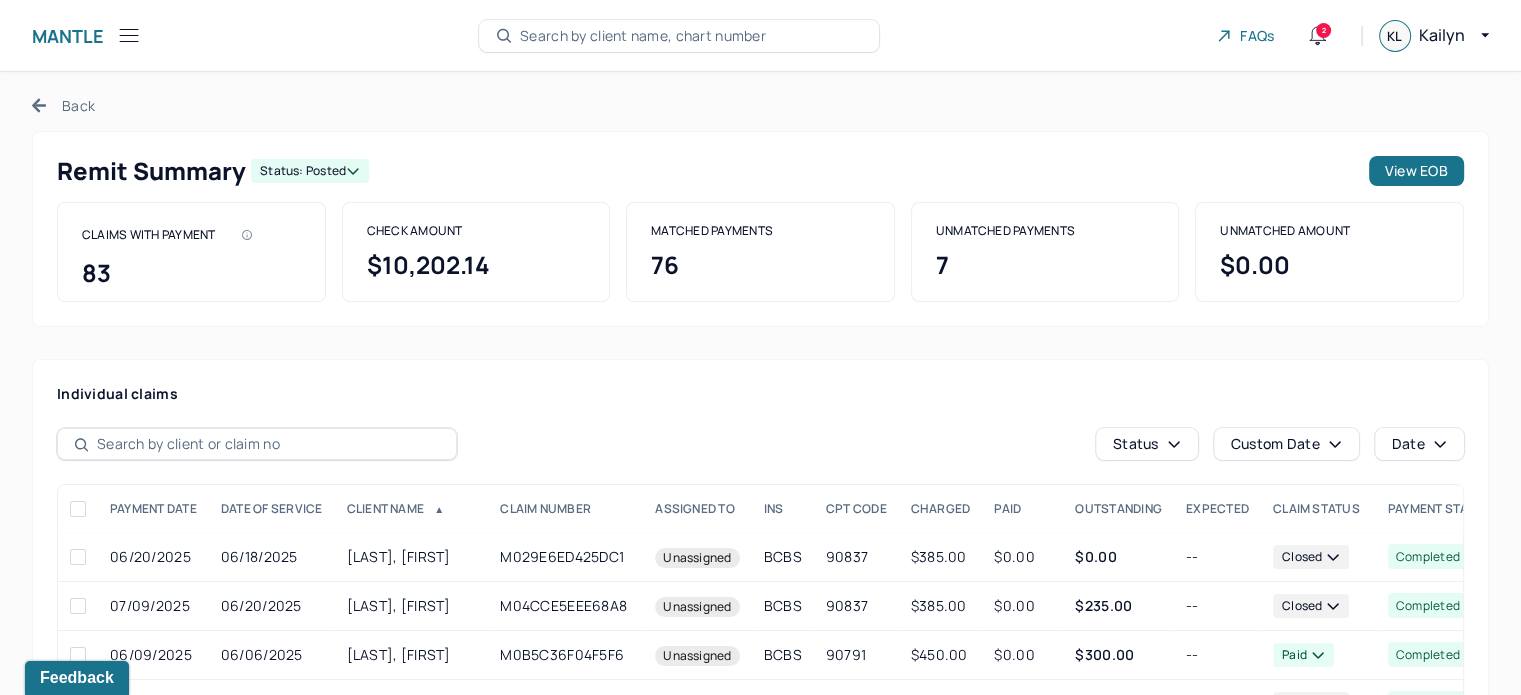 click on "Payment status" at bounding box center [1440, 509] 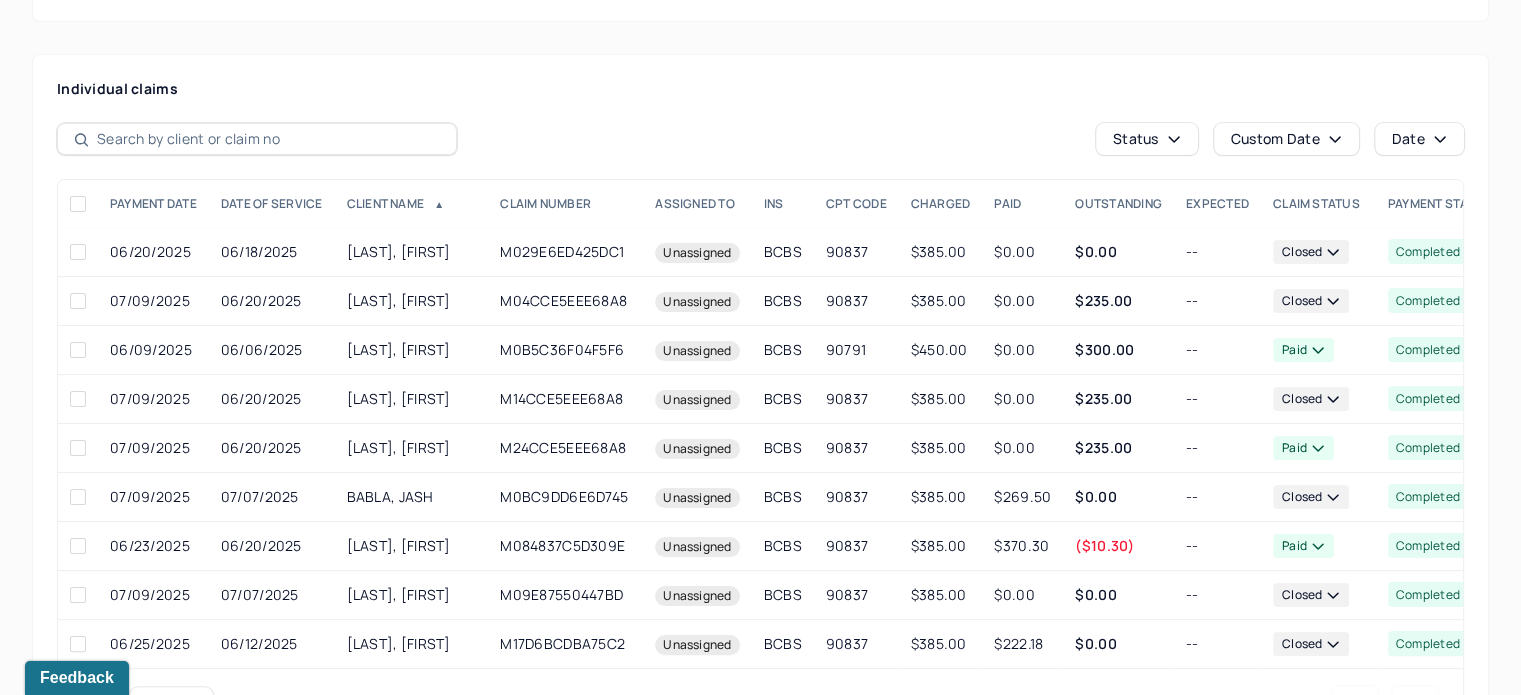 scroll, scrollTop: 392, scrollLeft: 0, axis: vertical 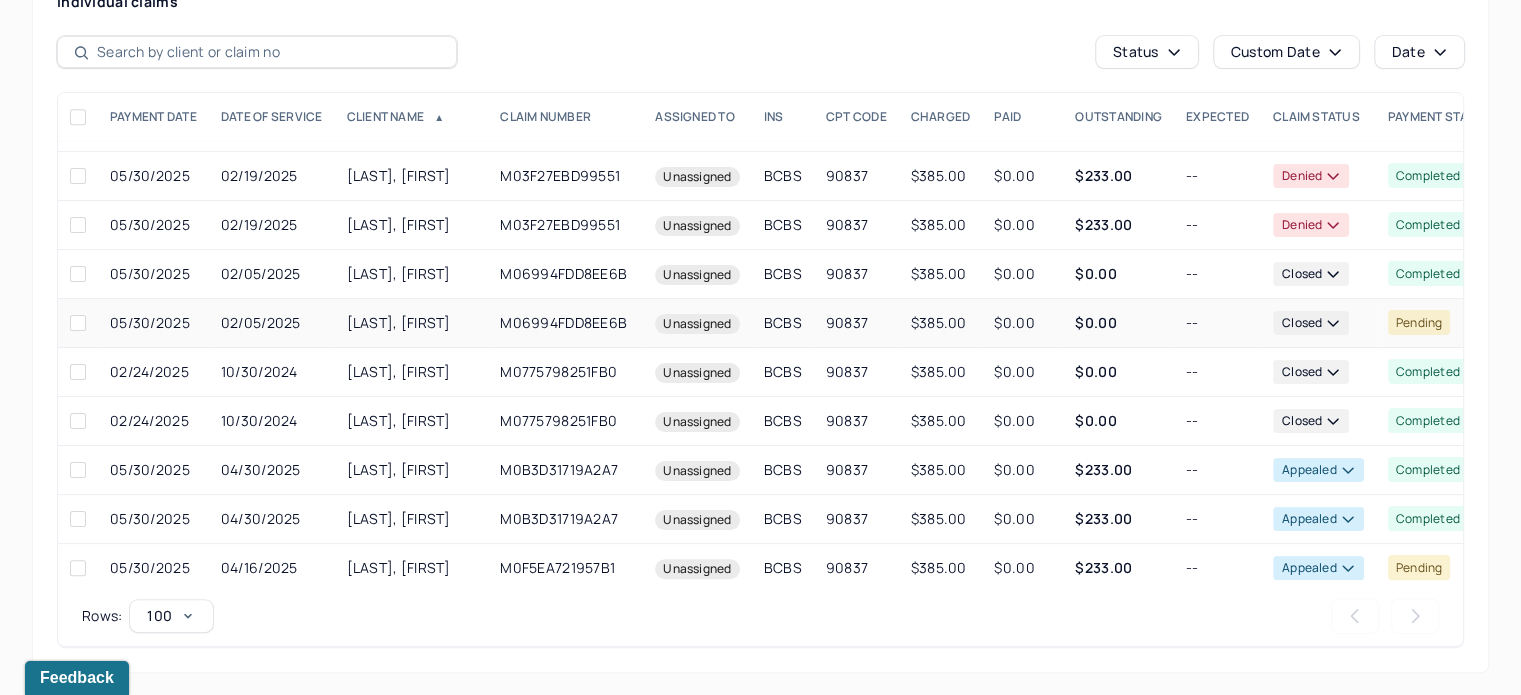 click on "--" at bounding box center (1217, 323) 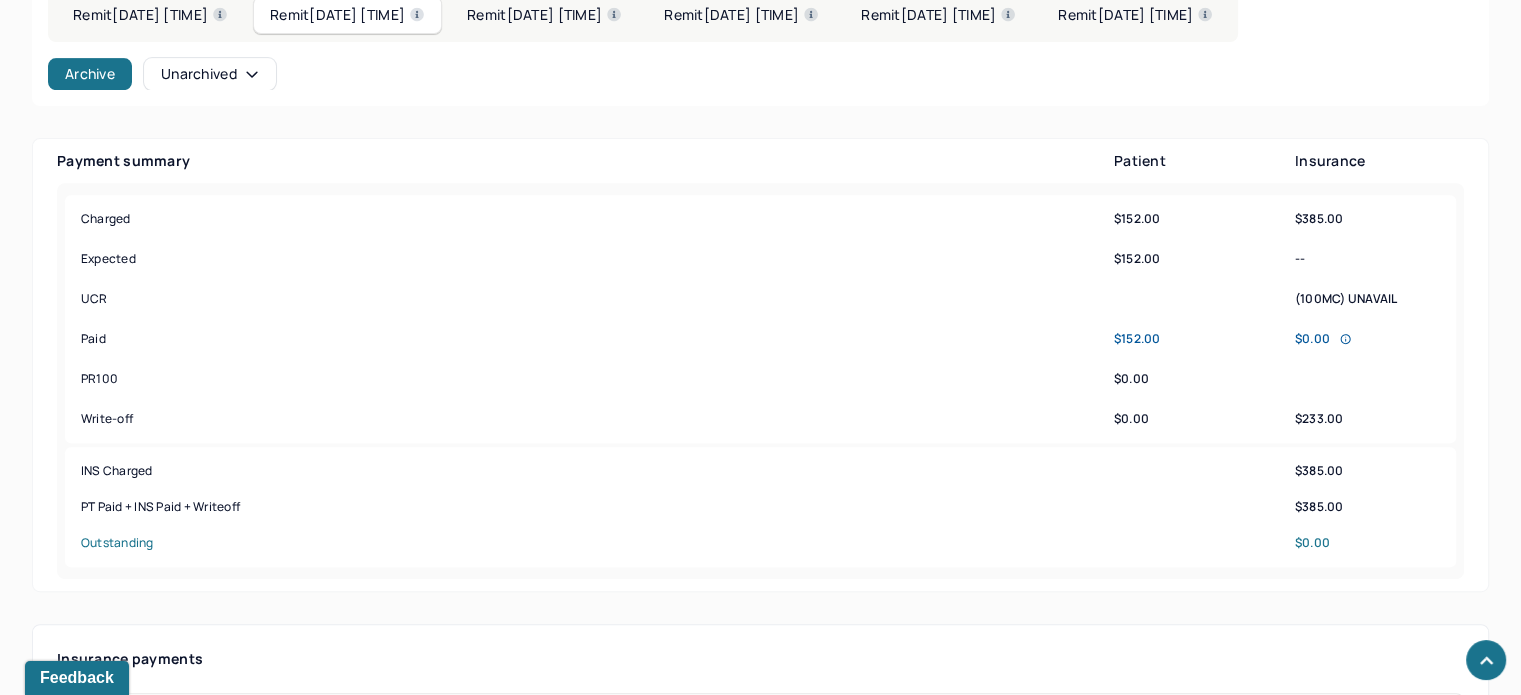 scroll, scrollTop: 1192, scrollLeft: 0, axis: vertical 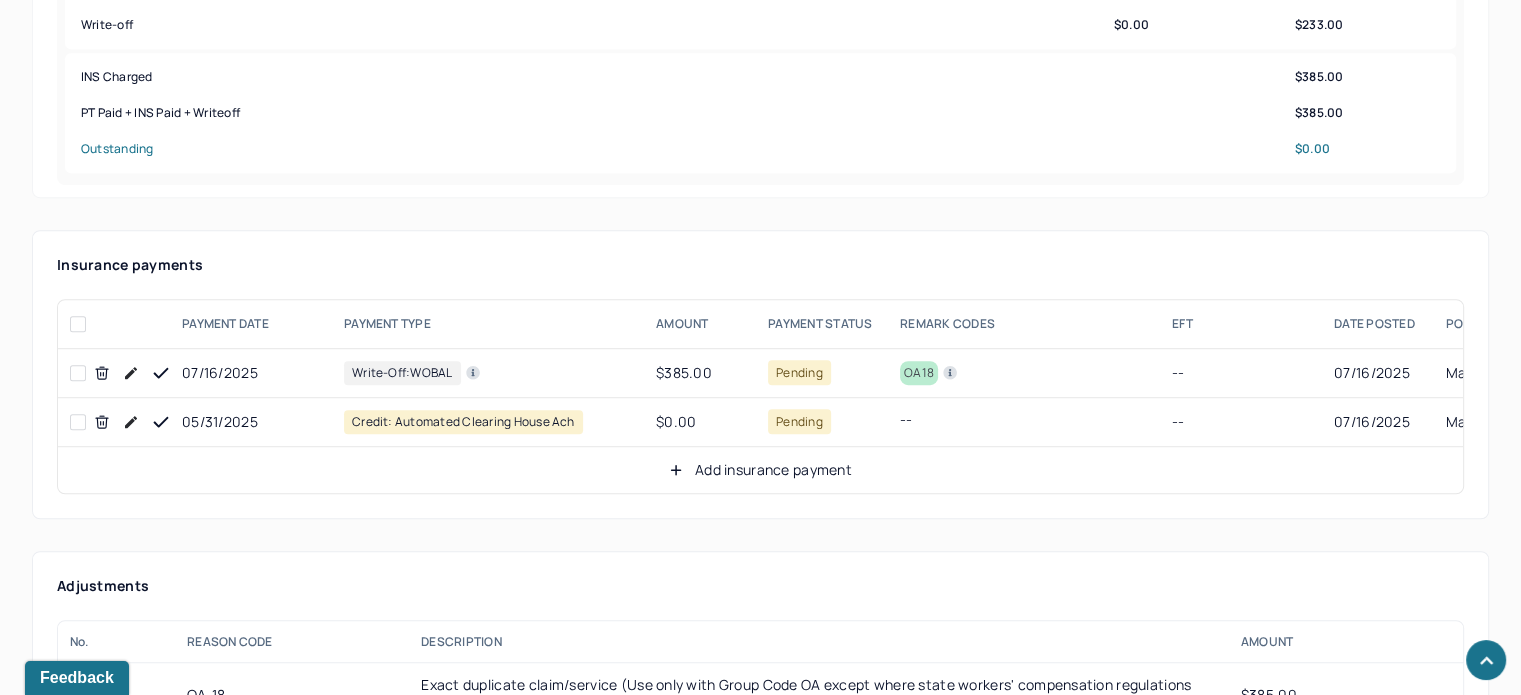 click 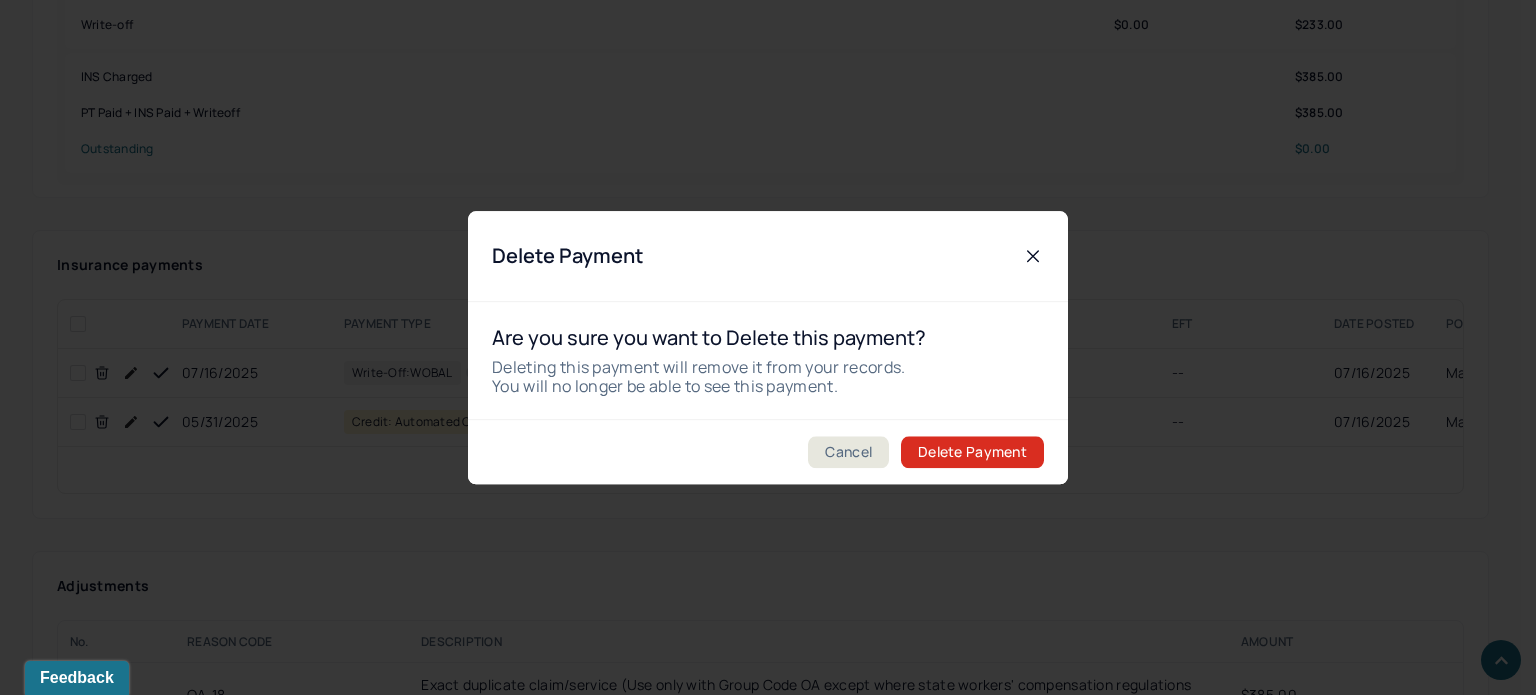 click on "Delete Payment" at bounding box center [972, 452] 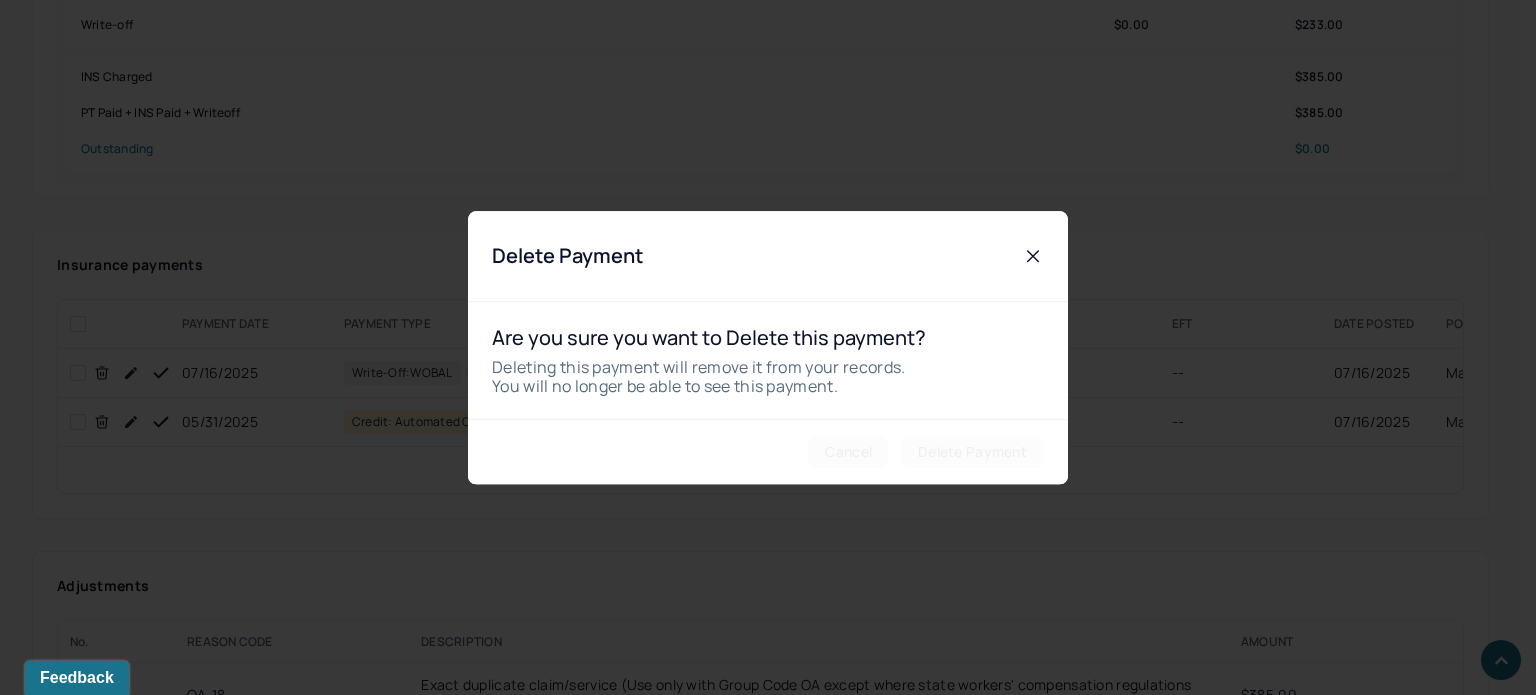 click 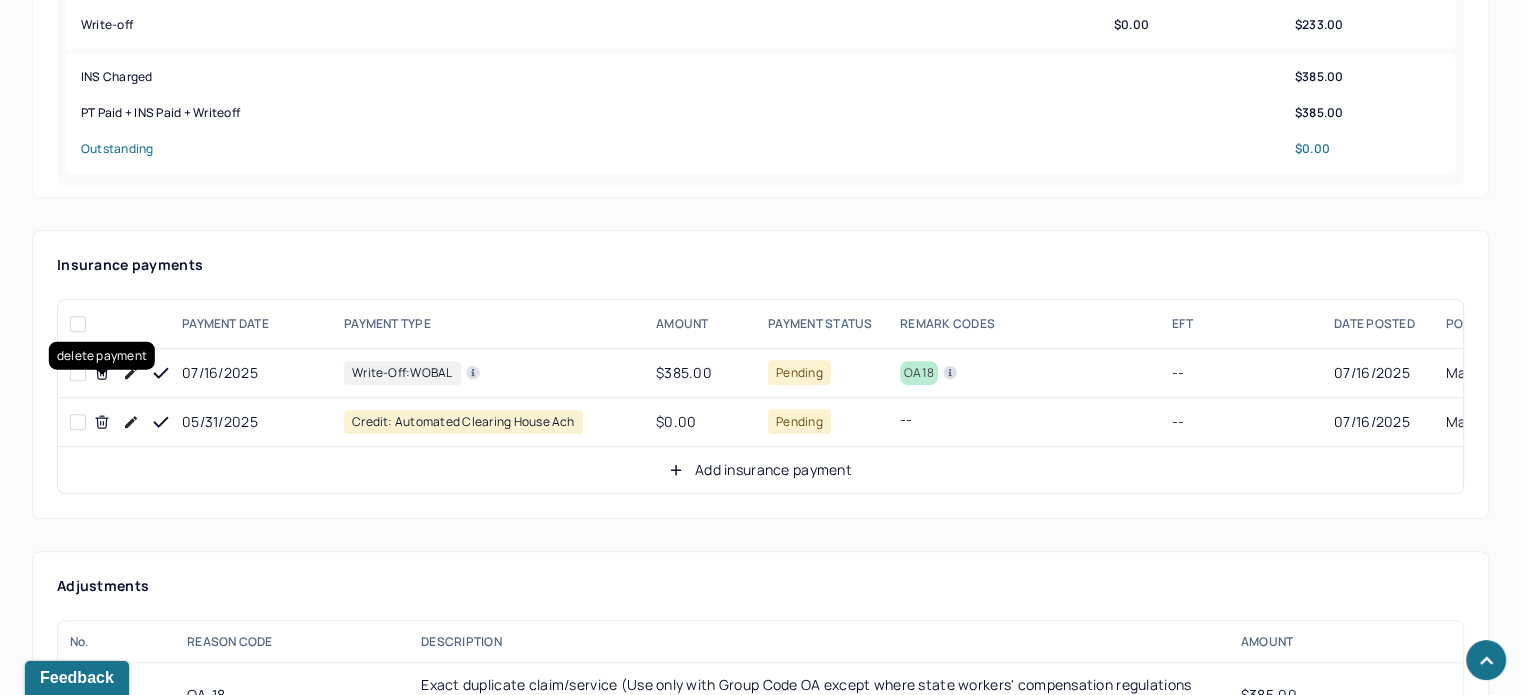 click 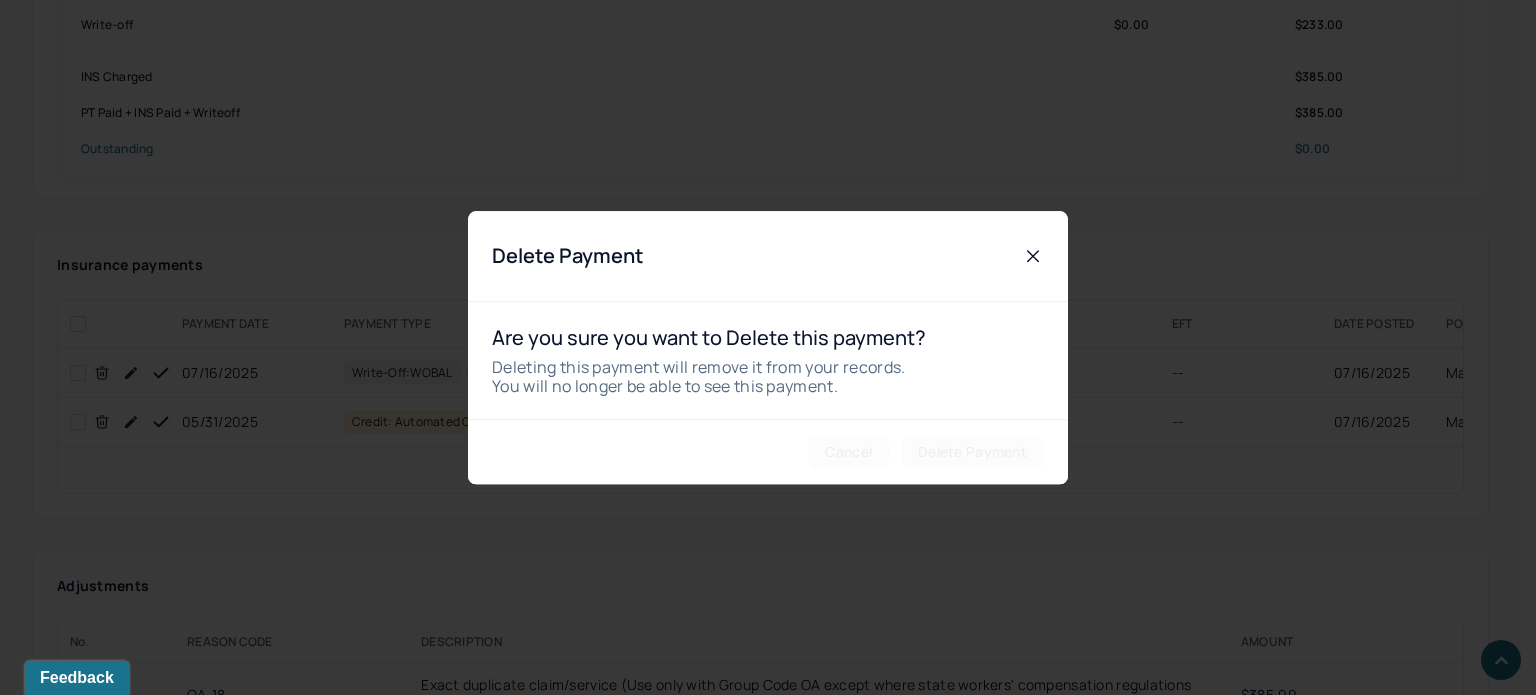 click 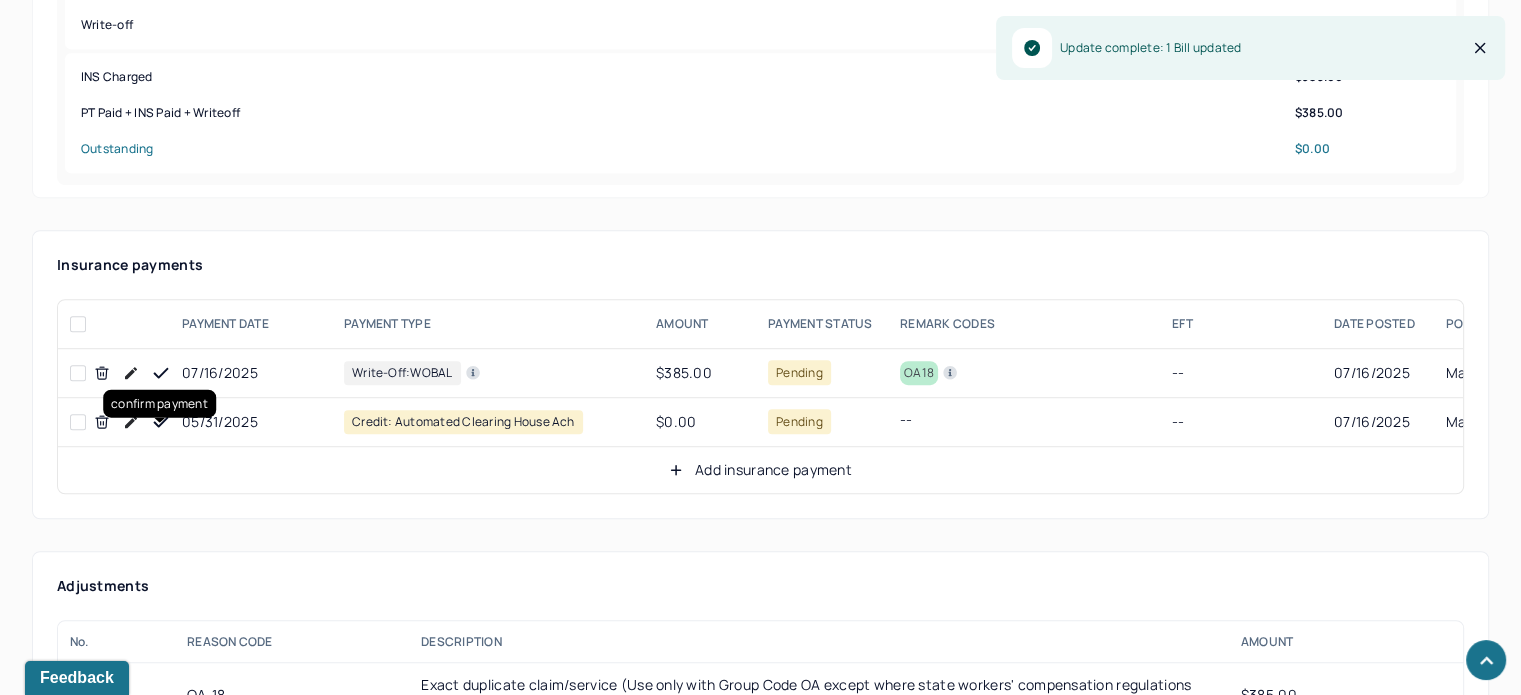 click 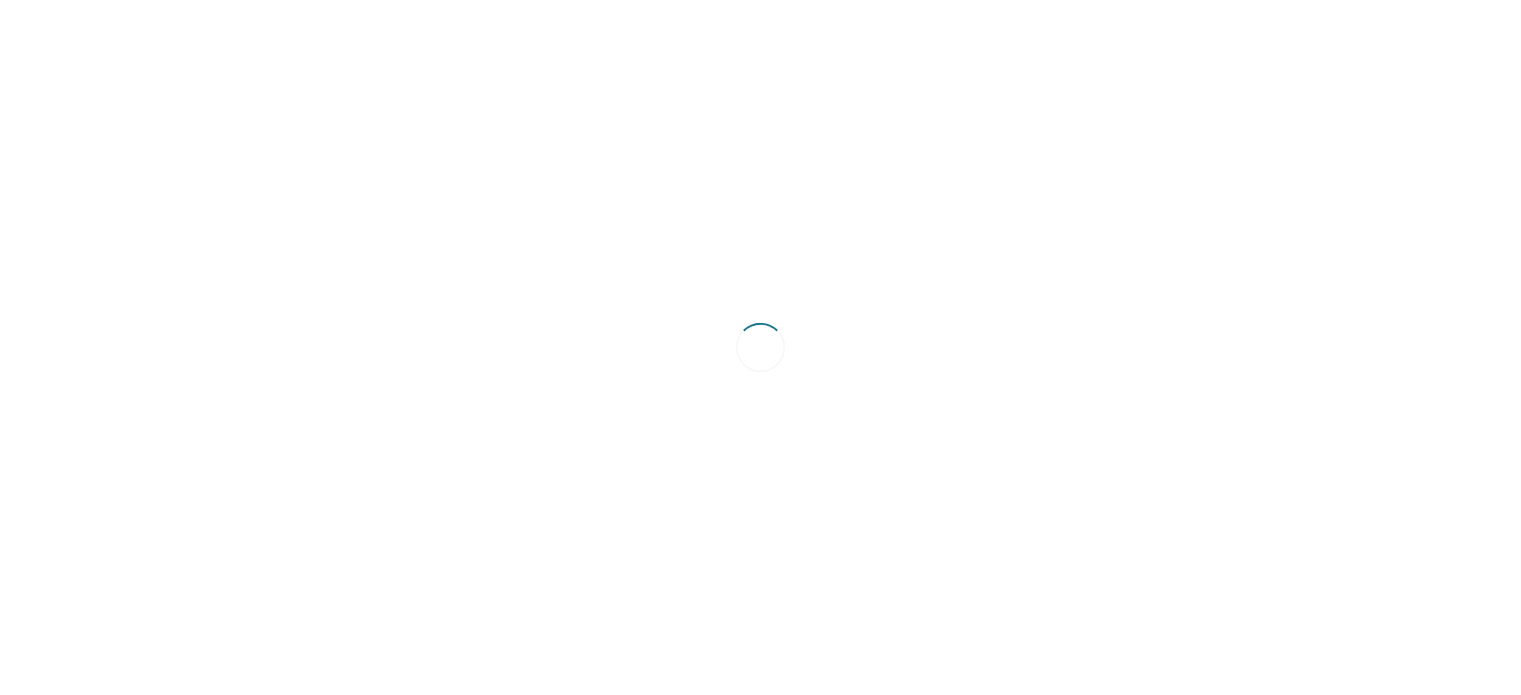 scroll, scrollTop: 0, scrollLeft: 0, axis: both 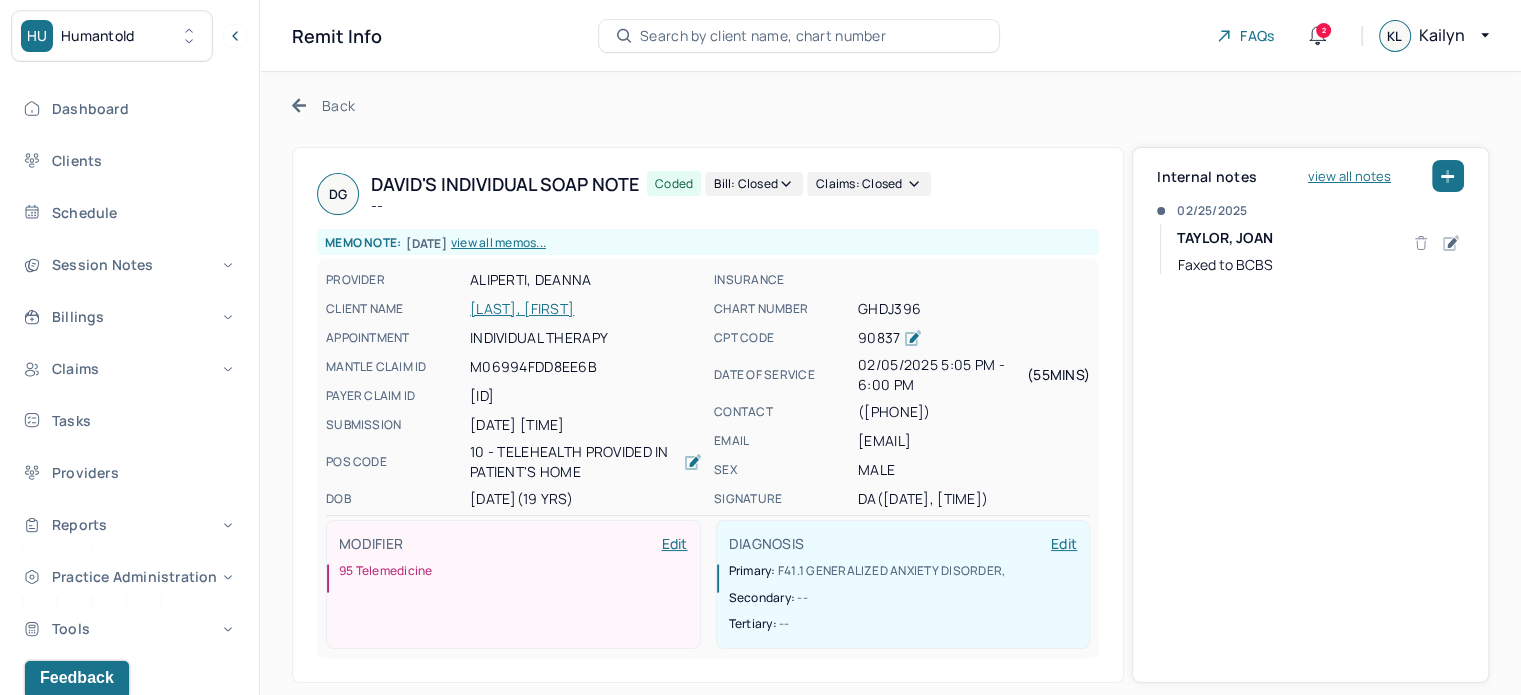 click on "HU Humantold" at bounding box center [129, 36] 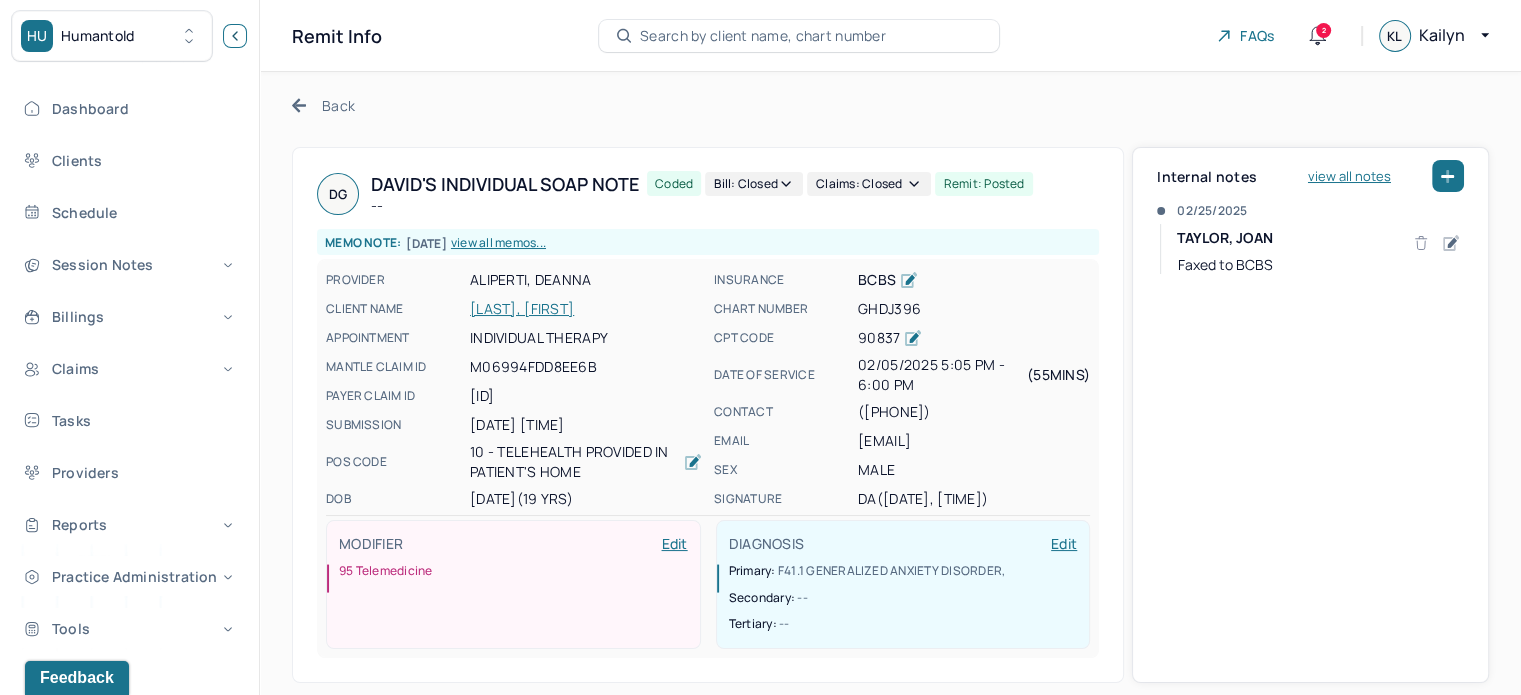 click at bounding box center (235, 36) 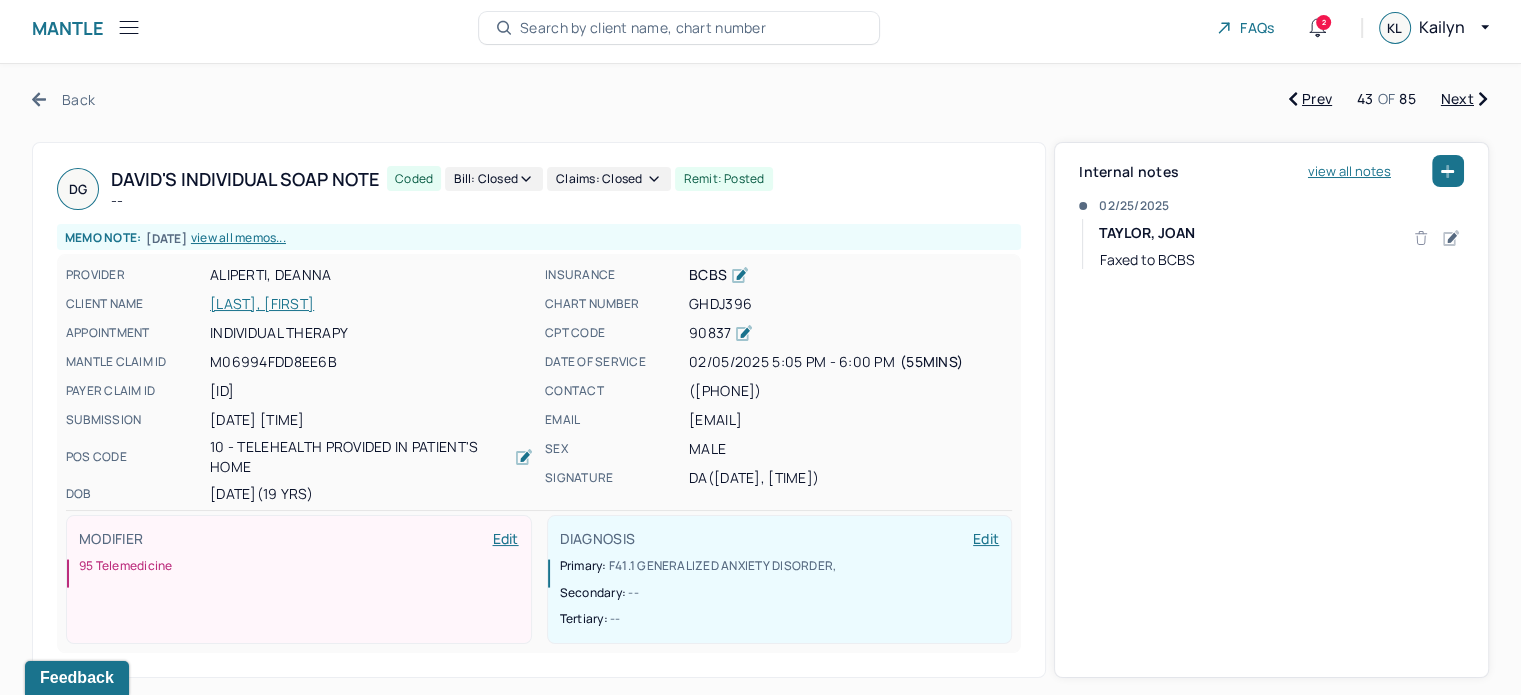 scroll, scrollTop: 0, scrollLeft: 0, axis: both 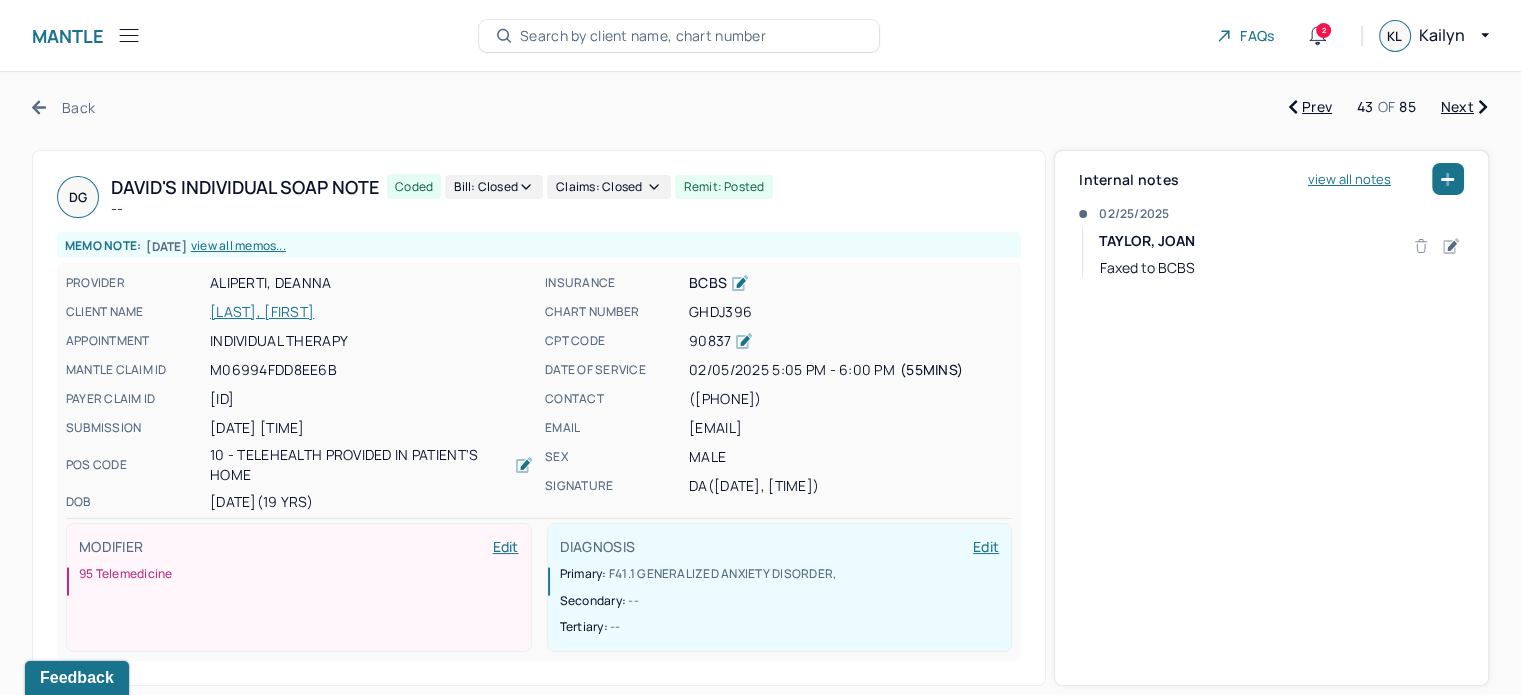 click on "Back" at bounding box center (63, 107) 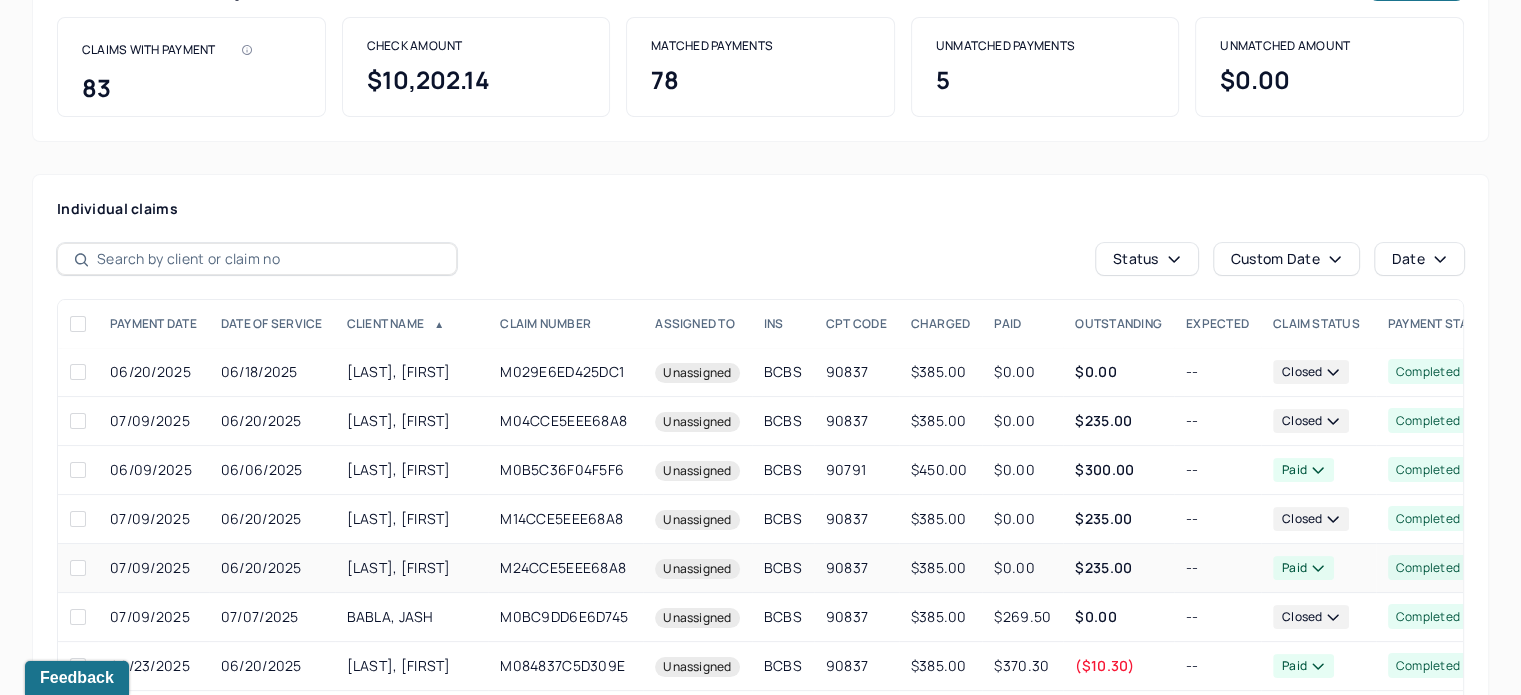 scroll, scrollTop: 392, scrollLeft: 0, axis: vertical 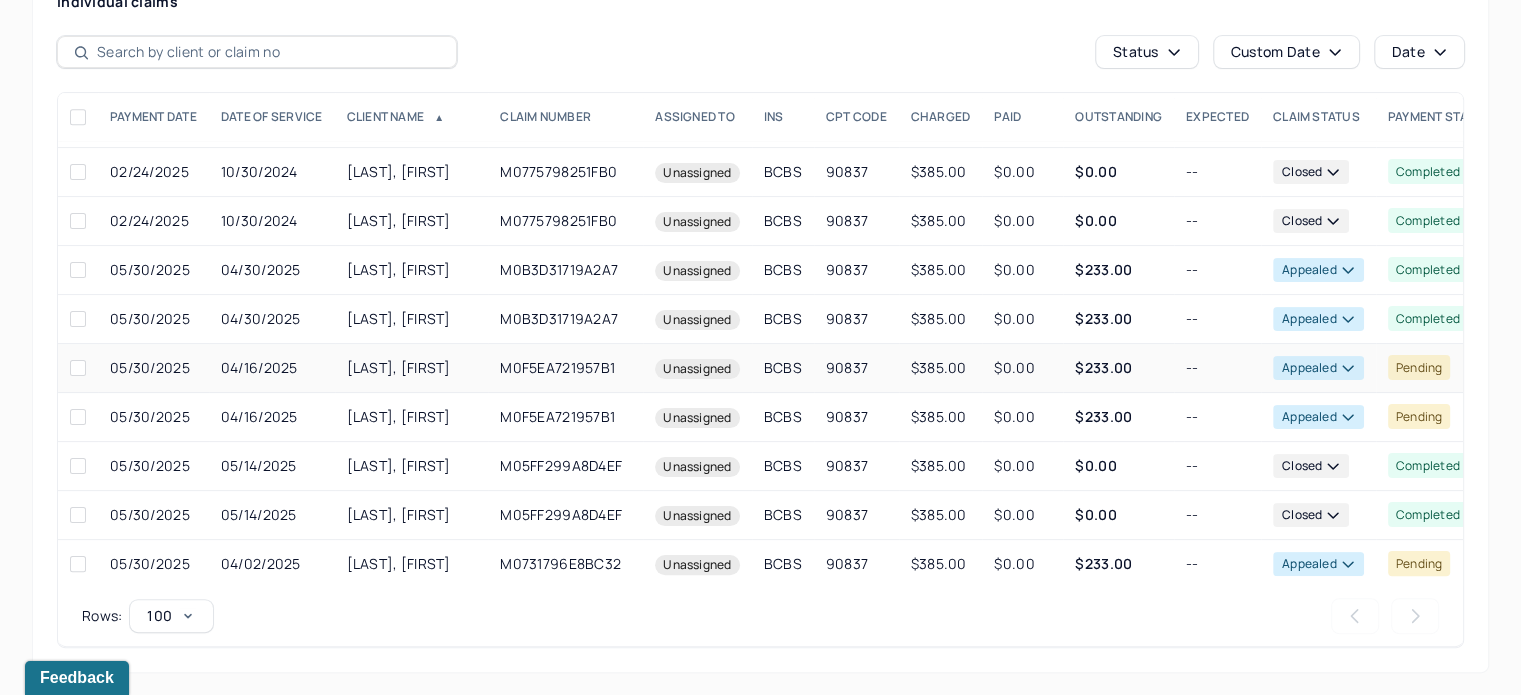 click on "$233.00" at bounding box center (1118, 368) 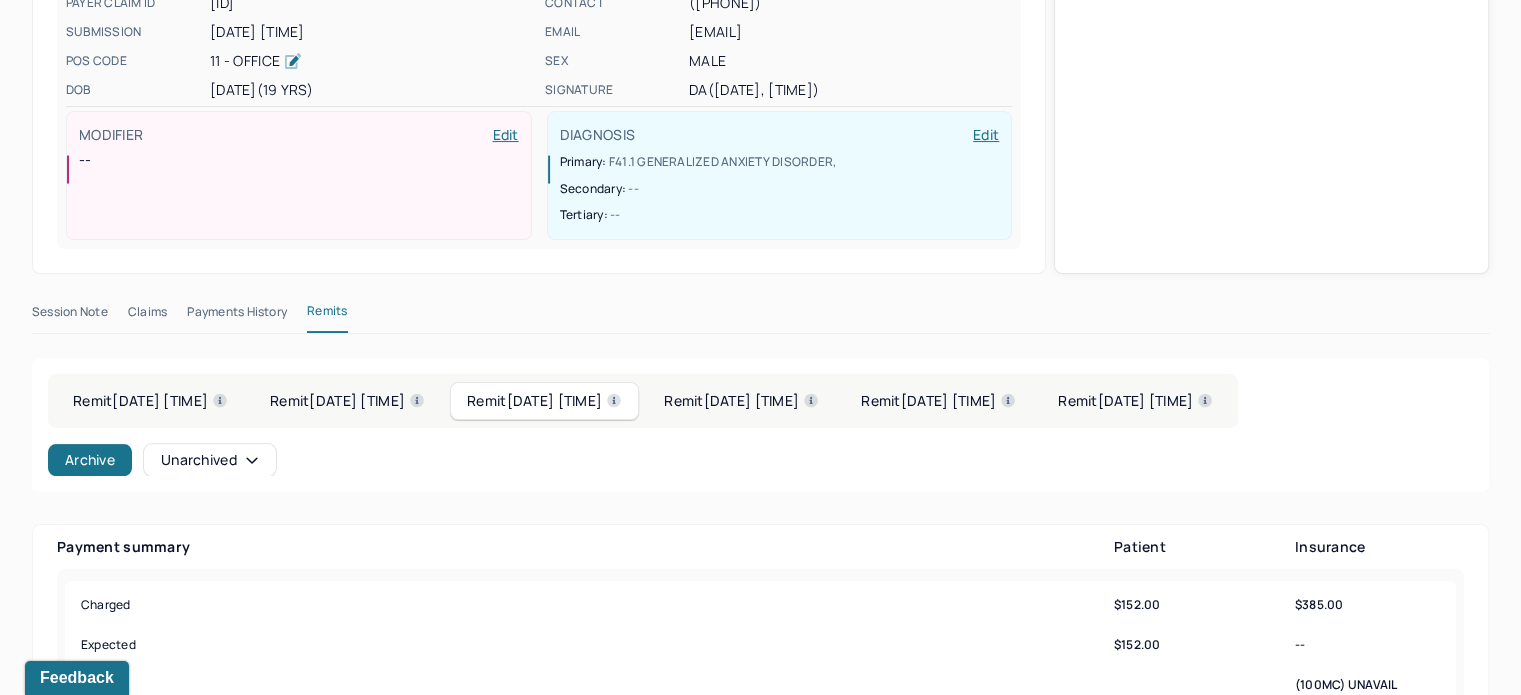 scroll, scrollTop: 400, scrollLeft: 0, axis: vertical 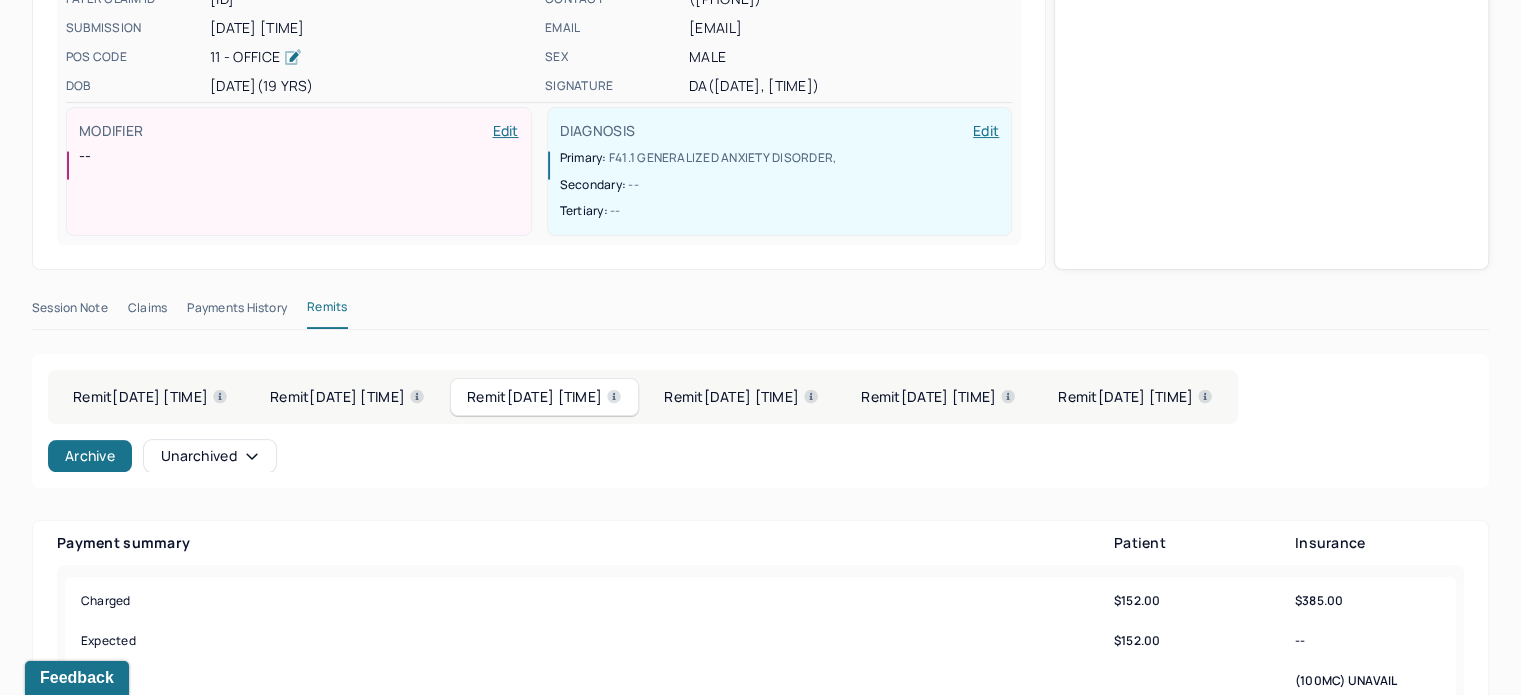 click on "Claims" at bounding box center (147, 312) 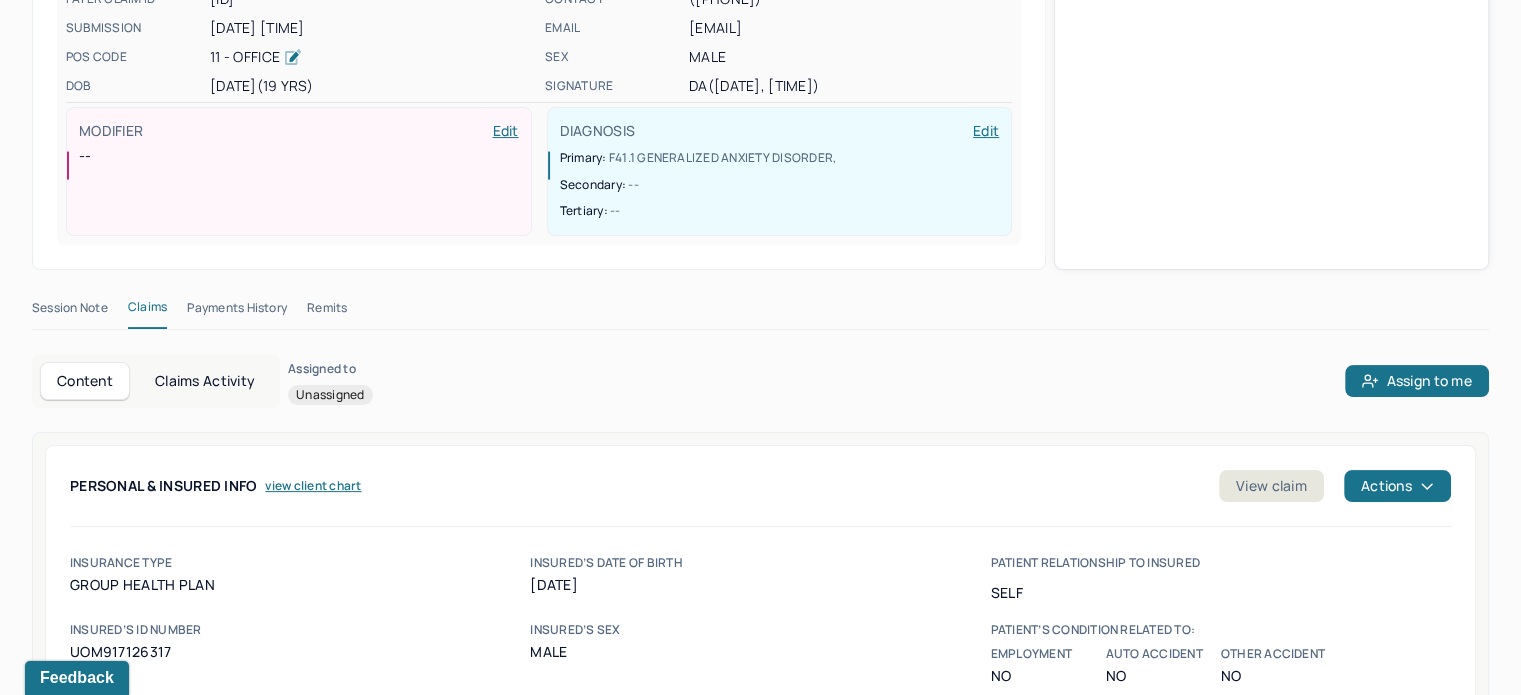 click on "Claims Activity" at bounding box center (205, 381) 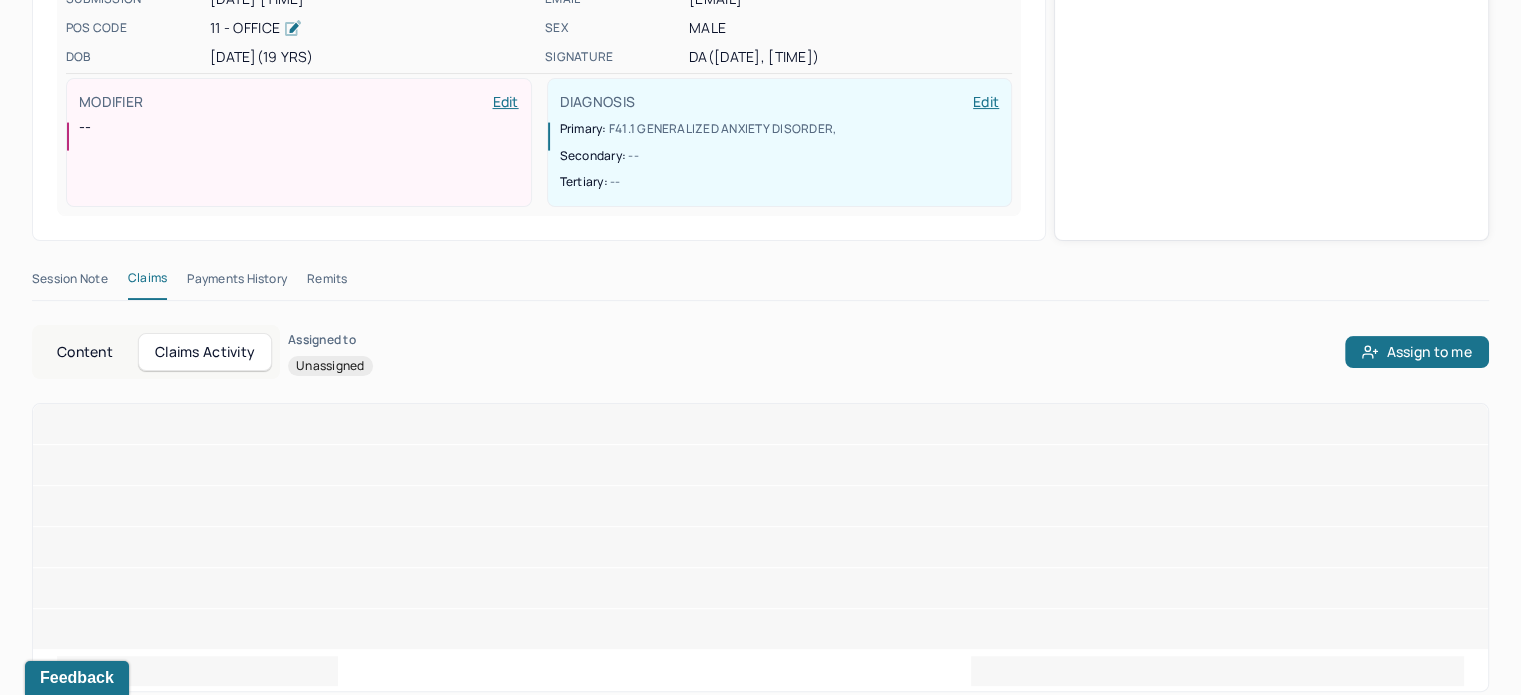 scroll, scrollTop: 445, scrollLeft: 0, axis: vertical 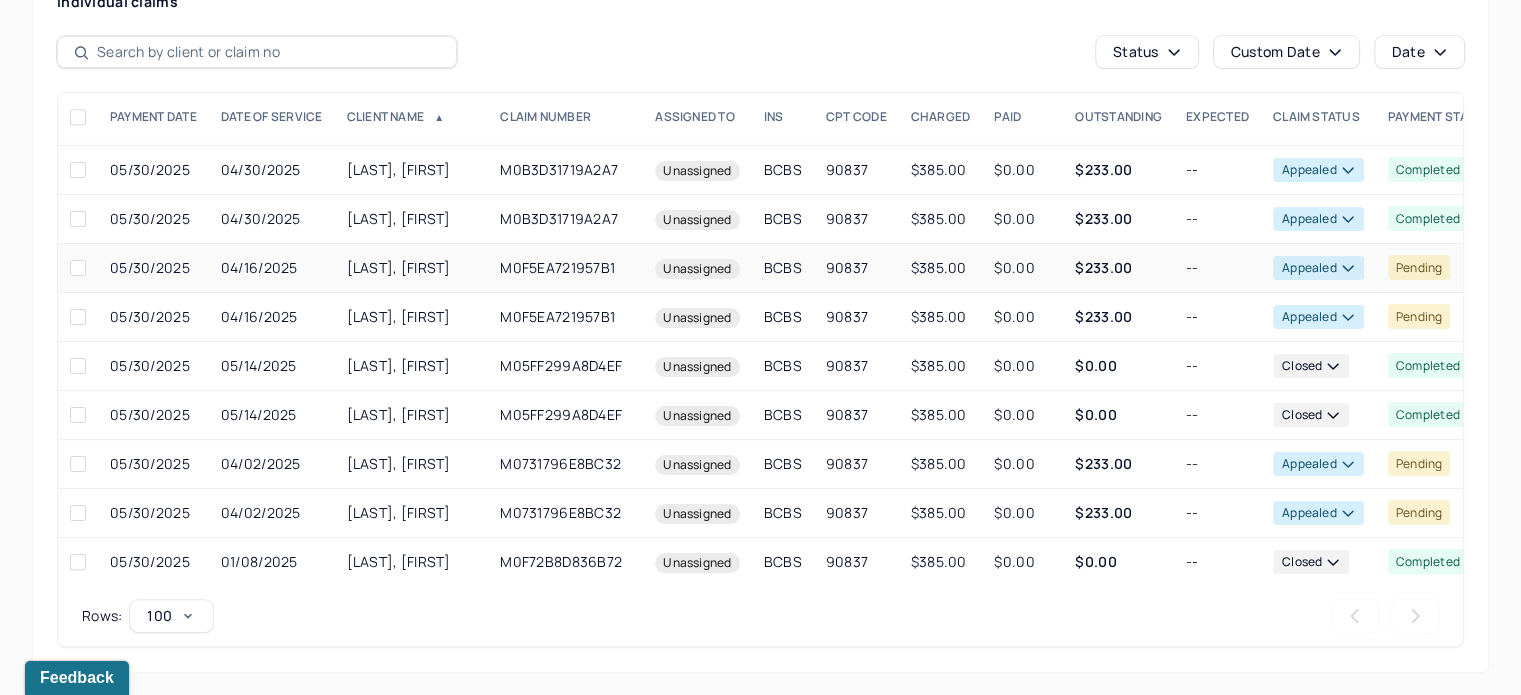 click on "$0.00" at bounding box center [1022, 268] 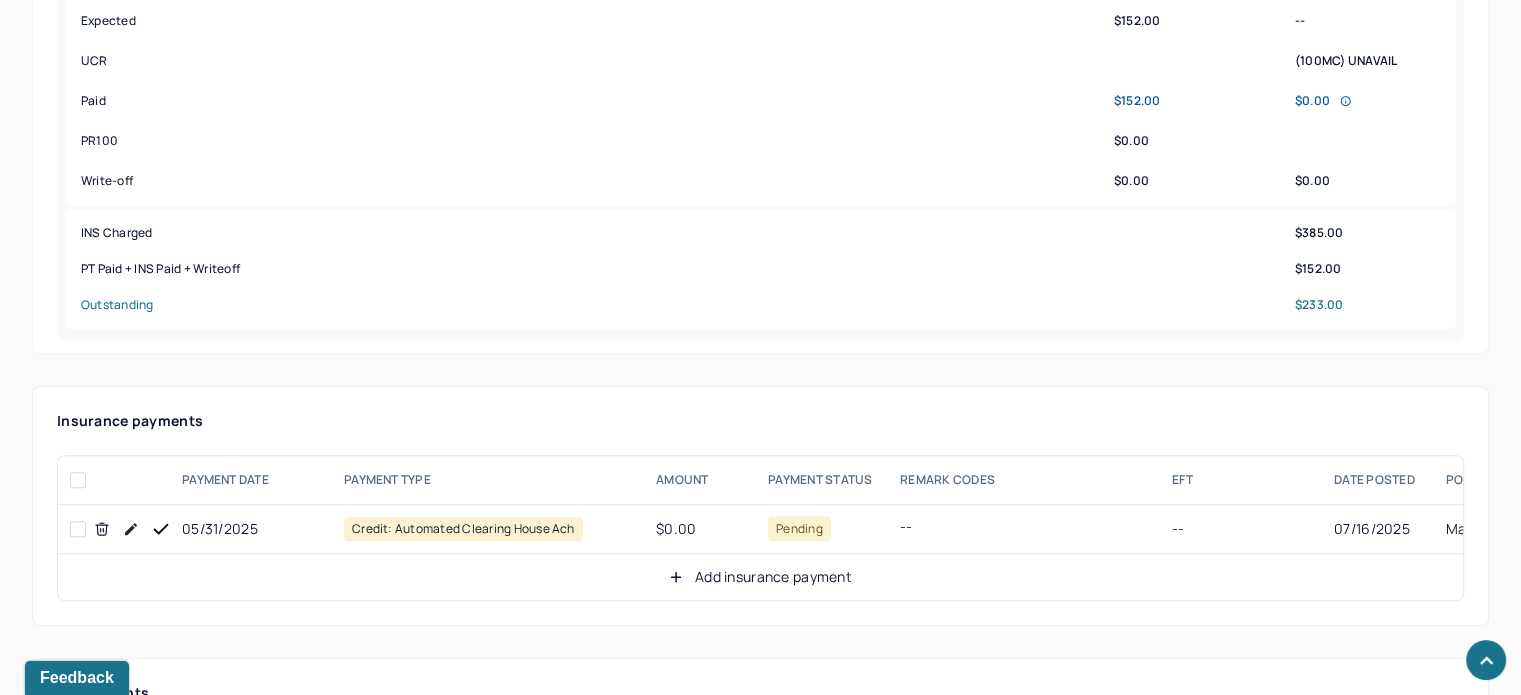 scroll, scrollTop: 1192, scrollLeft: 0, axis: vertical 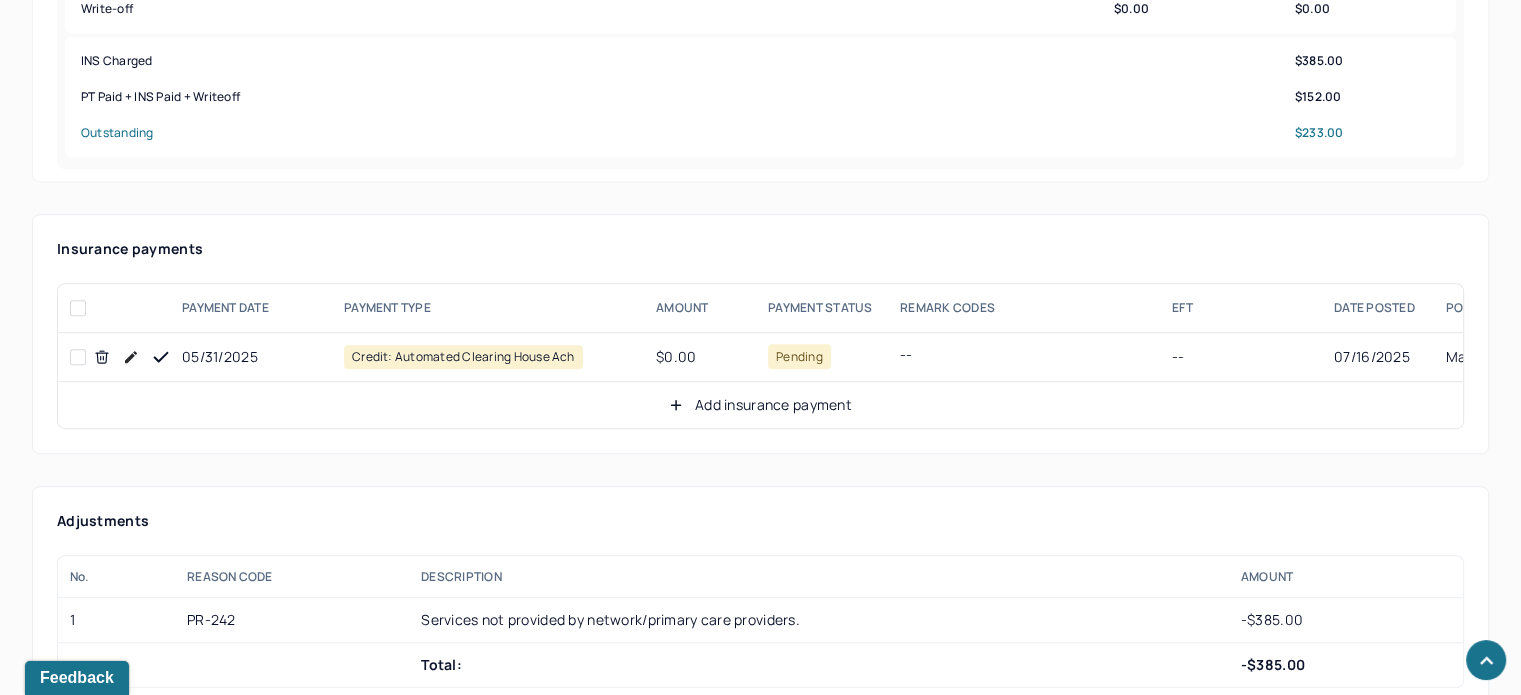 click 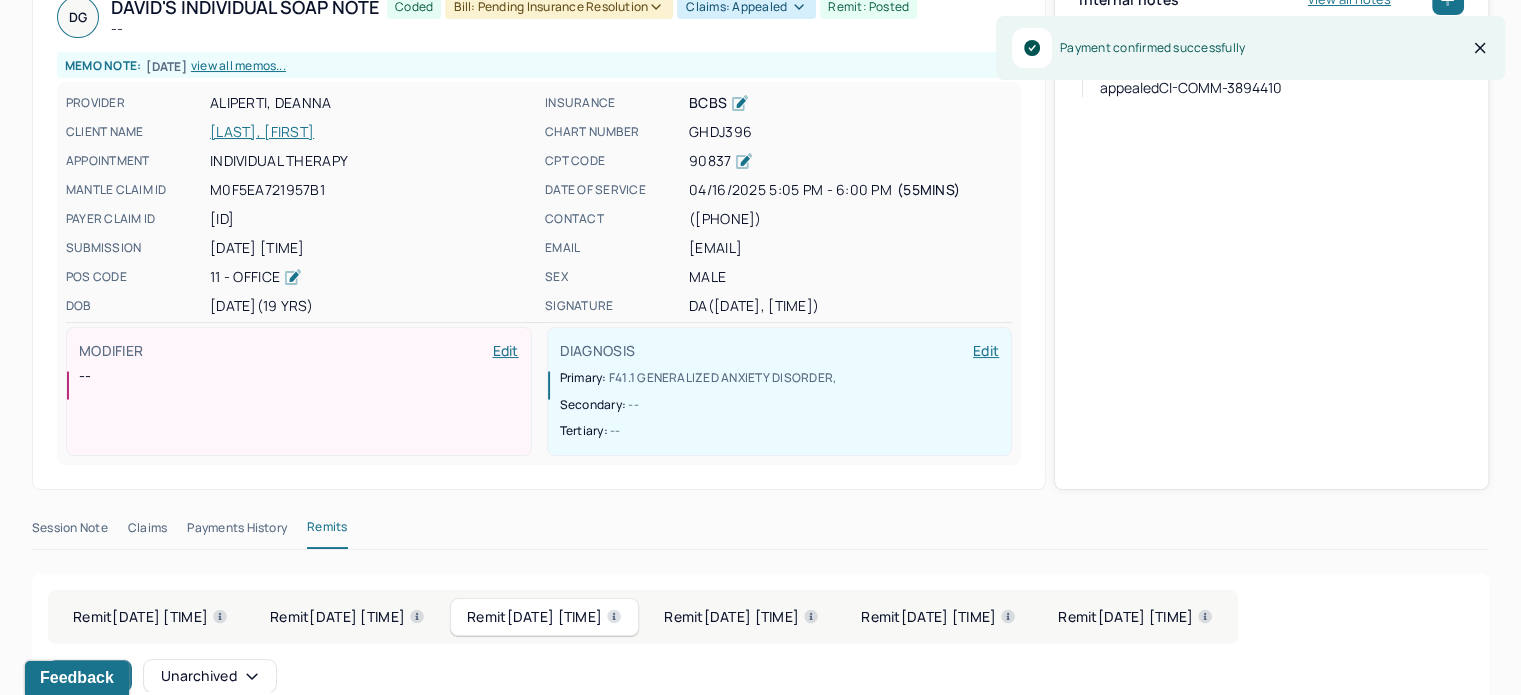 scroll, scrollTop: 0, scrollLeft: 0, axis: both 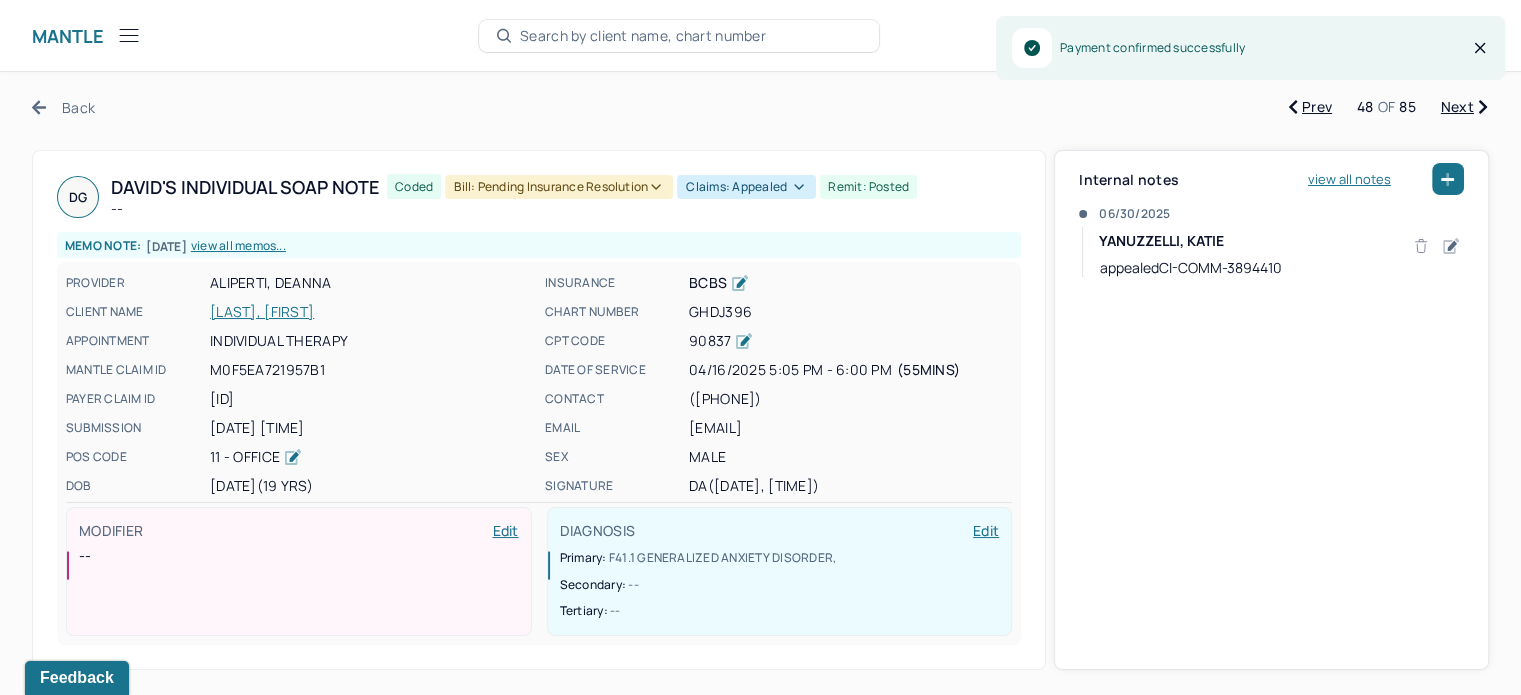 click on "Claims: appealed" at bounding box center [746, 187] 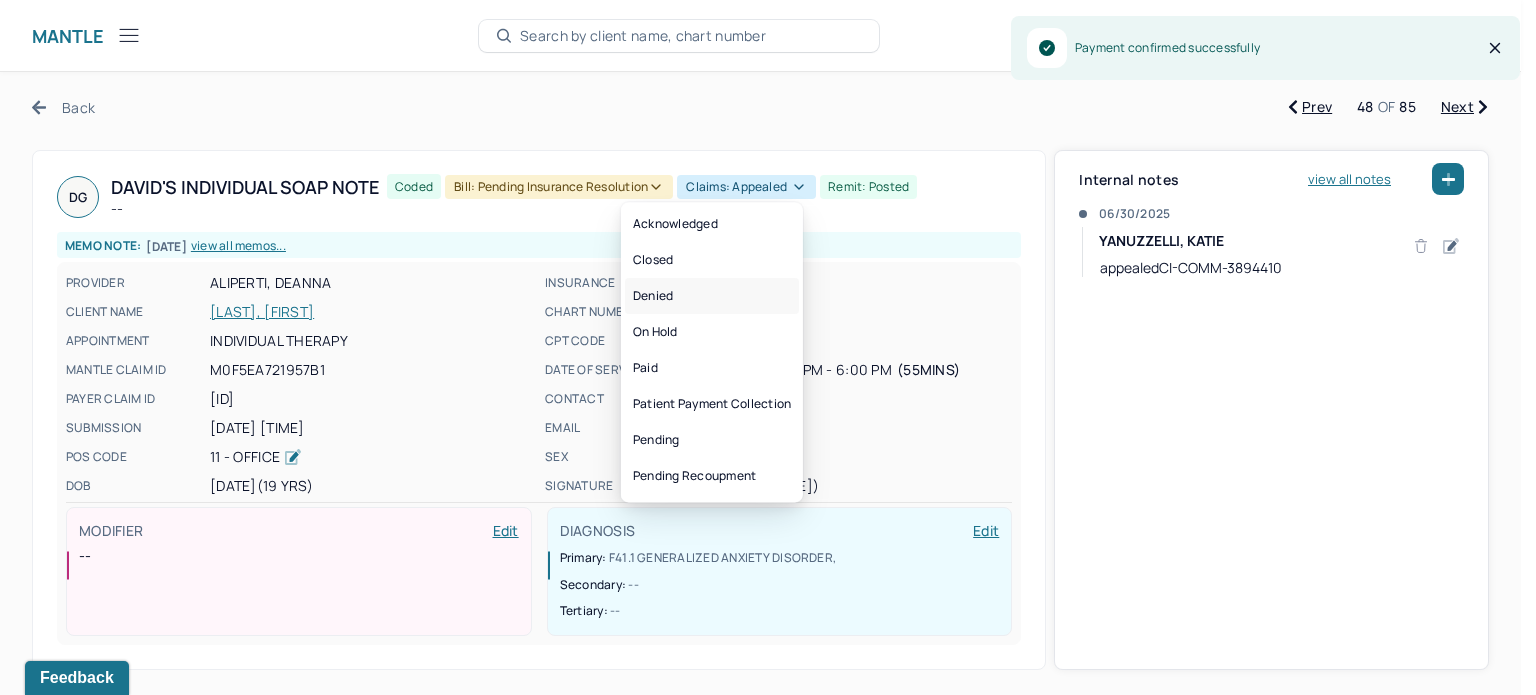 click on "Denied" at bounding box center (712, 296) 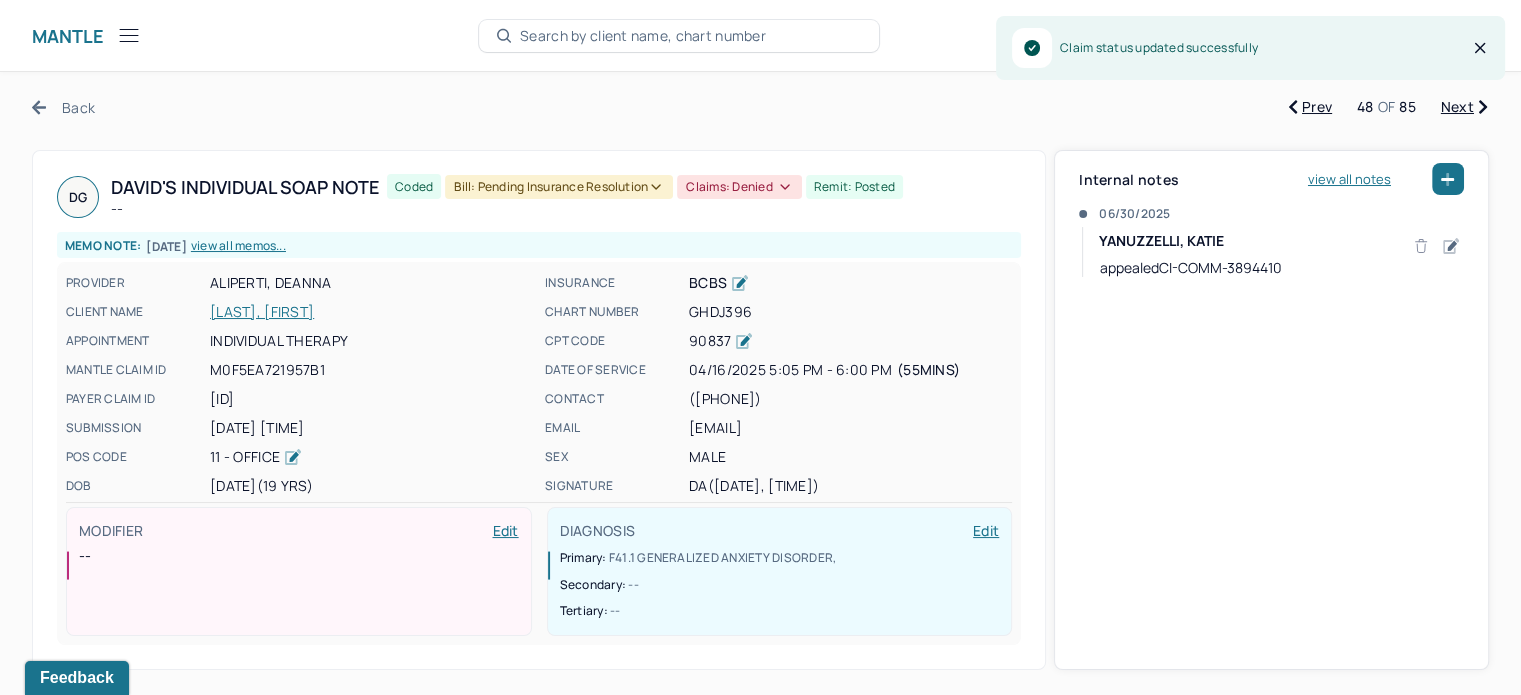 click on "Back" at bounding box center (63, 107) 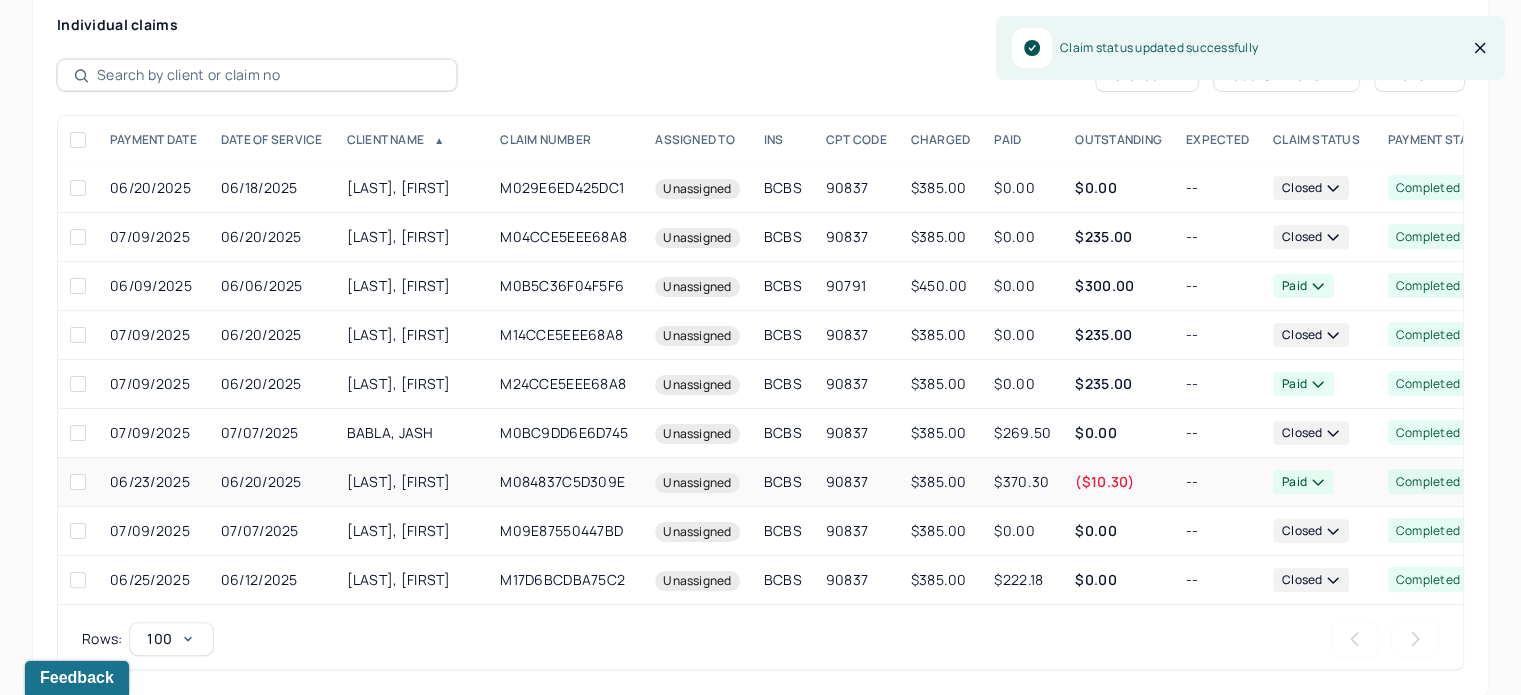 scroll, scrollTop: 392, scrollLeft: 0, axis: vertical 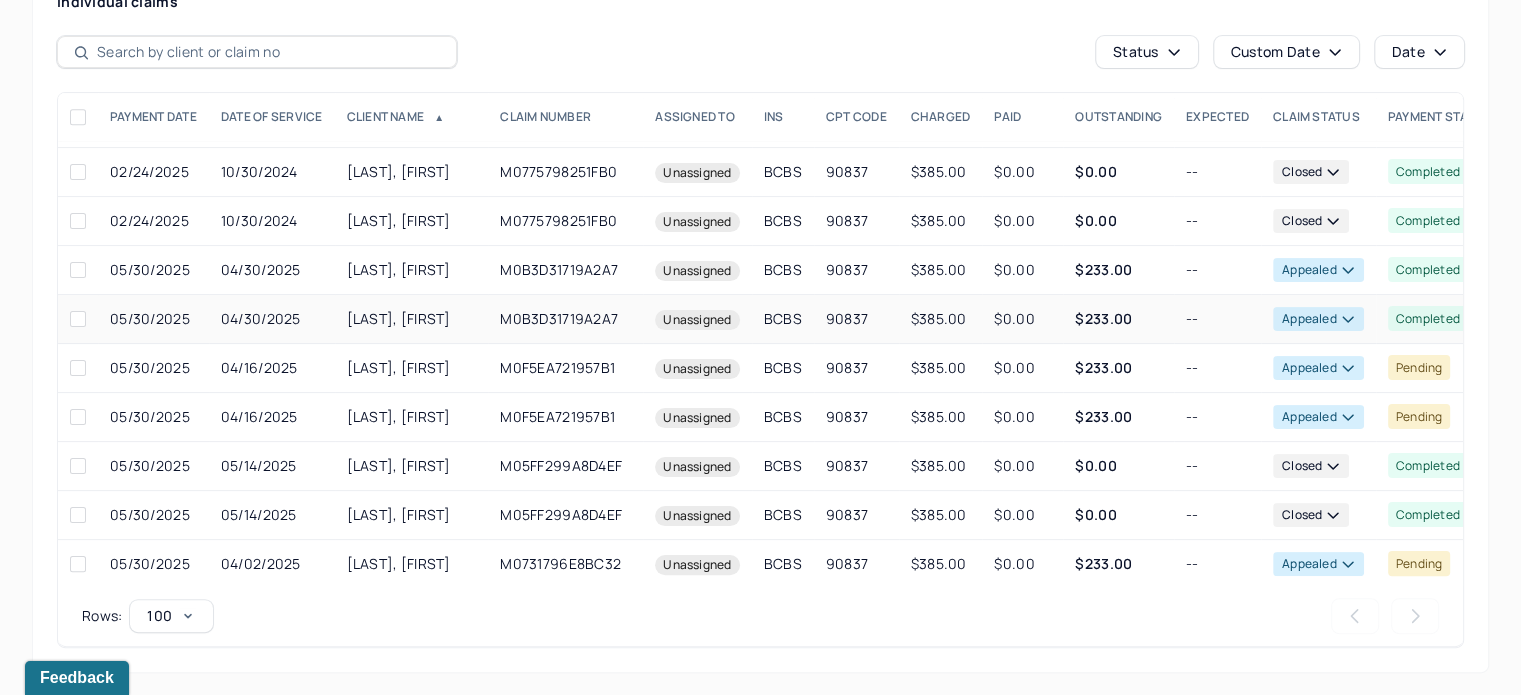 click on "$233.00" at bounding box center [1103, 318] 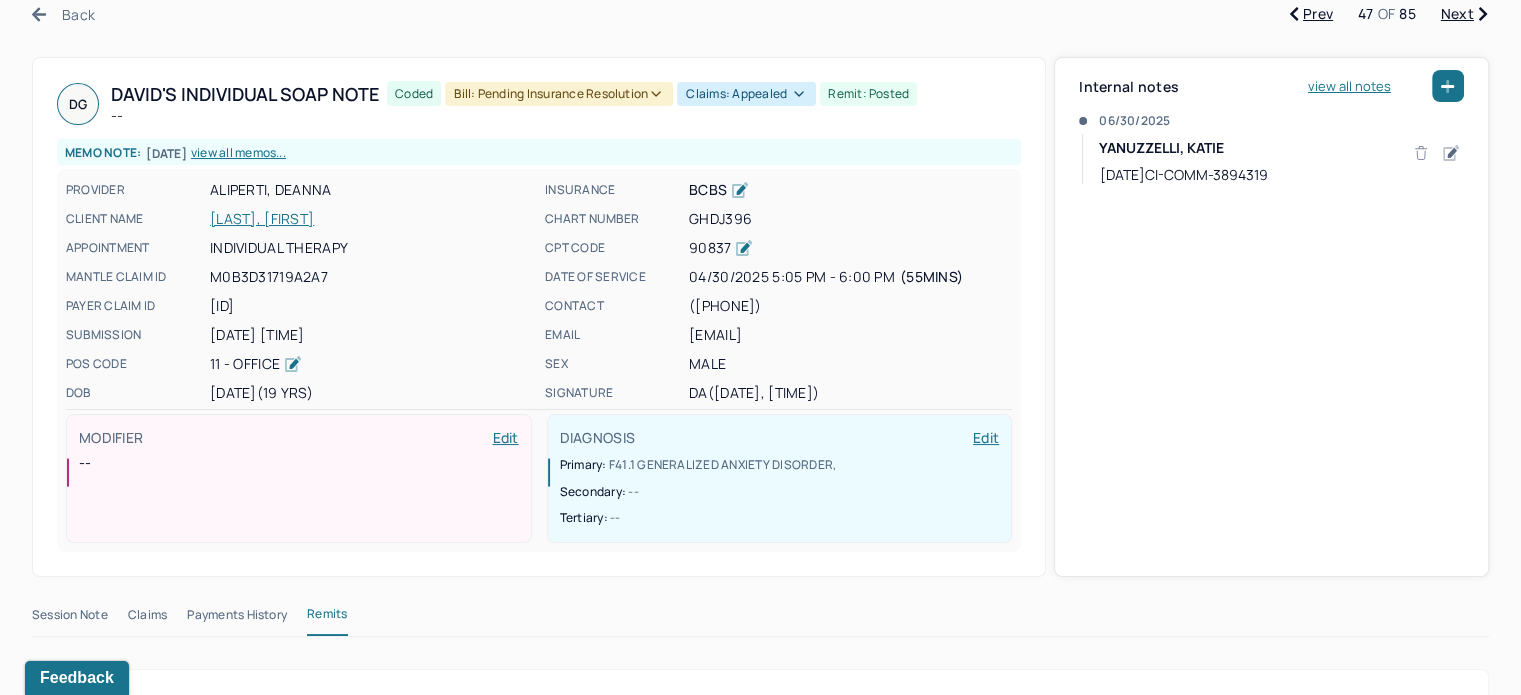 scroll, scrollTop: 0, scrollLeft: 0, axis: both 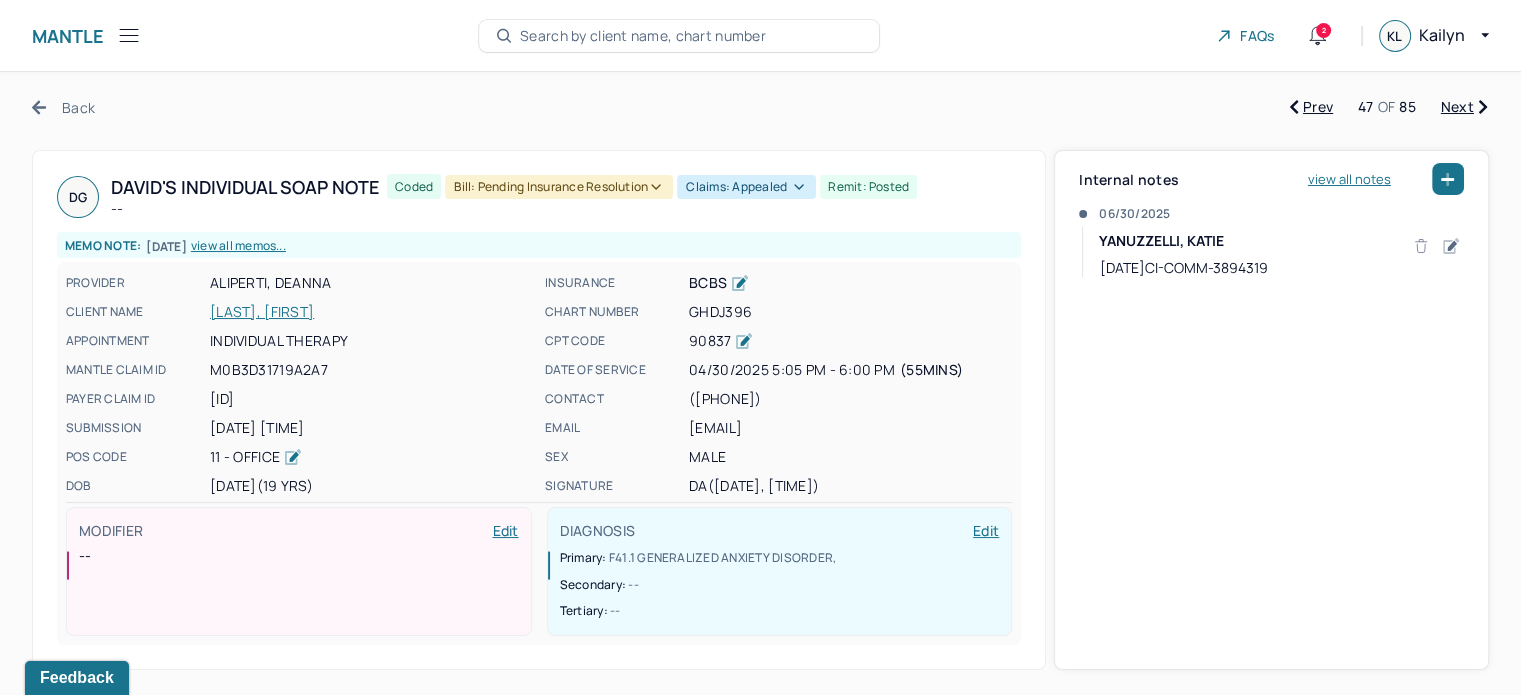 click on "Back" at bounding box center (63, 107) 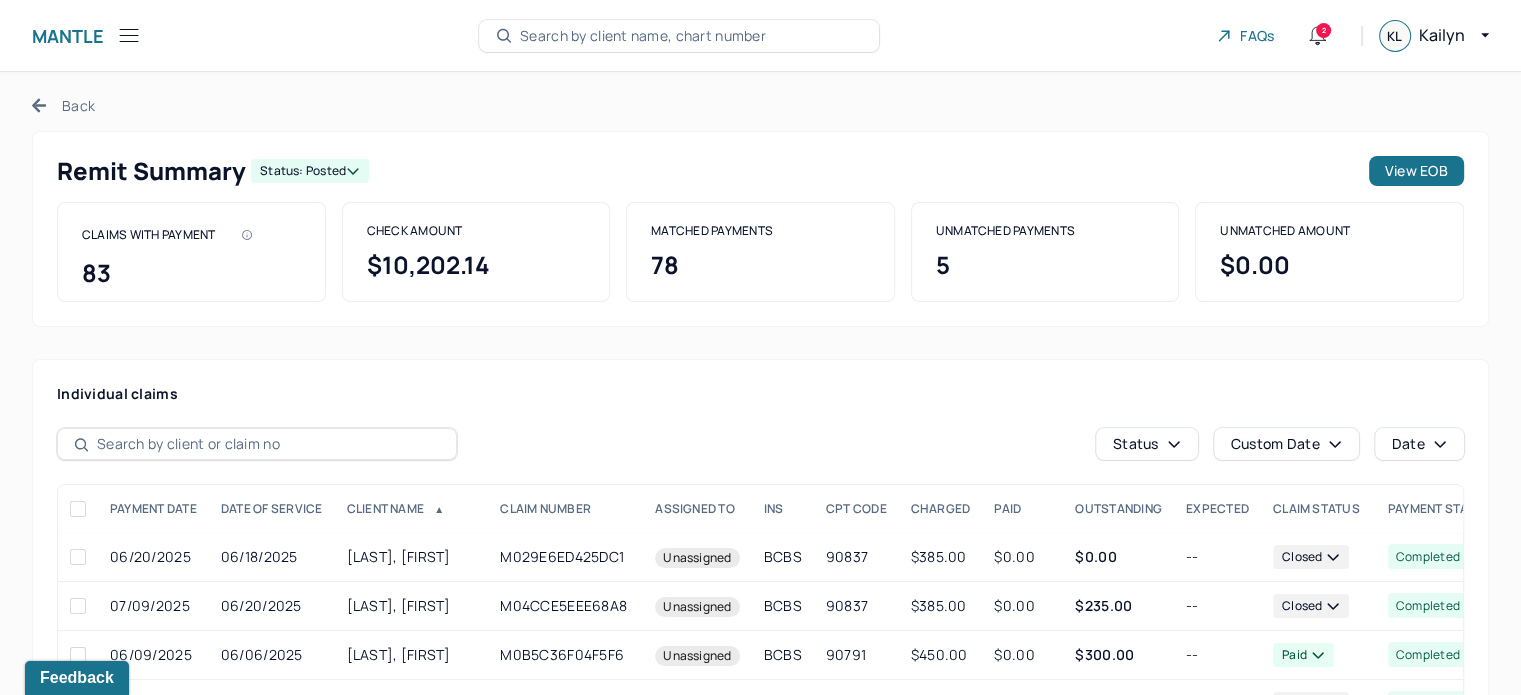 scroll, scrollTop: 392, scrollLeft: 0, axis: vertical 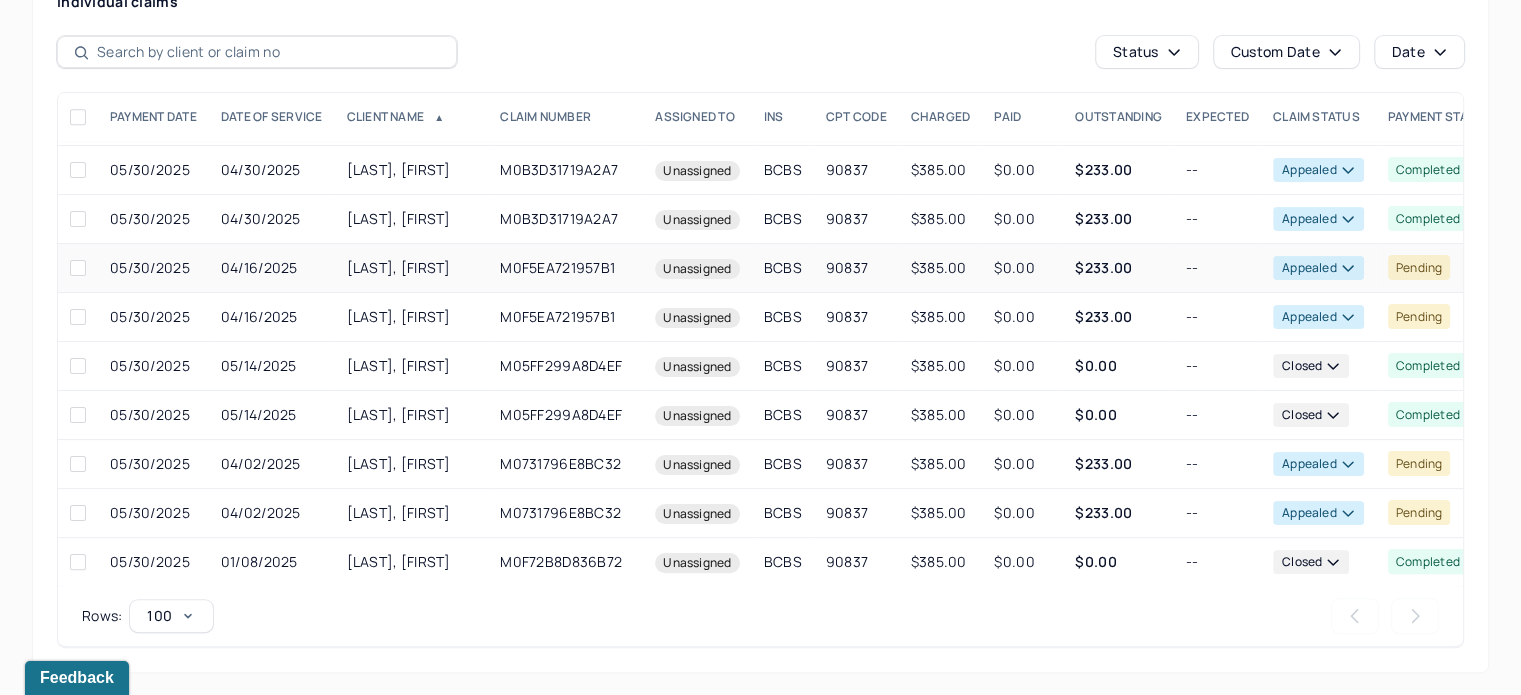 click on "$233.00" at bounding box center [1118, 268] 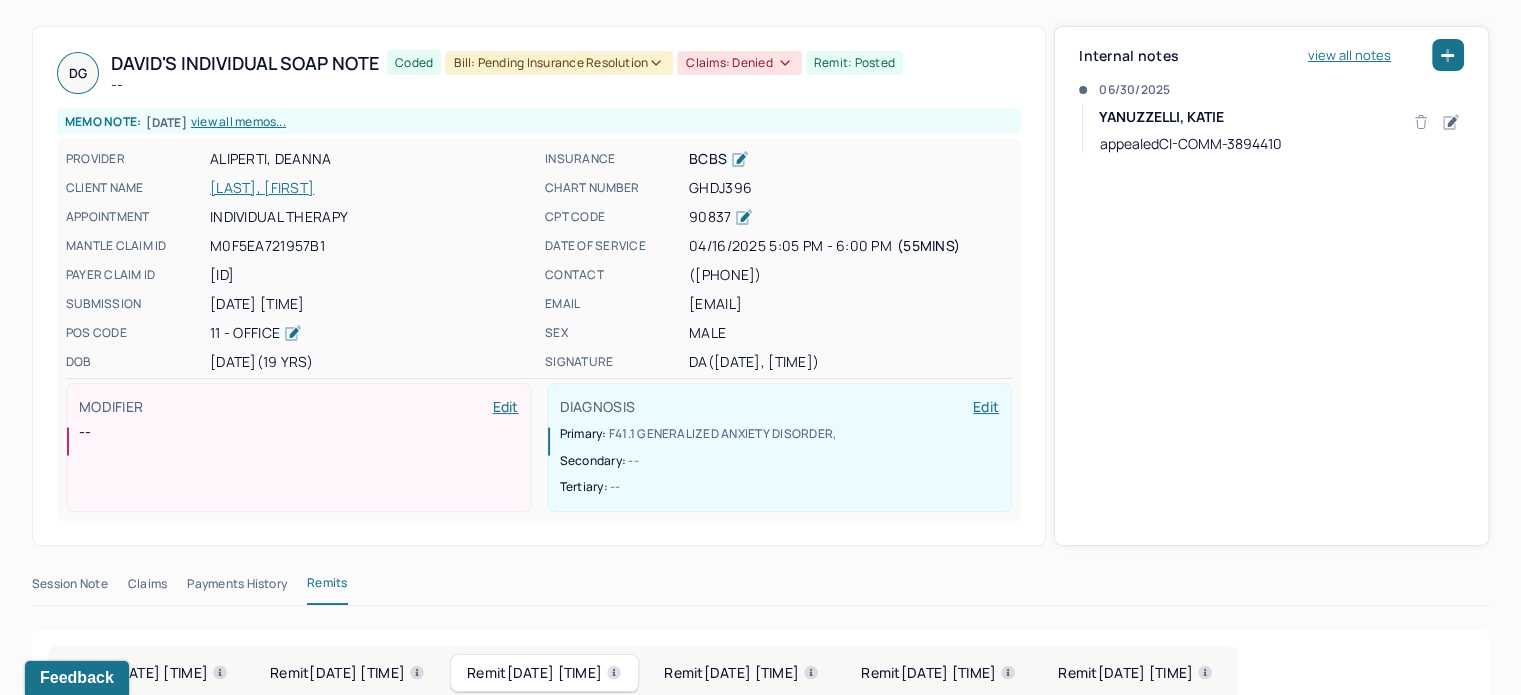 scroll, scrollTop: 0, scrollLeft: 0, axis: both 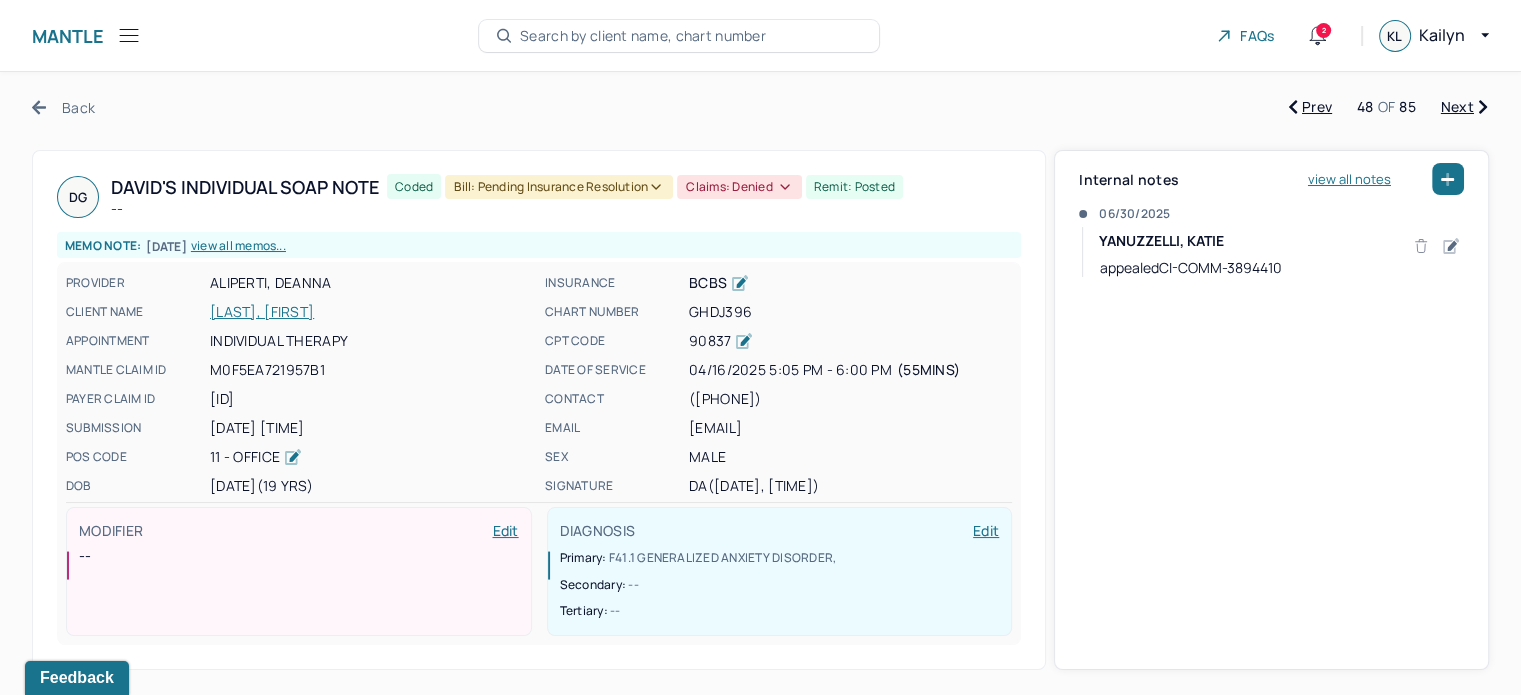 click on "Next" at bounding box center [1464, 107] 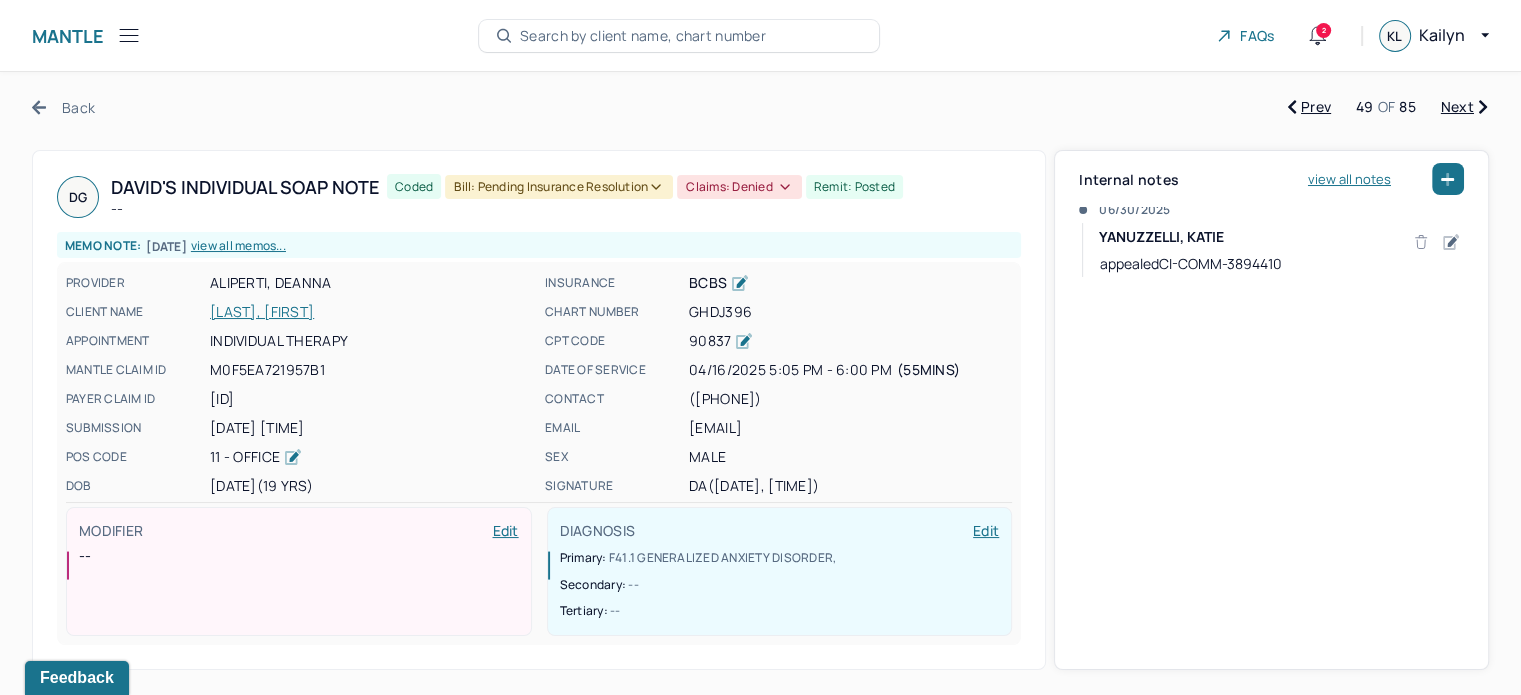 scroll, scrollTop: 5, scrollLeft: 0, axis: vertical 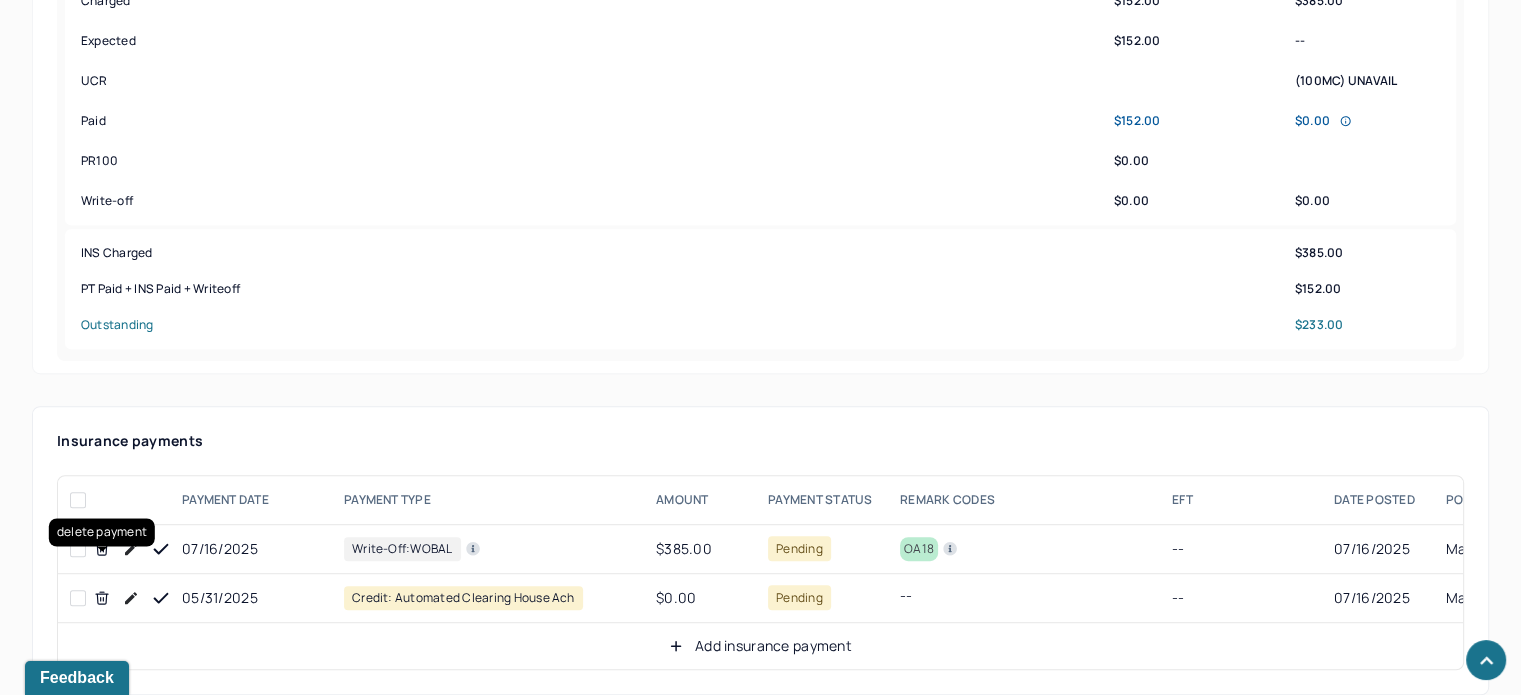 click 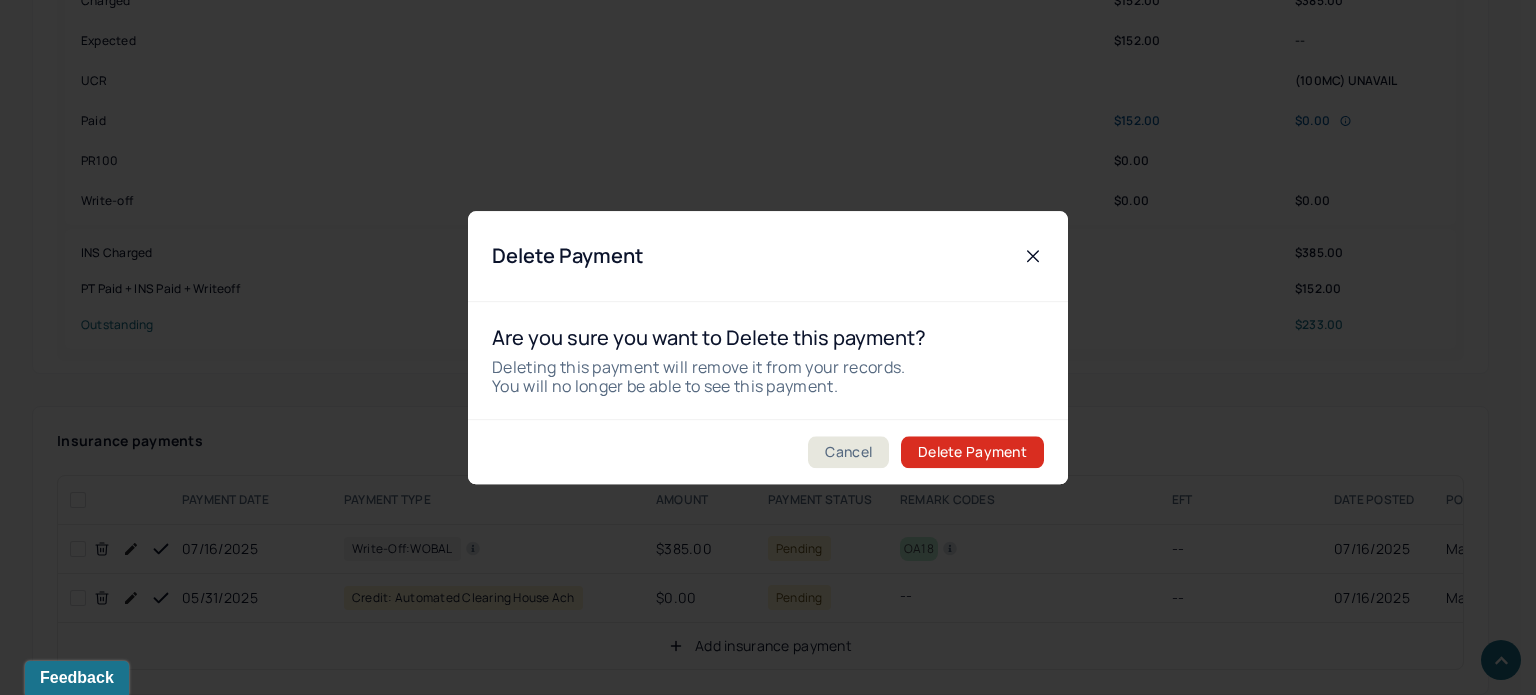 click on "Delete Payment" at bounding box center [972, 452] 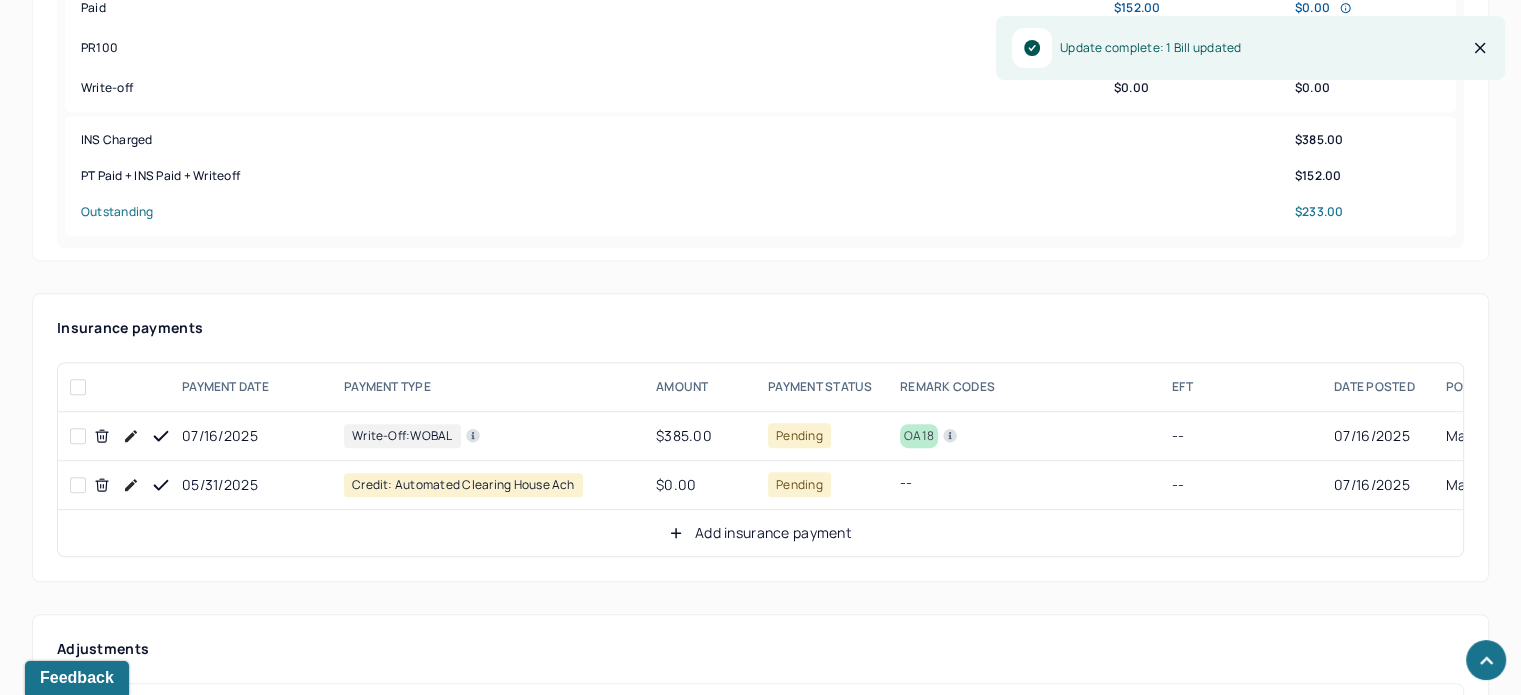 scroll, scrollTop: 1200, scrollLeft: 0, axis: vertical 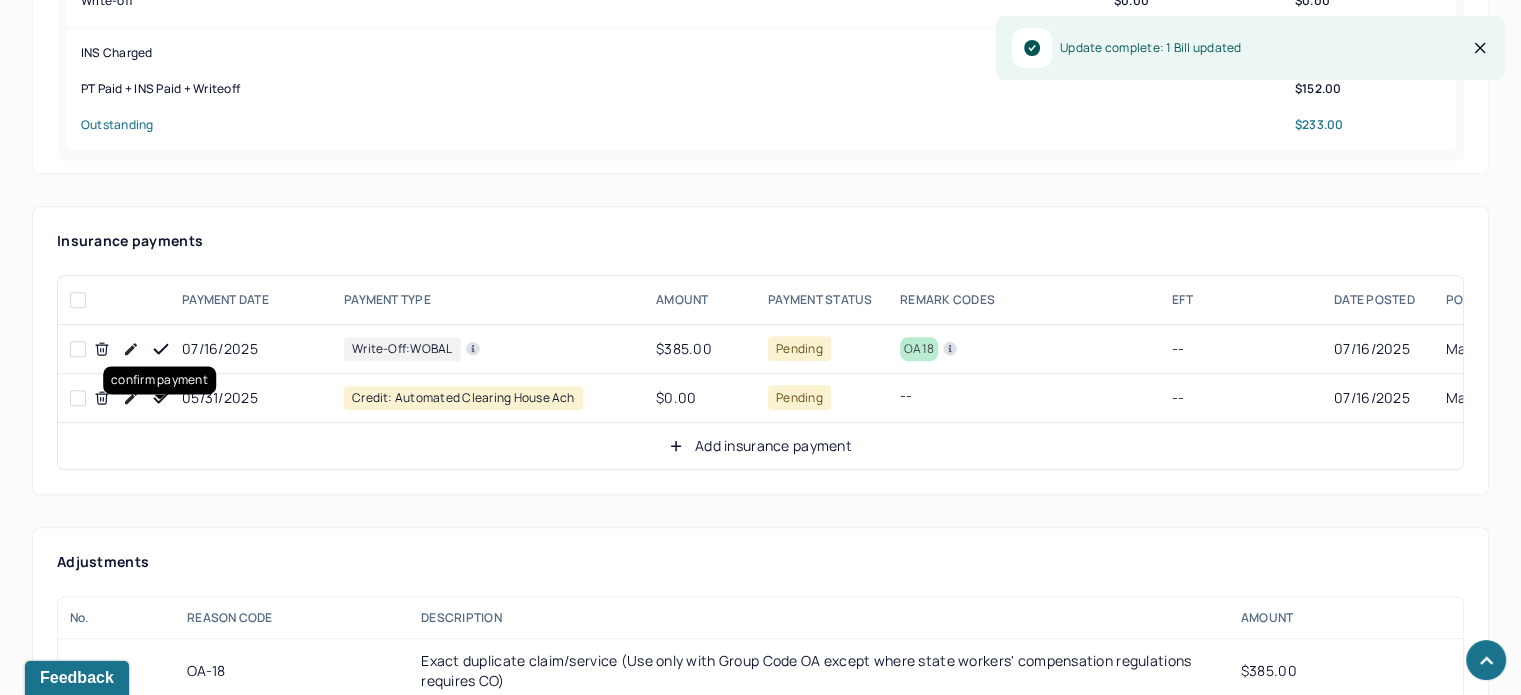 click 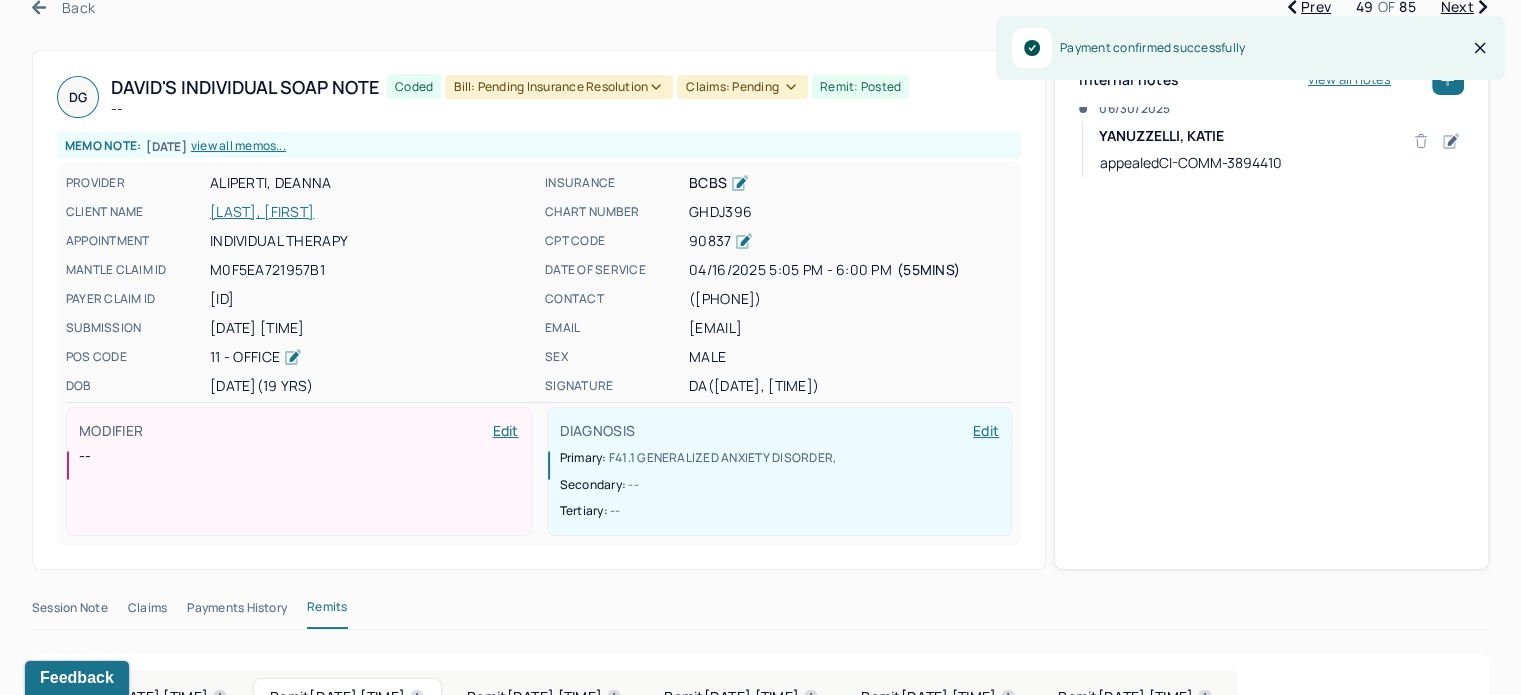 scroll, scrollTop: 0, scrollLeft: 0, axis: both 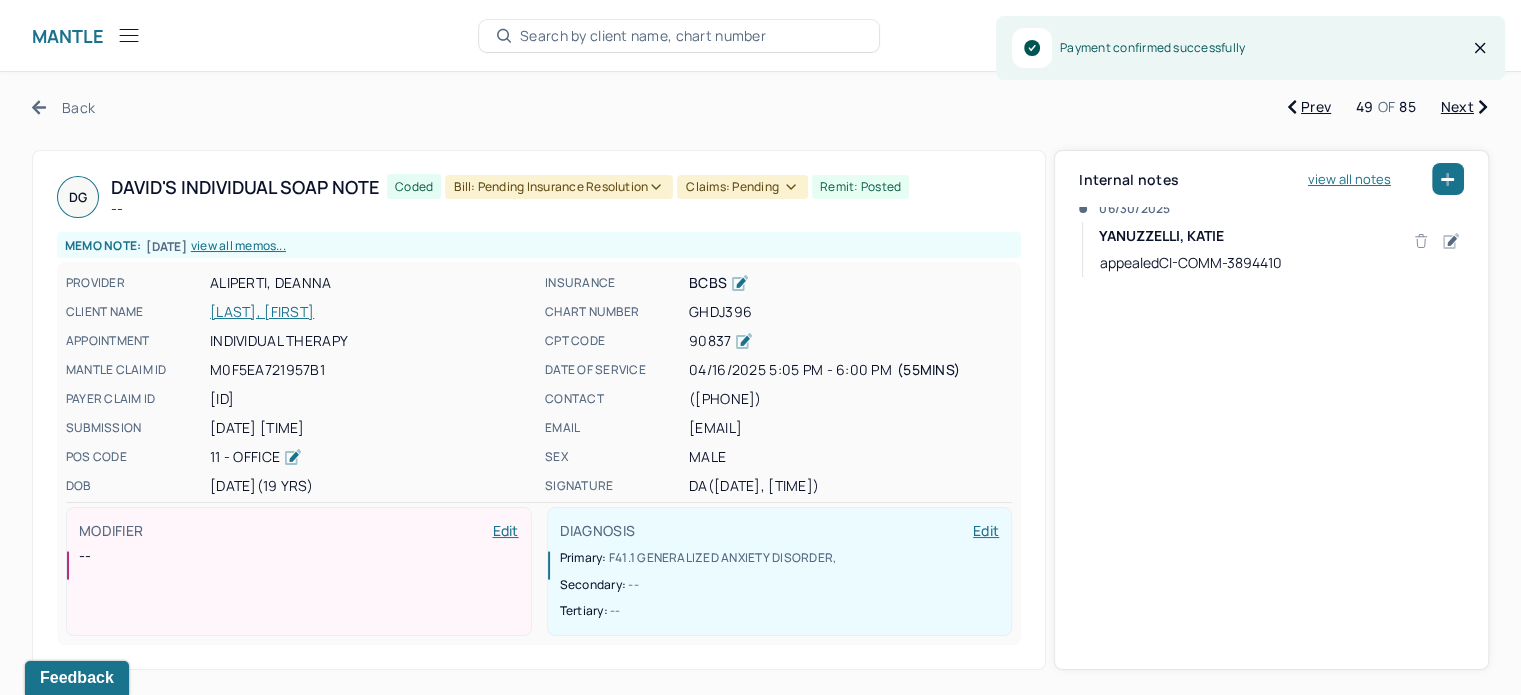 click on "Next" at bounding box center [1464, 107] 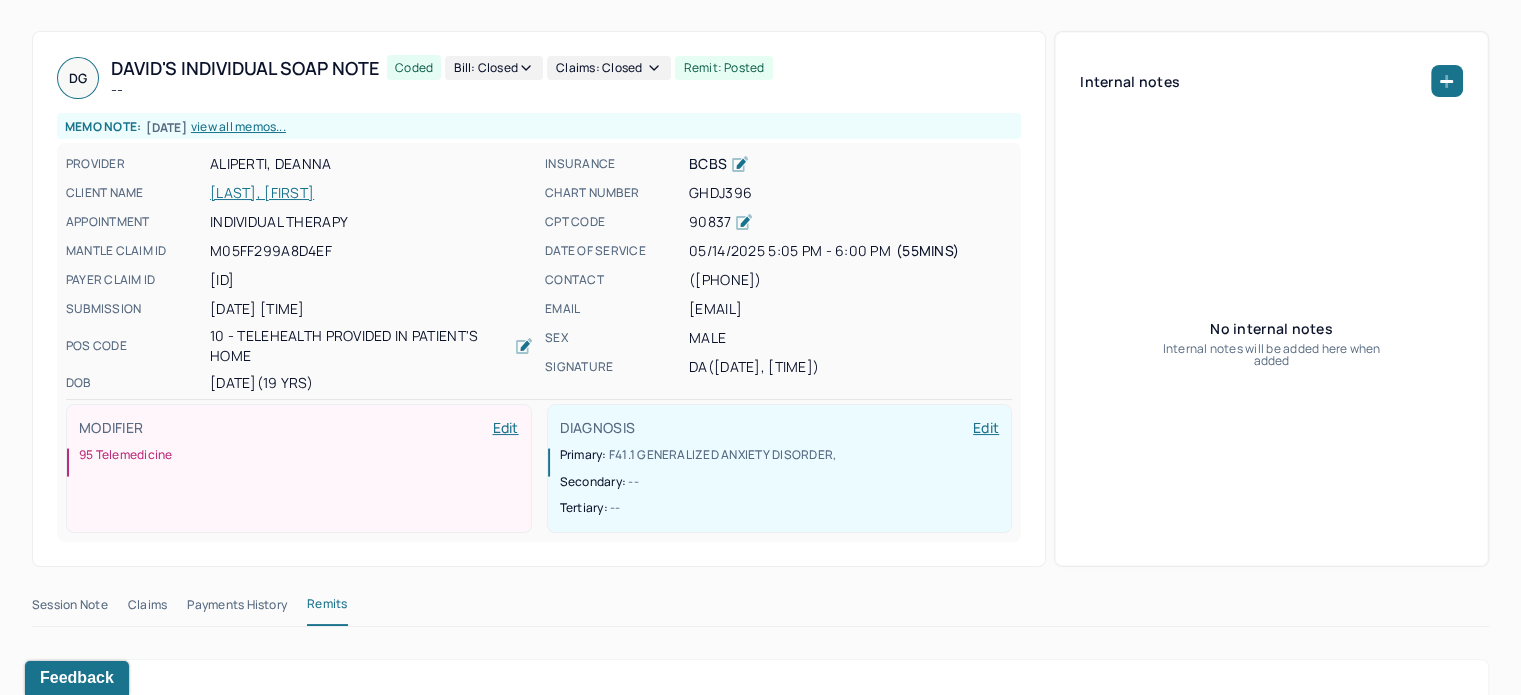 scroll, scrollTop: 0, scrollLeft: 0, axis: both 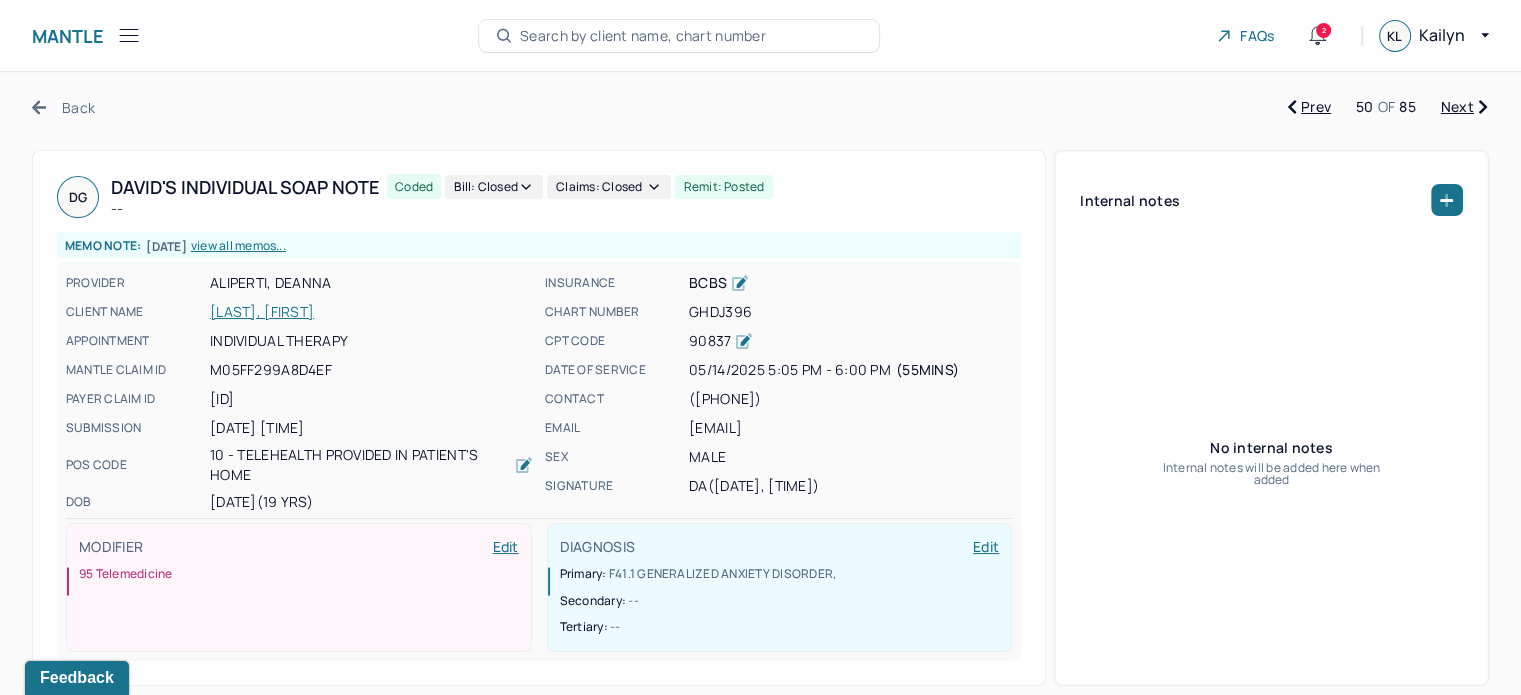 click on "Prev" at bounding box center (1309, 107) 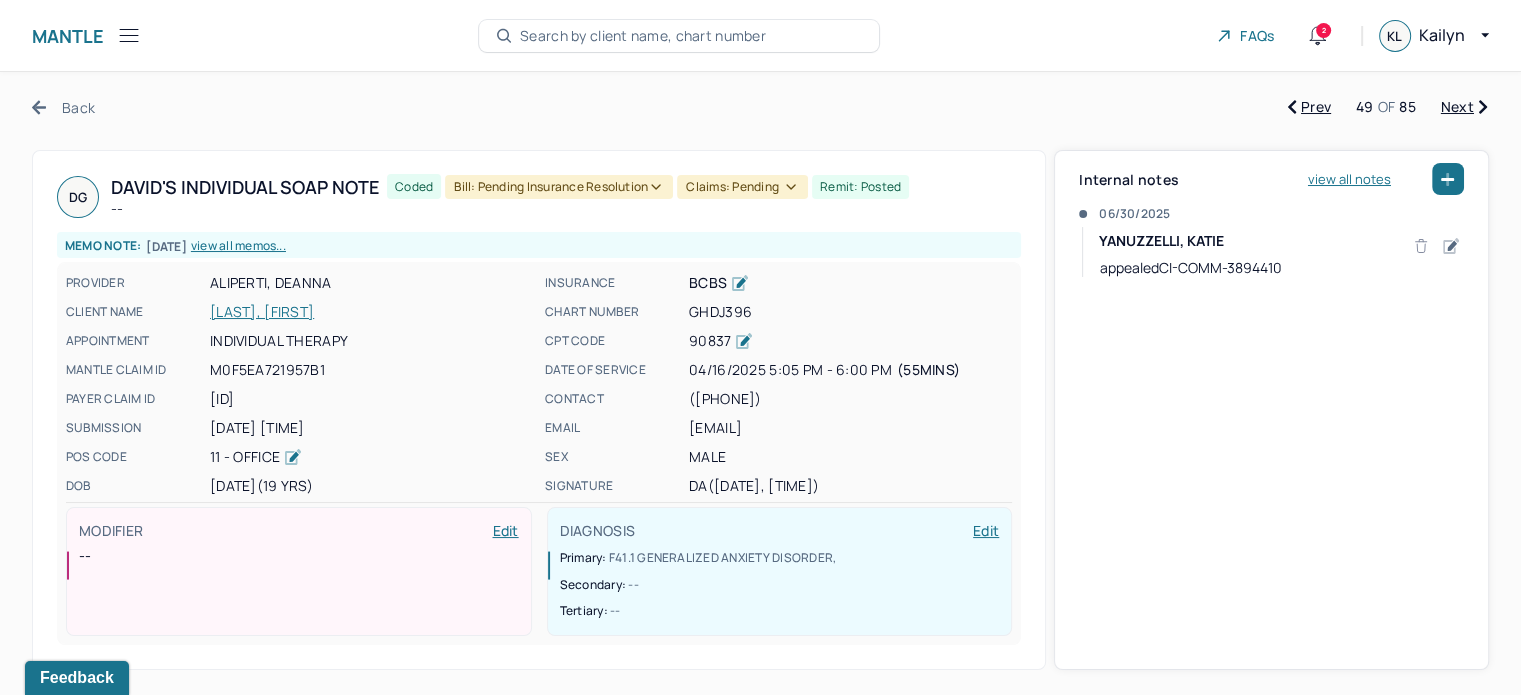 click on "Claims: pending" at bounding box center [742, 187] 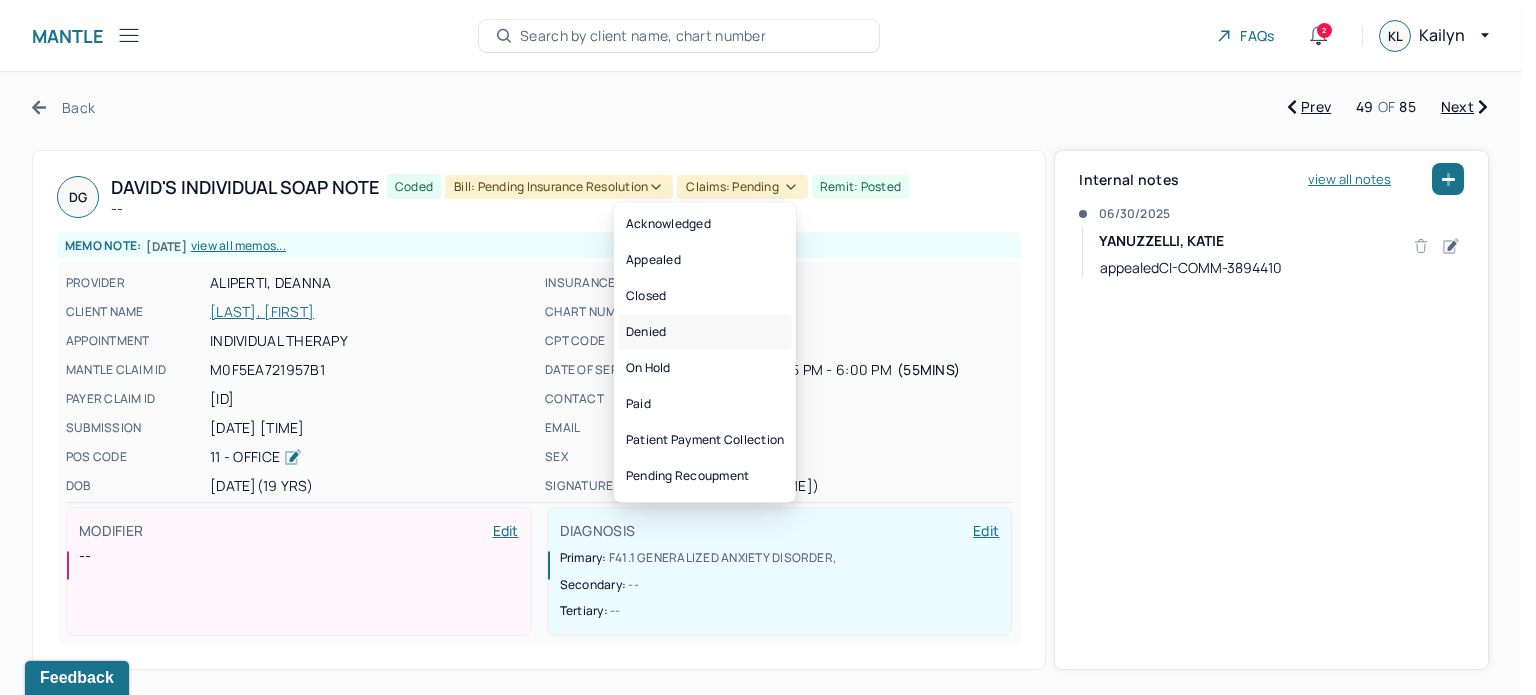 click on "Denied" at bounding box center (705, 332) 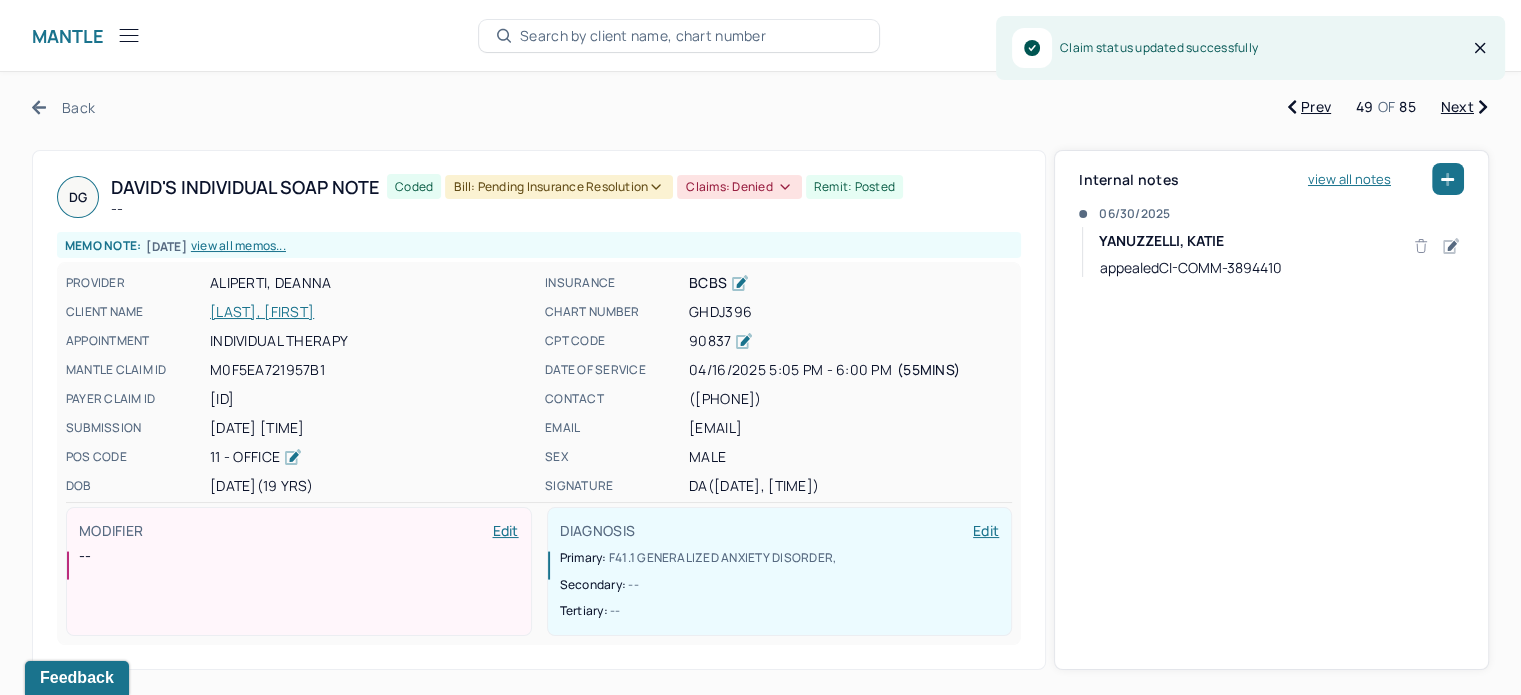 click on "Next" at bounding box center [1464, 107] 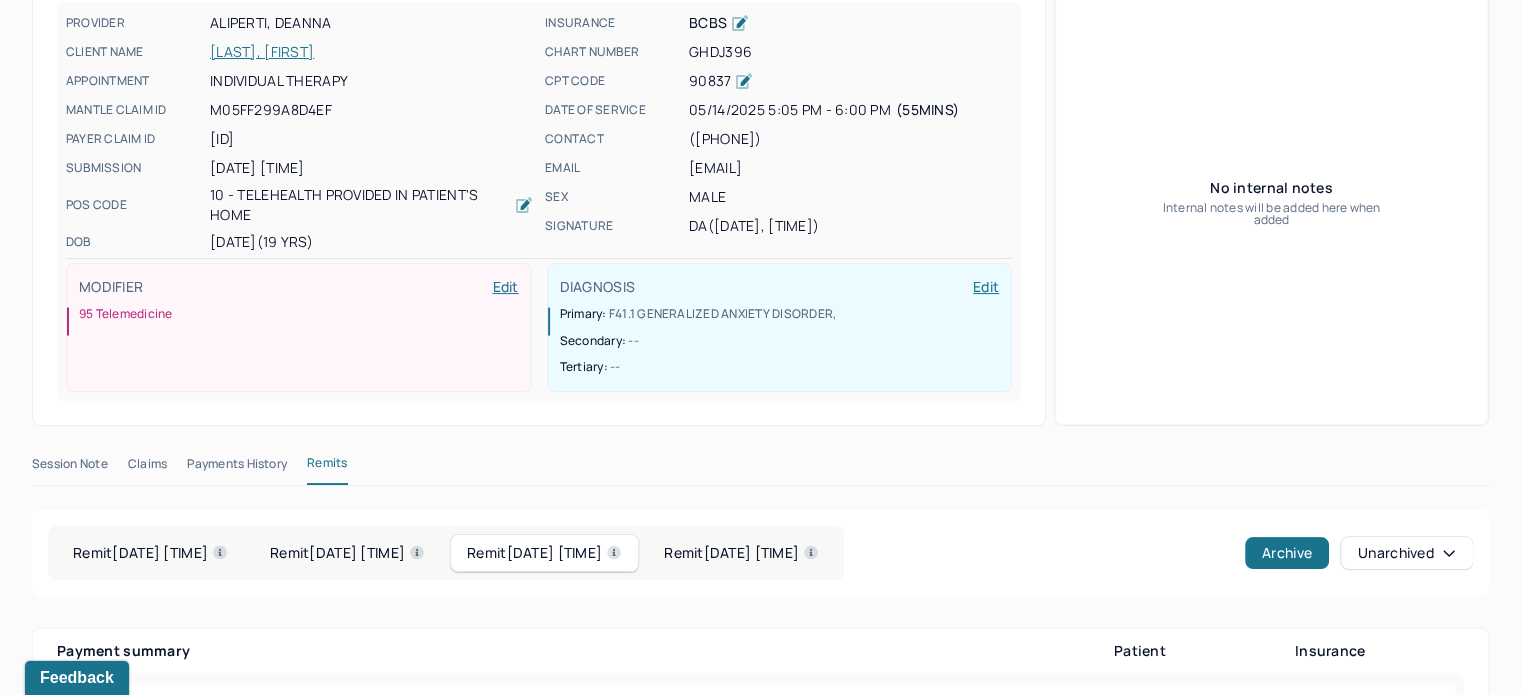 scroll, scrollTop: 100, scrollLeft: 0, axis: vertical 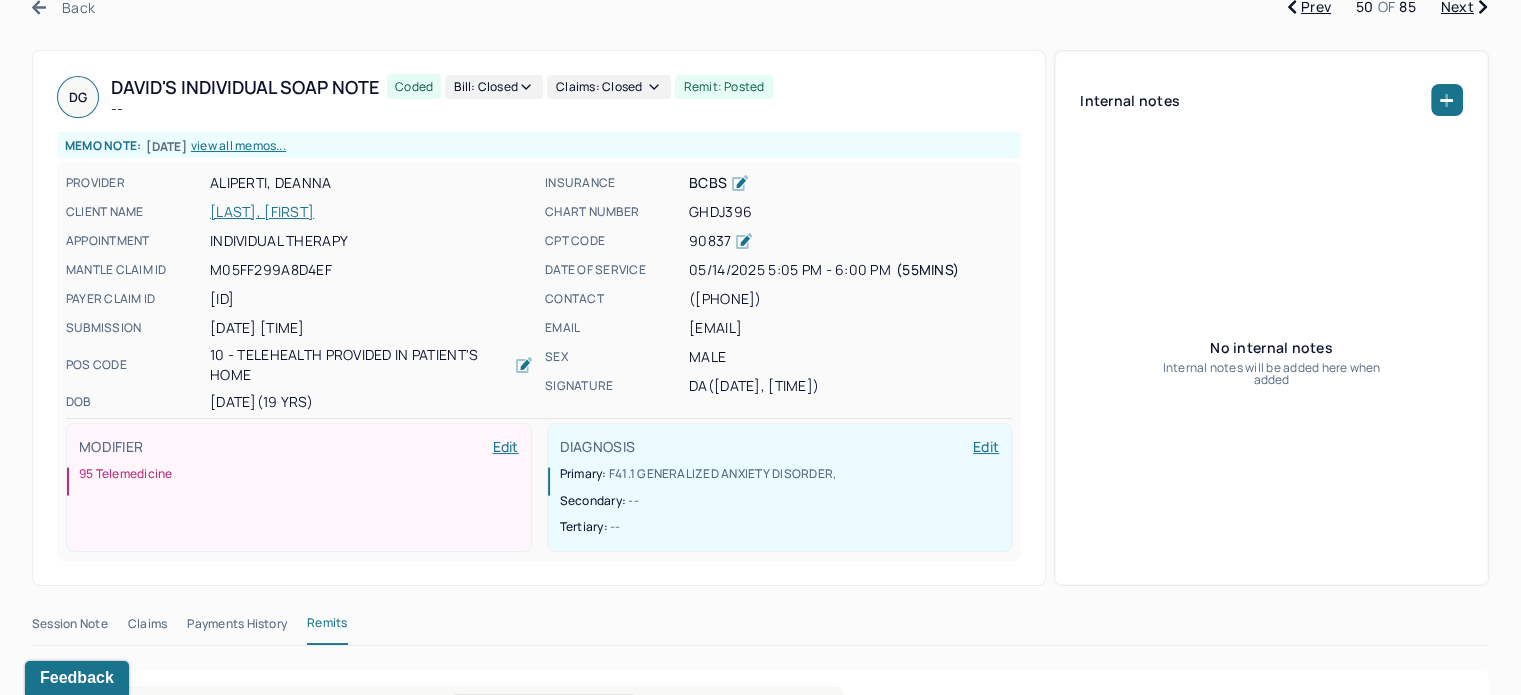 click on "Next" at bounding box center [1464, 7] 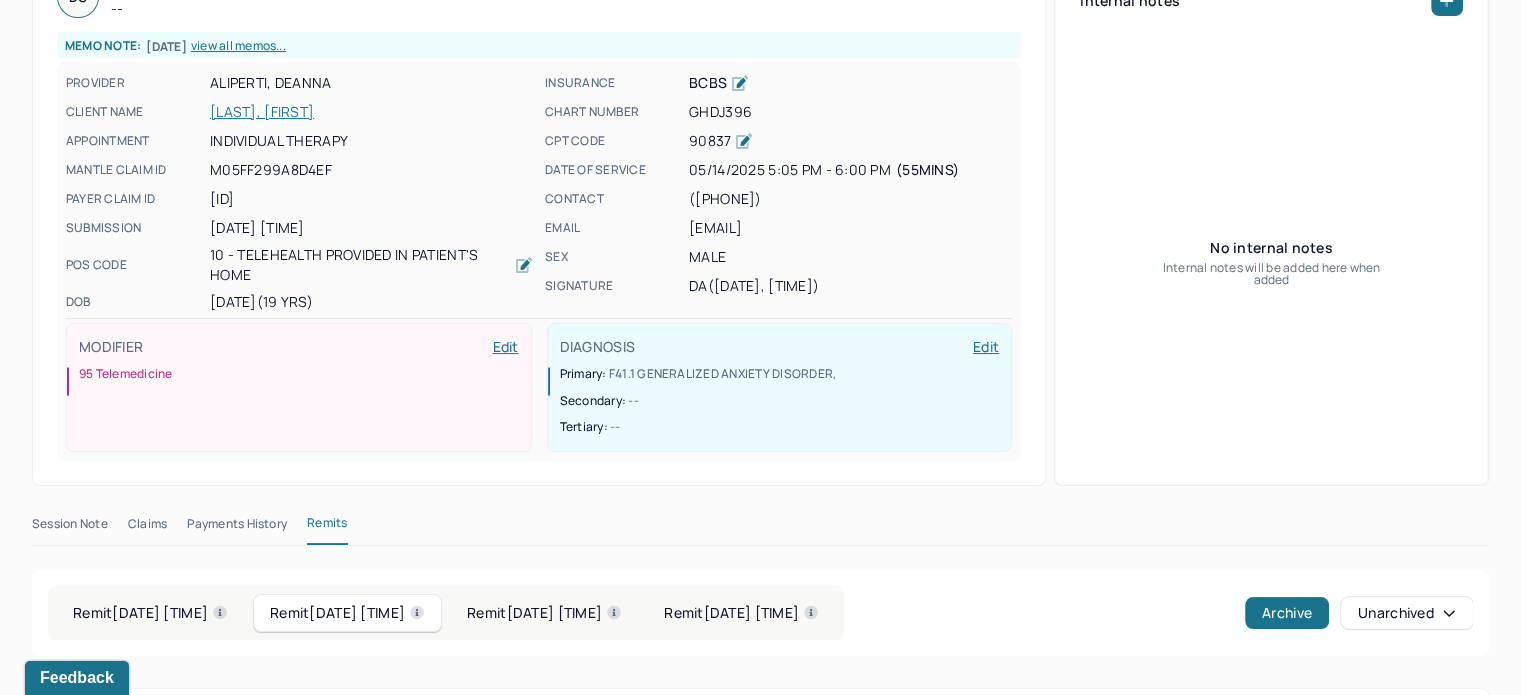 scroll, scrollTop: 100, scrollLeft: 0, axis: vertical 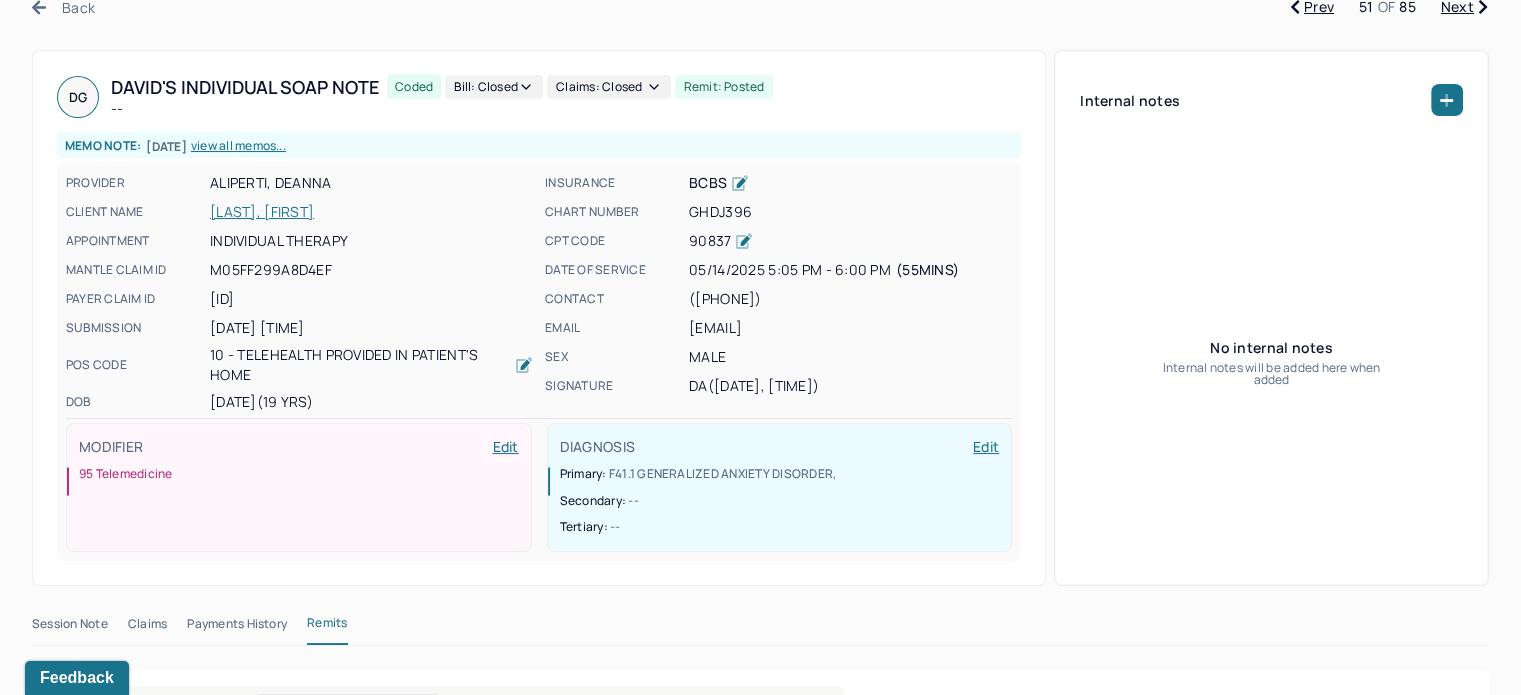 click on "Next" at bounding box center (1464, 7) 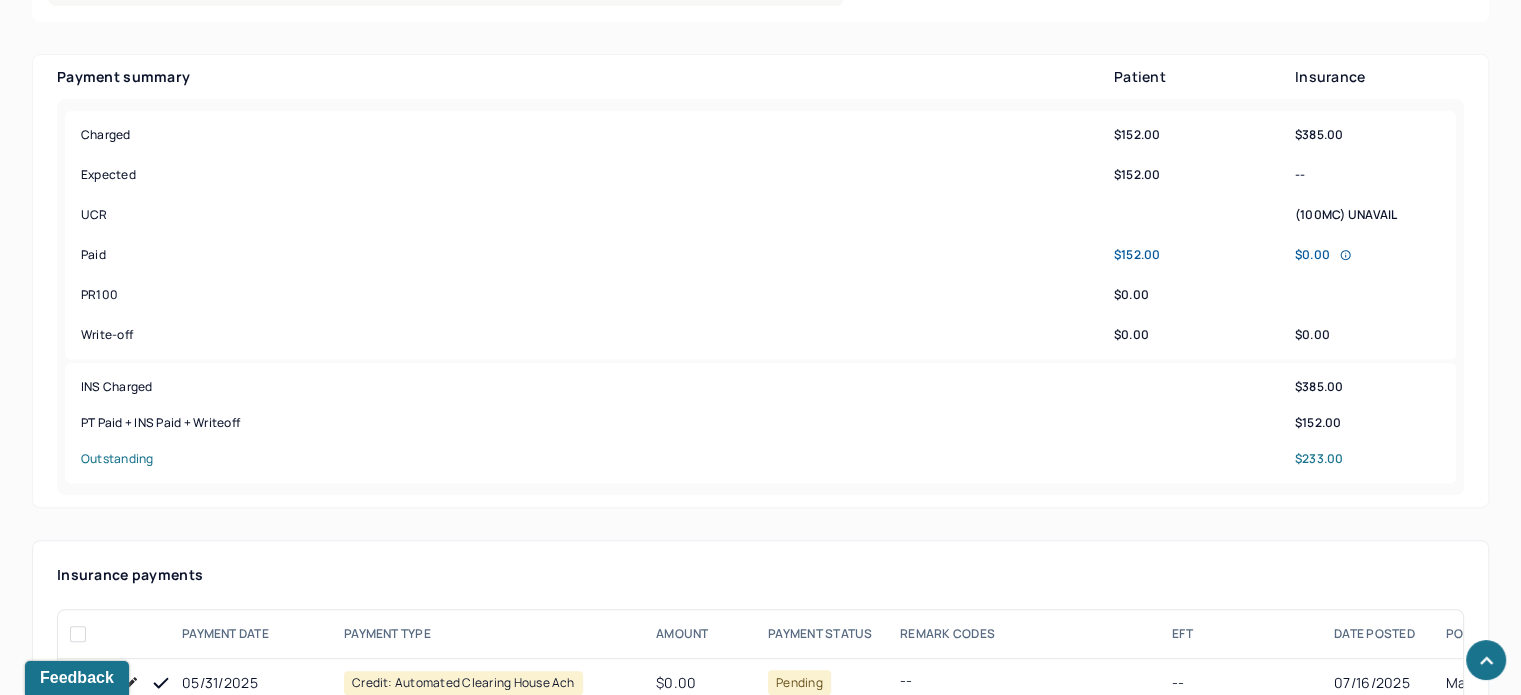 scroll, scrollTop: 1218, scrollLeft: 0, axis: vertical 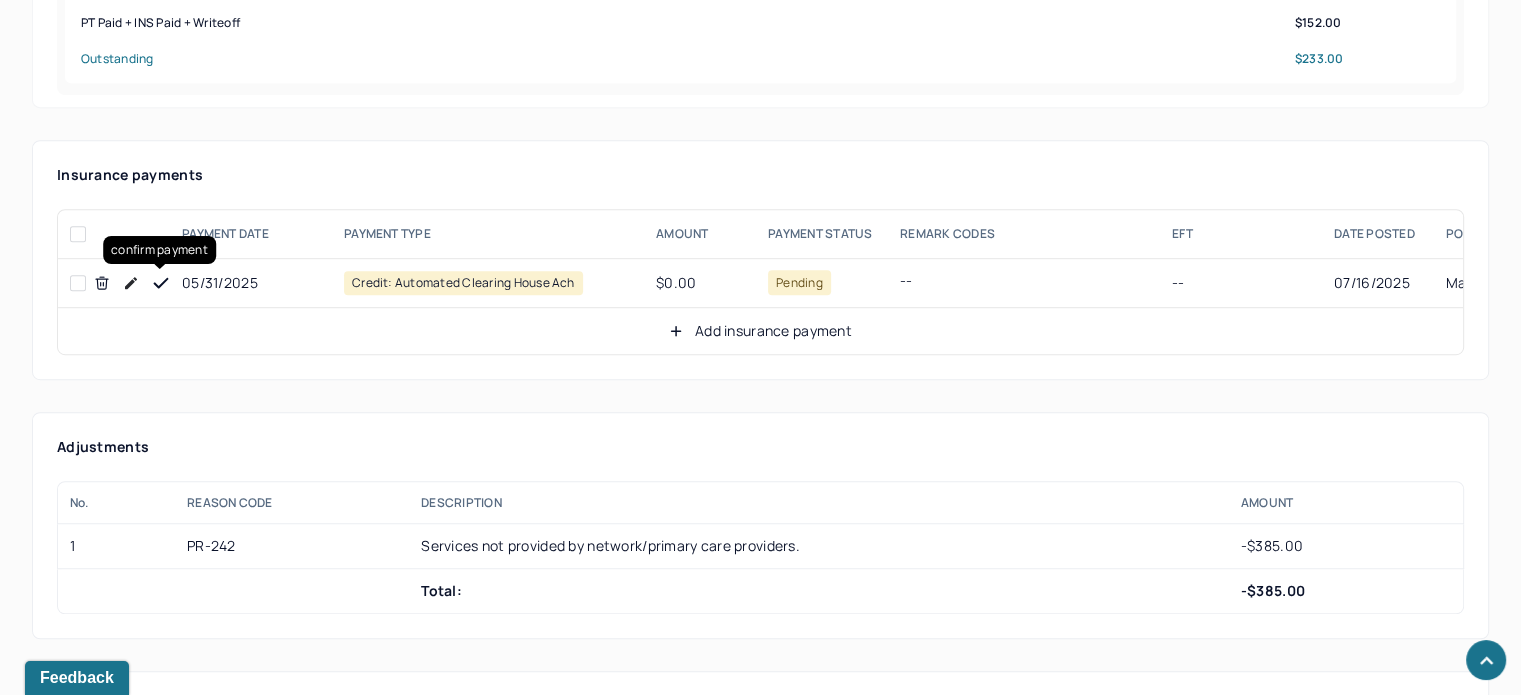 click at bounding box center [161, 283] 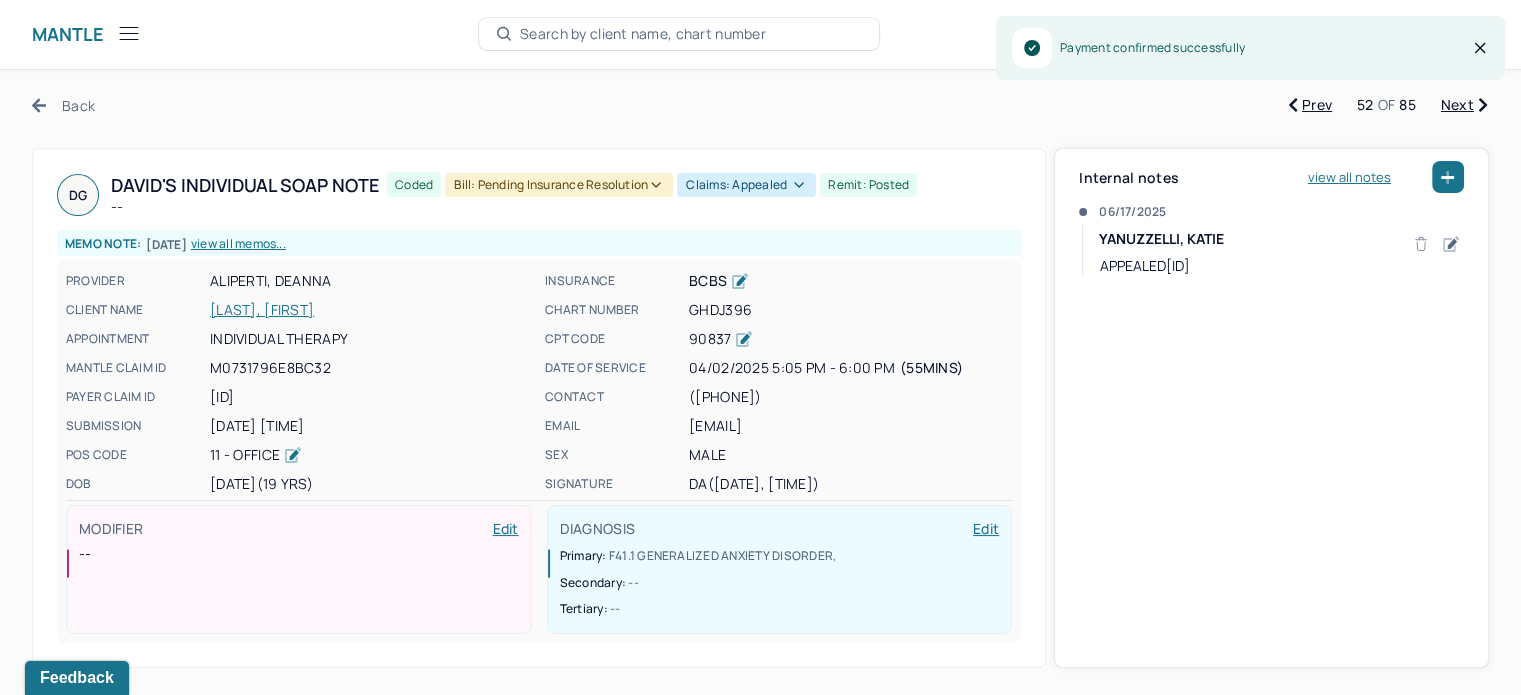 scroll, scrollTop: 0, scrollLeft: 0, axis: both 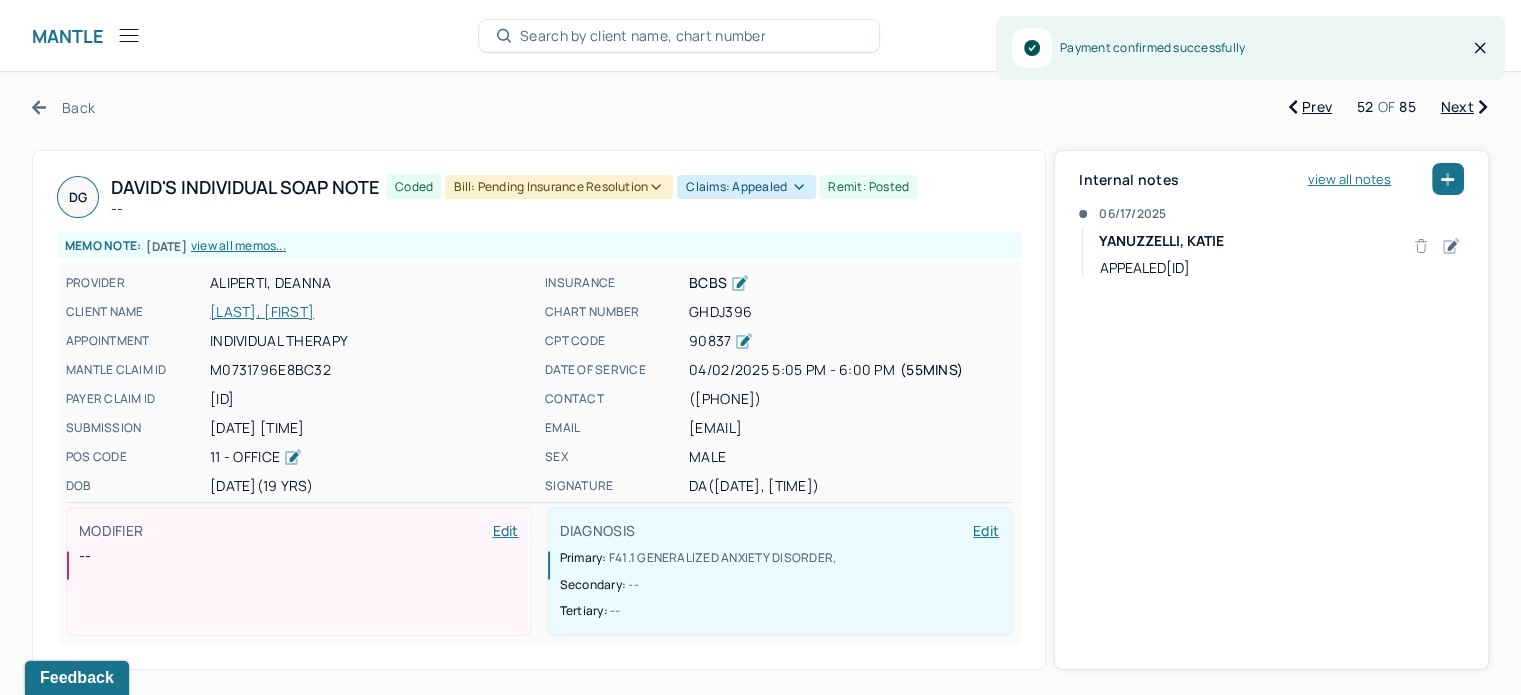 click on "Claims: appealed" at bounding box center (746, 187) 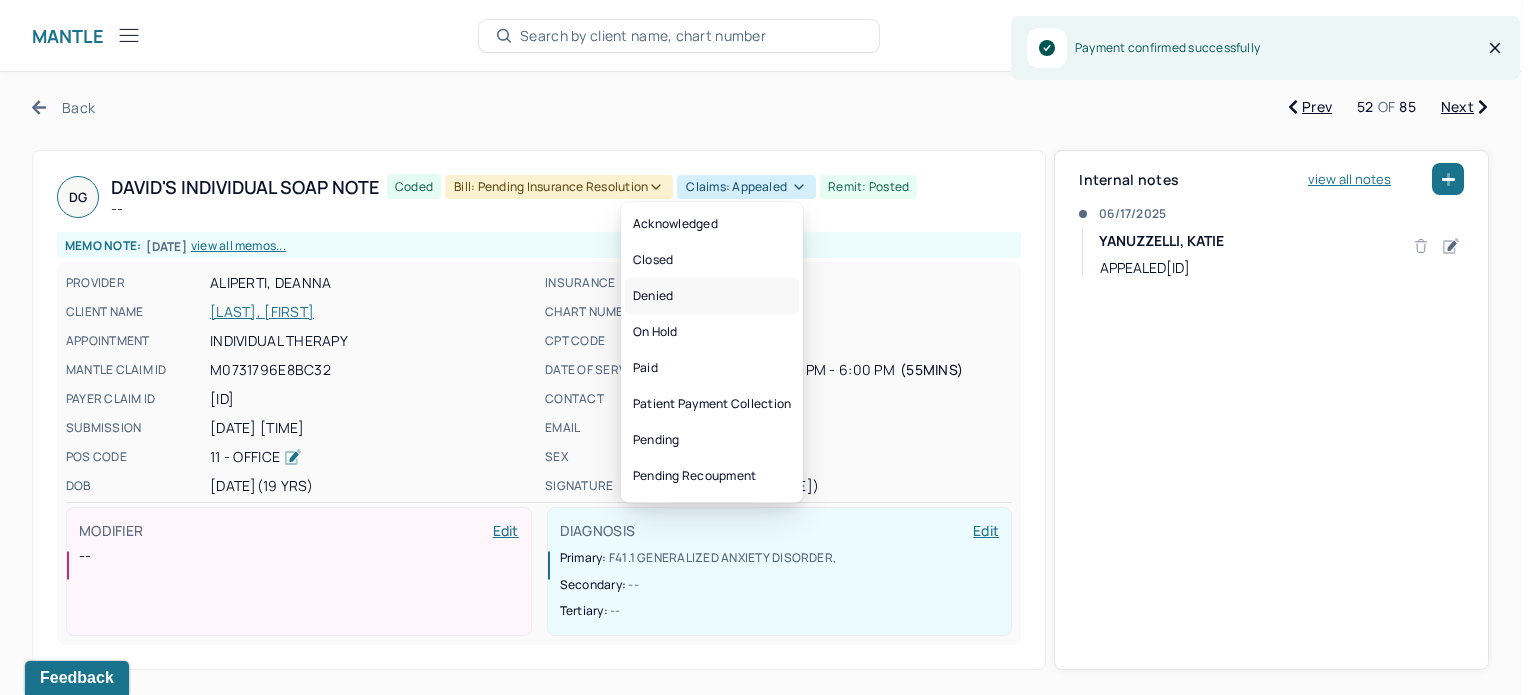 click on "Denied" at bounding box center [712, 296] 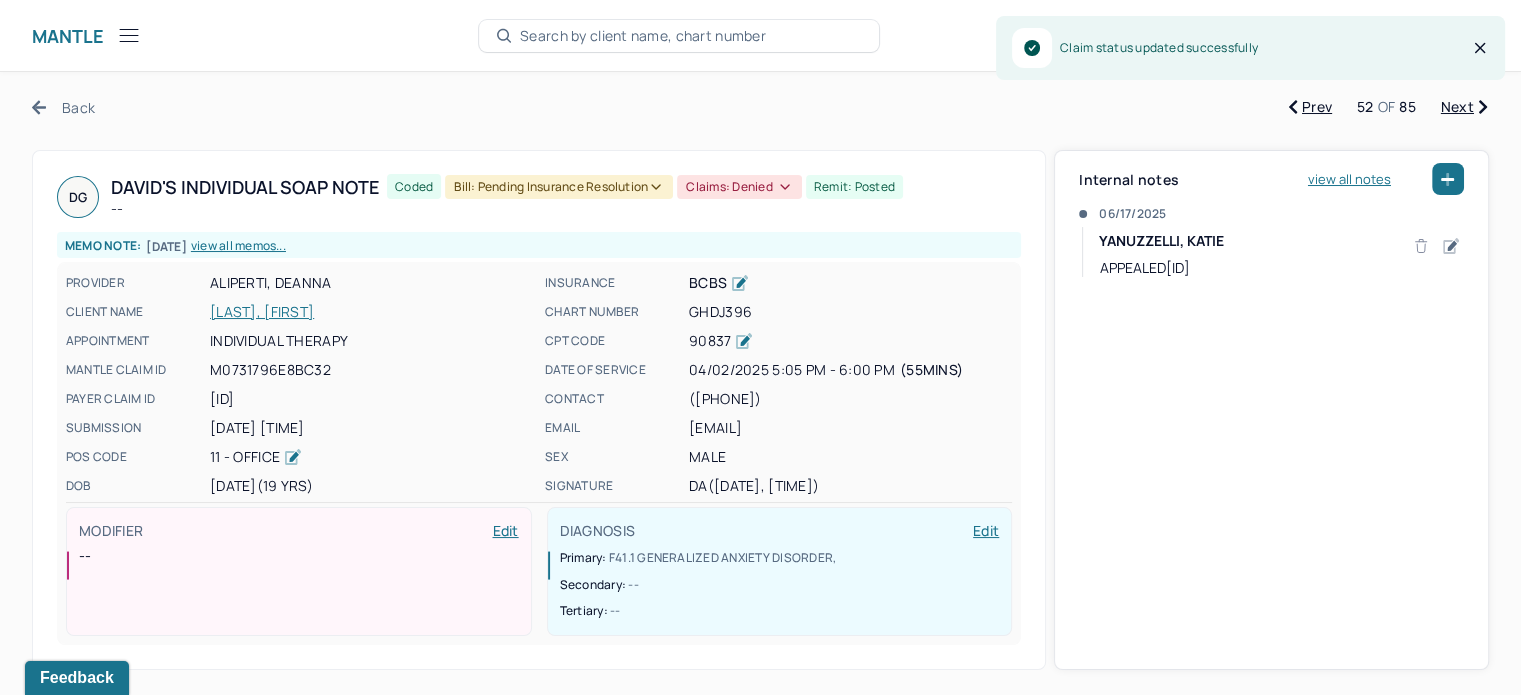 click on "Next" at bounding box center [1464, 107] 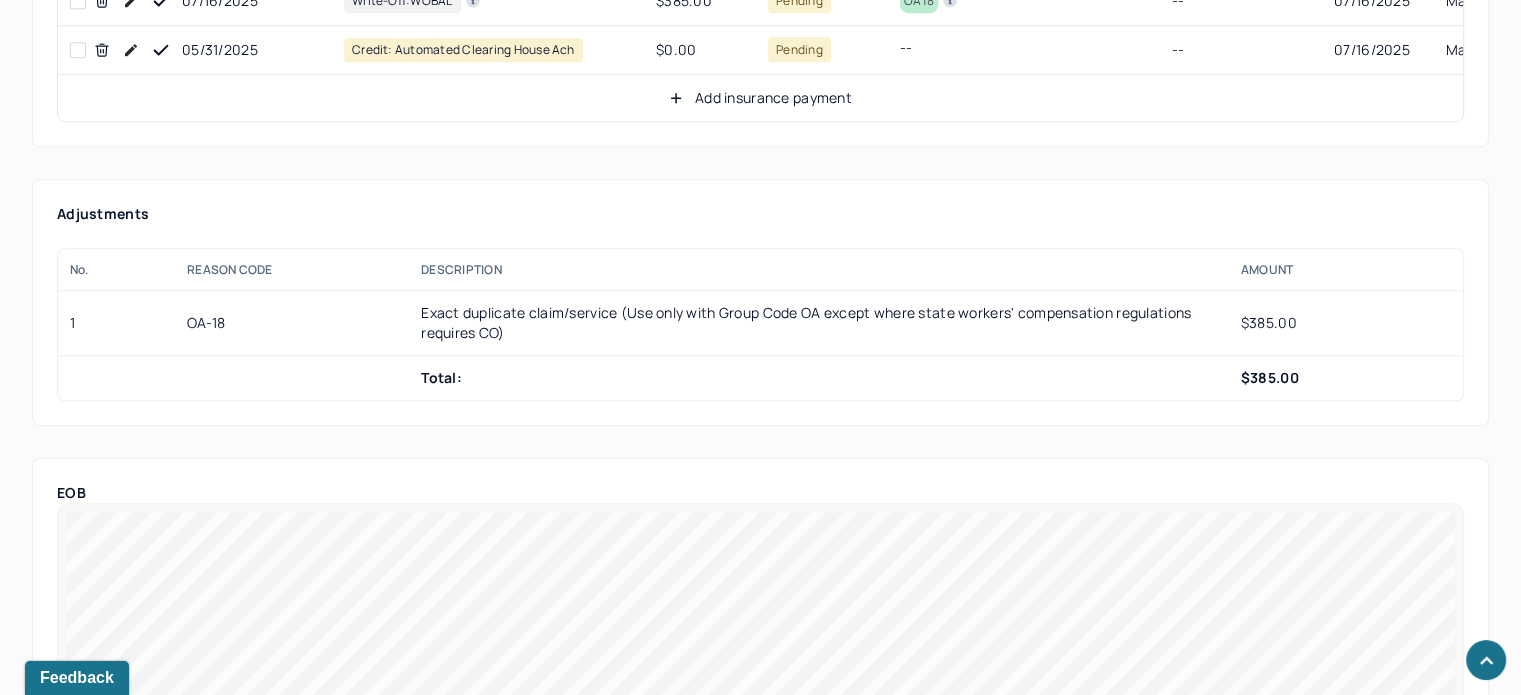 scroll, scrollTop: 1100, scrollLeft: 0, axis: vertical 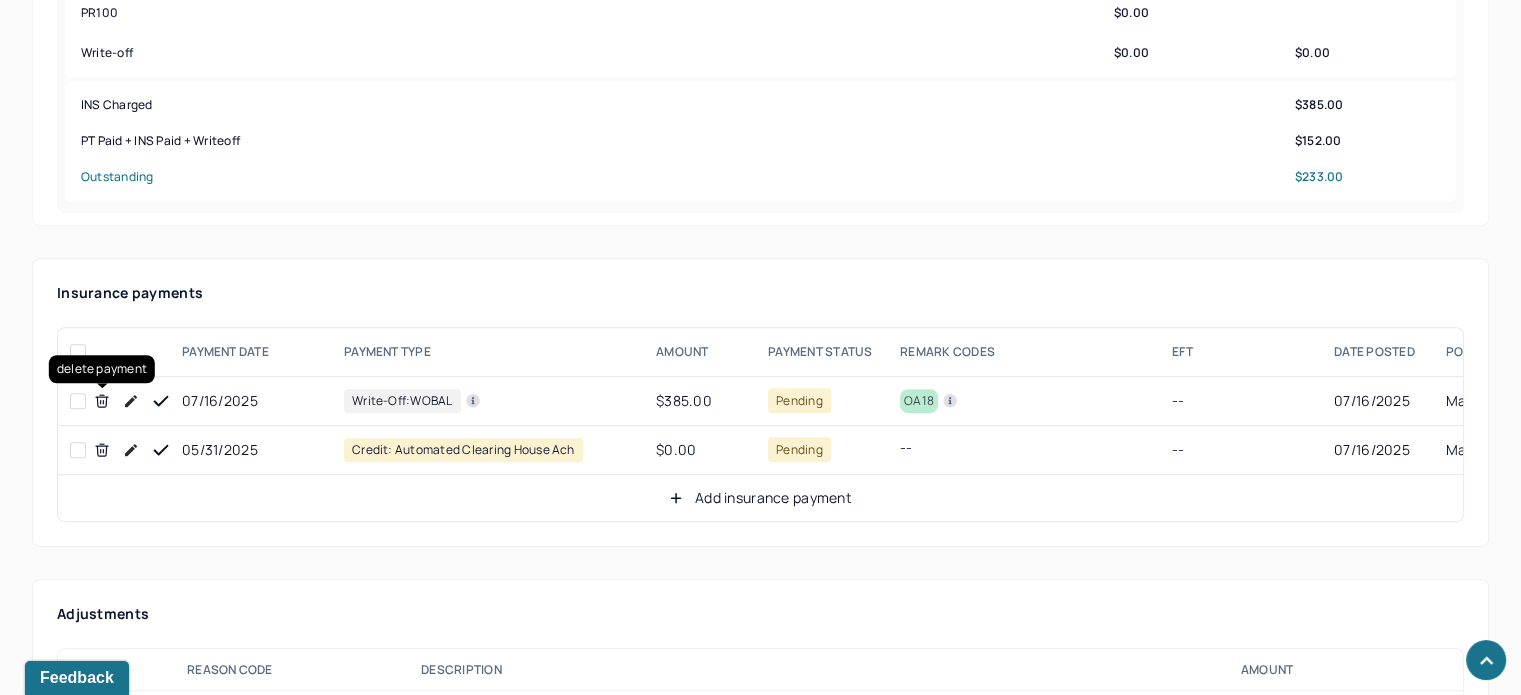 click 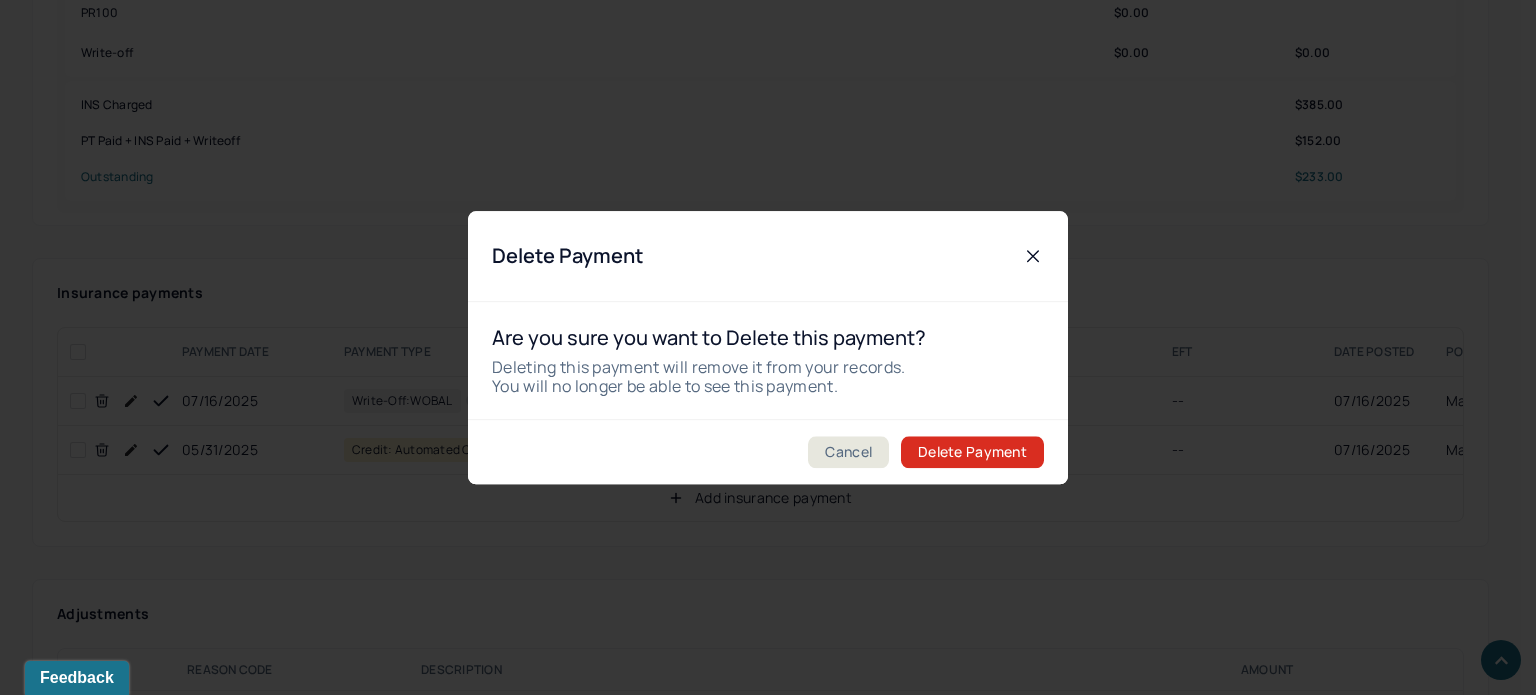click on "Delete Payment" at bounding box center (972, 452) 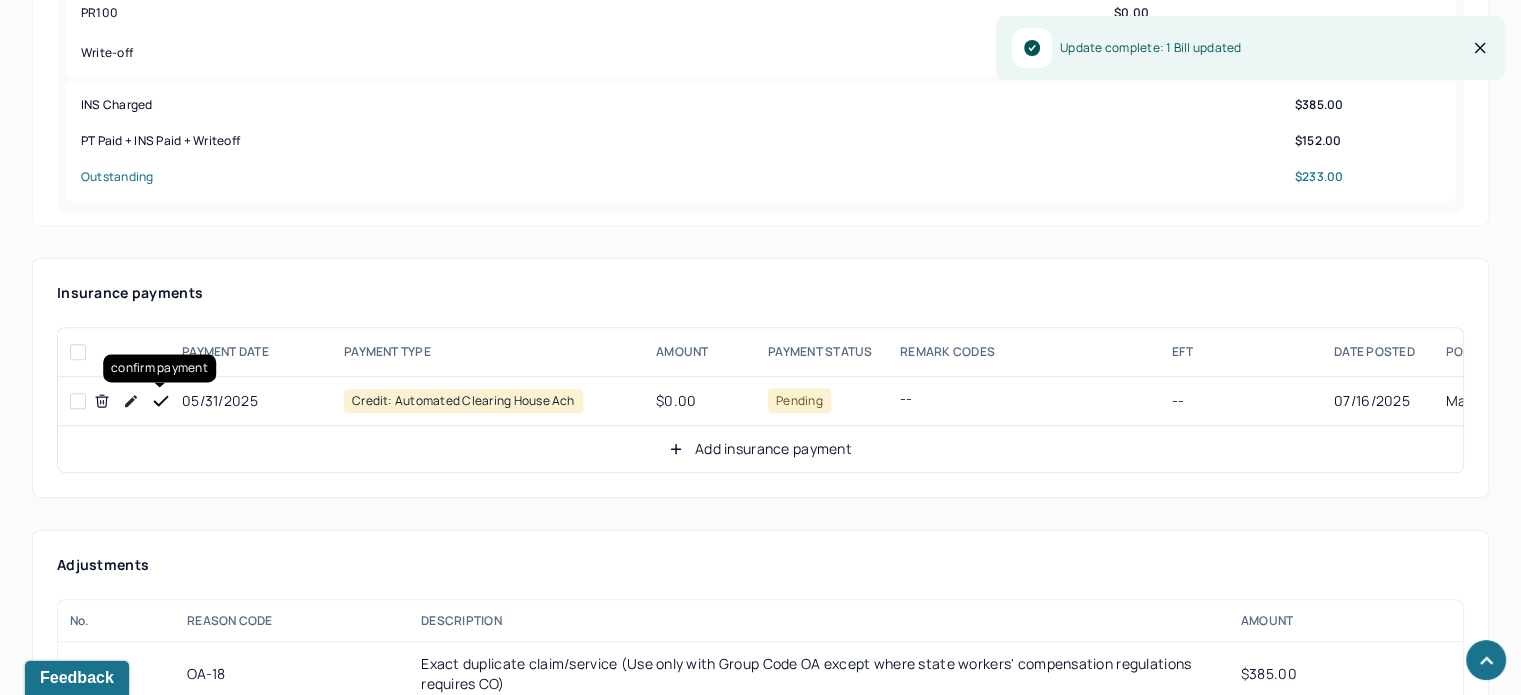 click 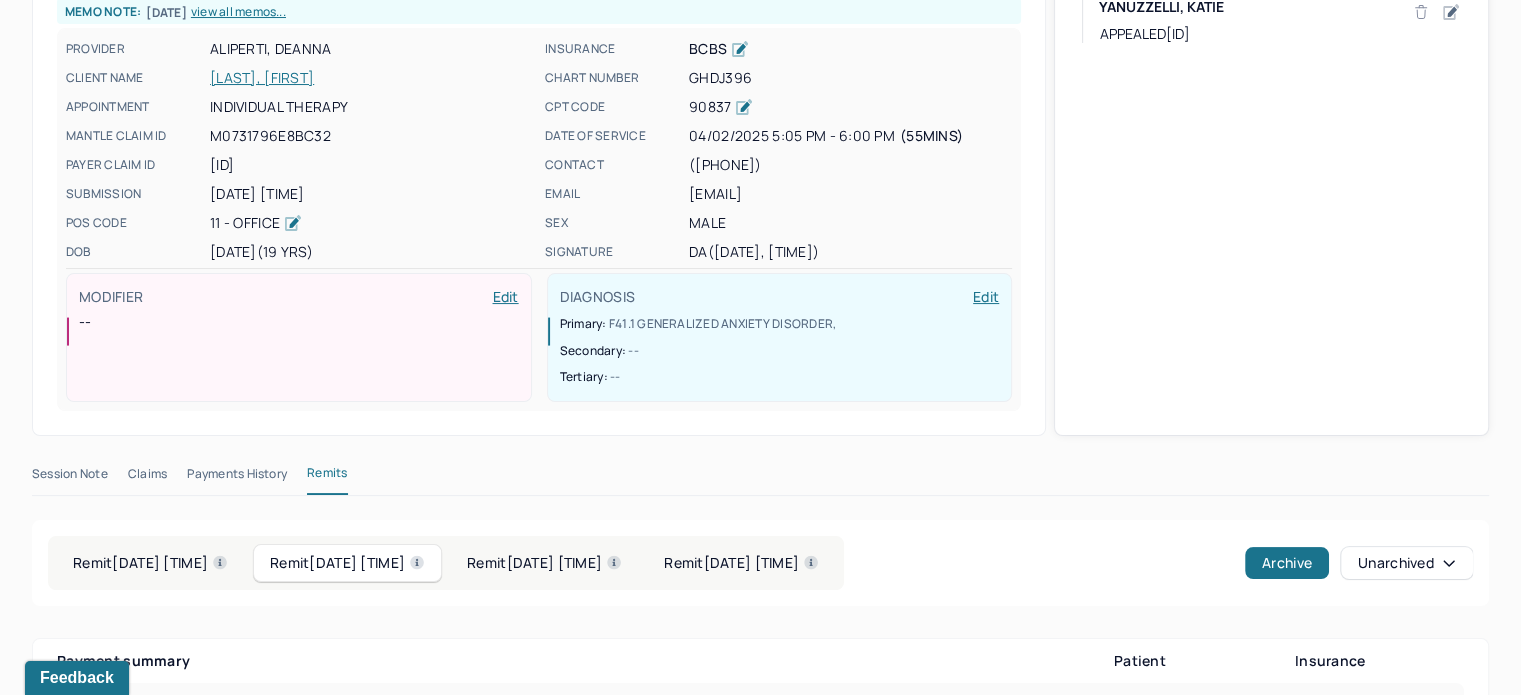 scroll, scrollTop: 0, scrollLeft: 0, axis: both 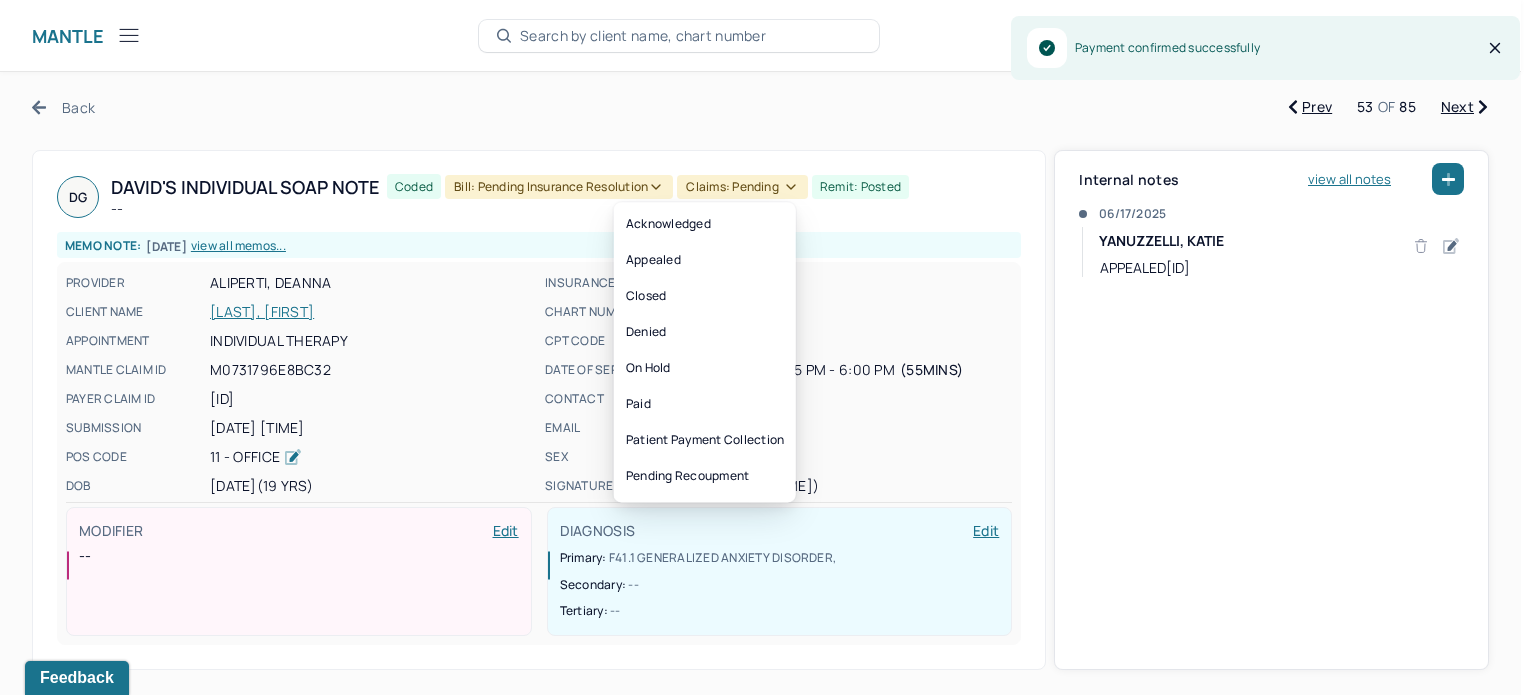 click on "Claims: pending" at bounding box center [742, 187] 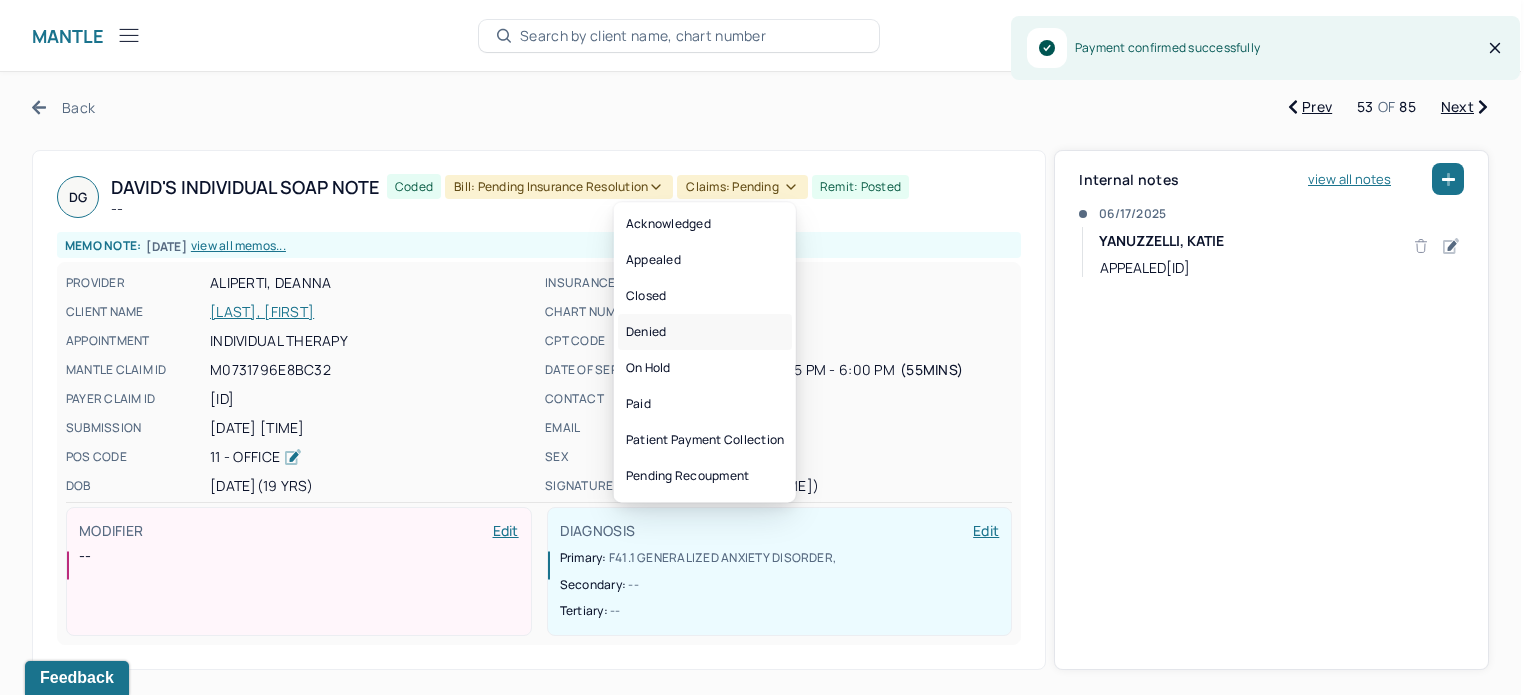 click on "Denied" at bounding box center [705, 332] 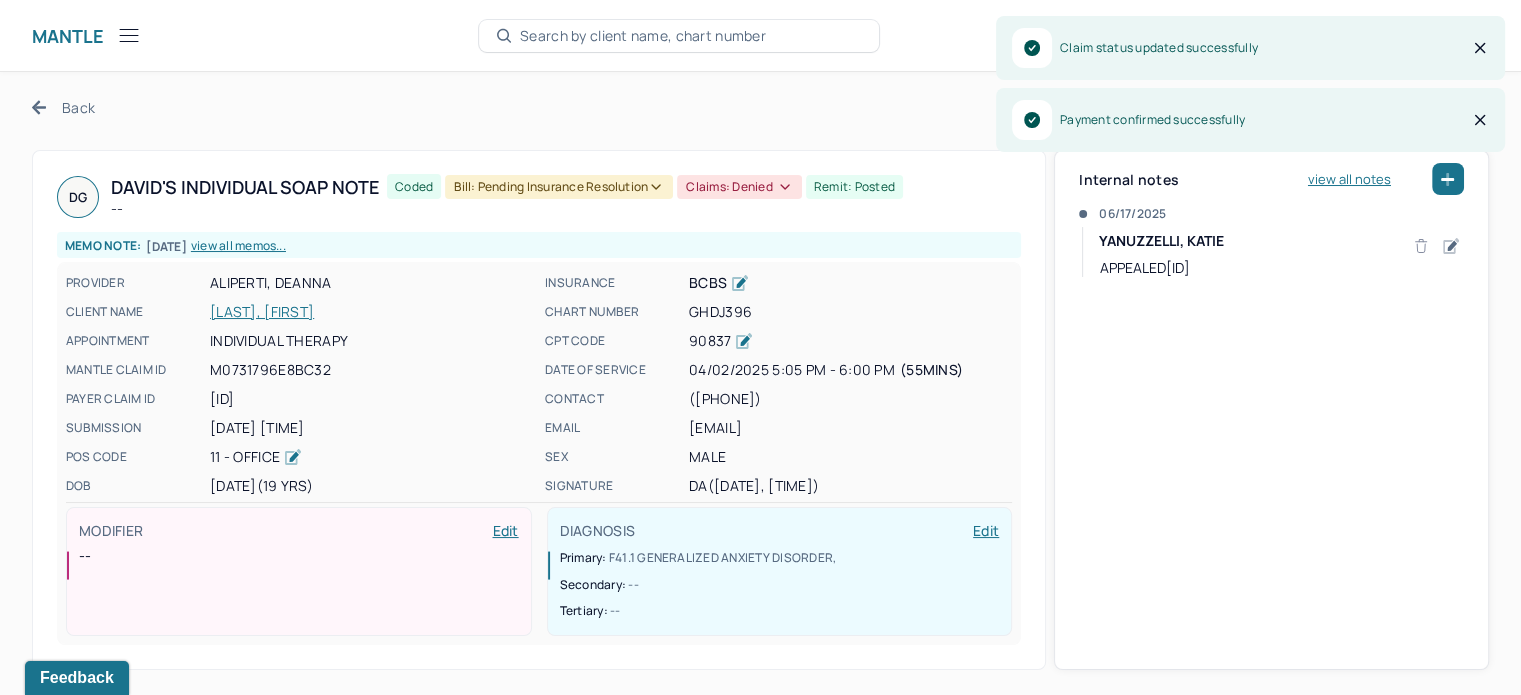 click on "Next" at bounding box center [1464, 107] 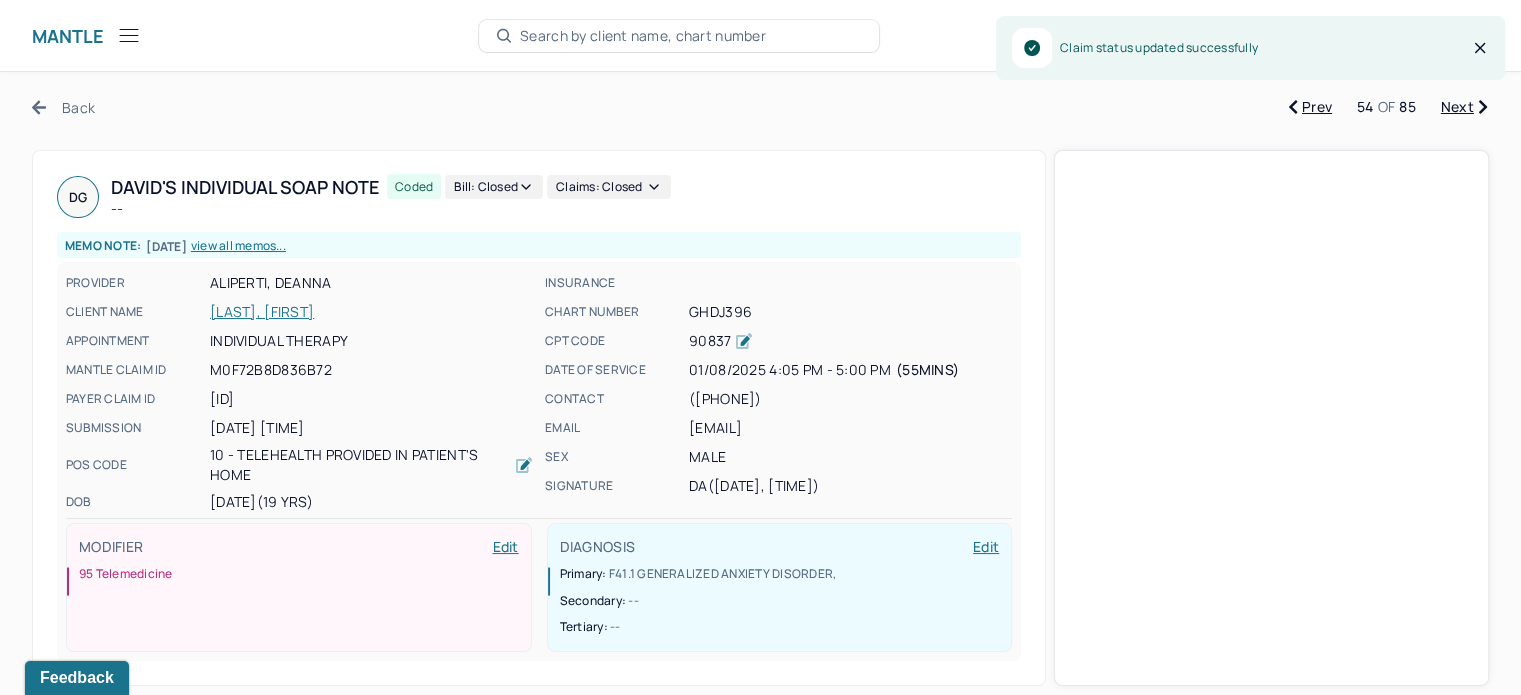 click on "Next" at bounding box center (1464, 107) 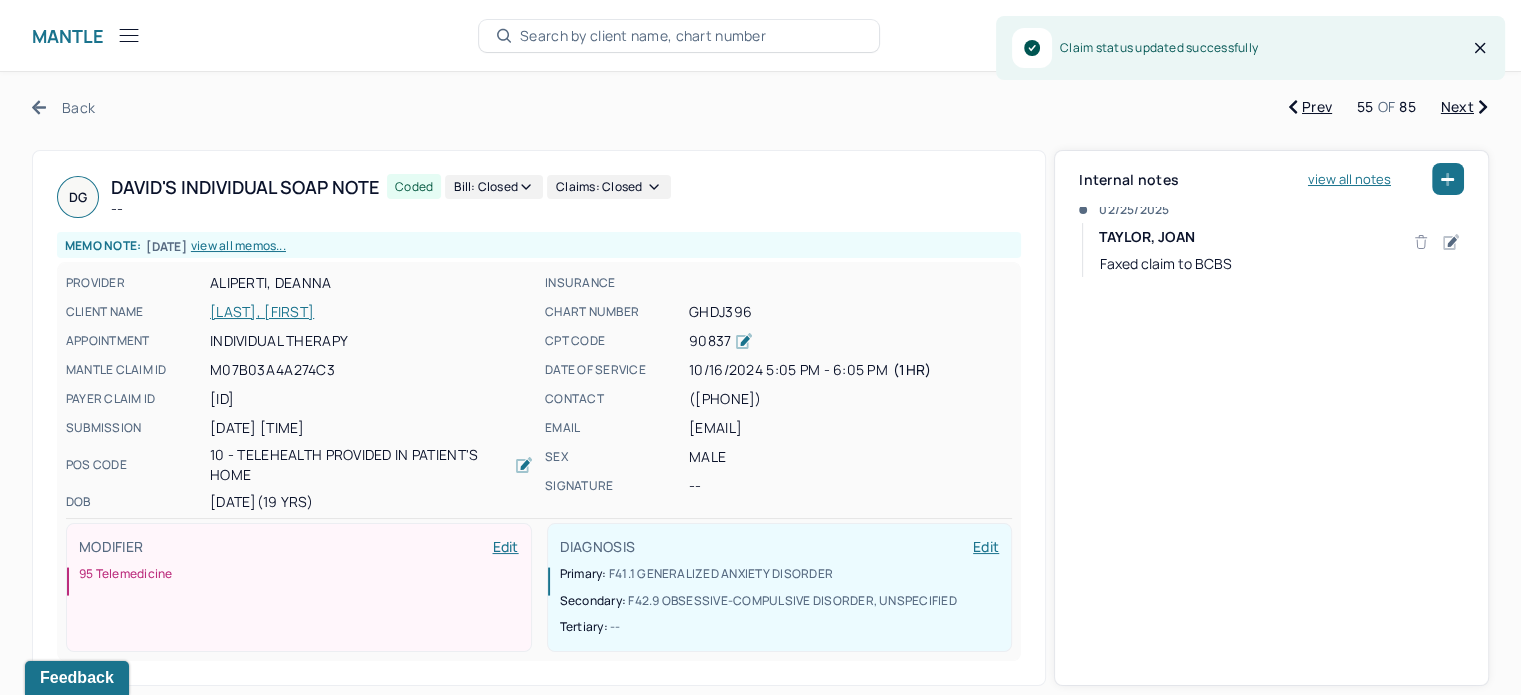 scroll, scrollTop: 5, scrollLeft: 0, axis: vertical 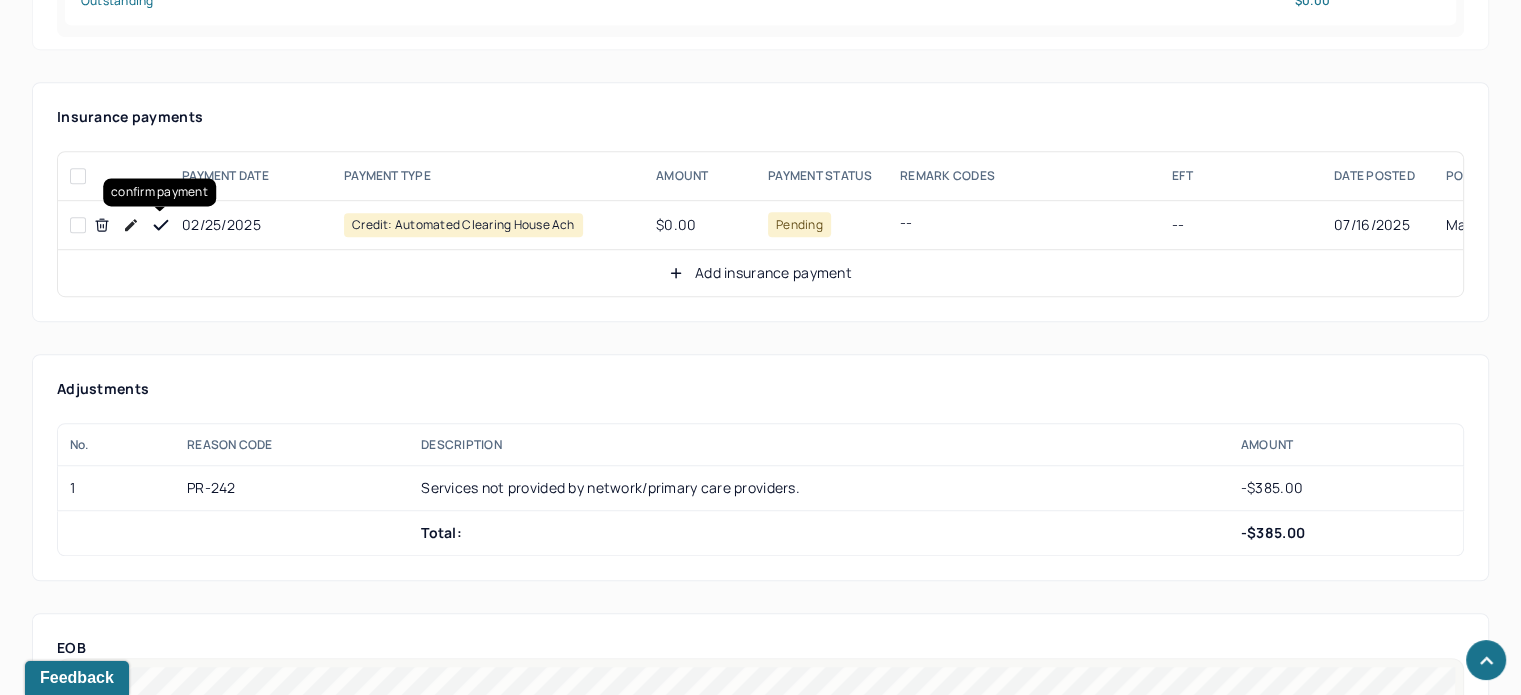 click 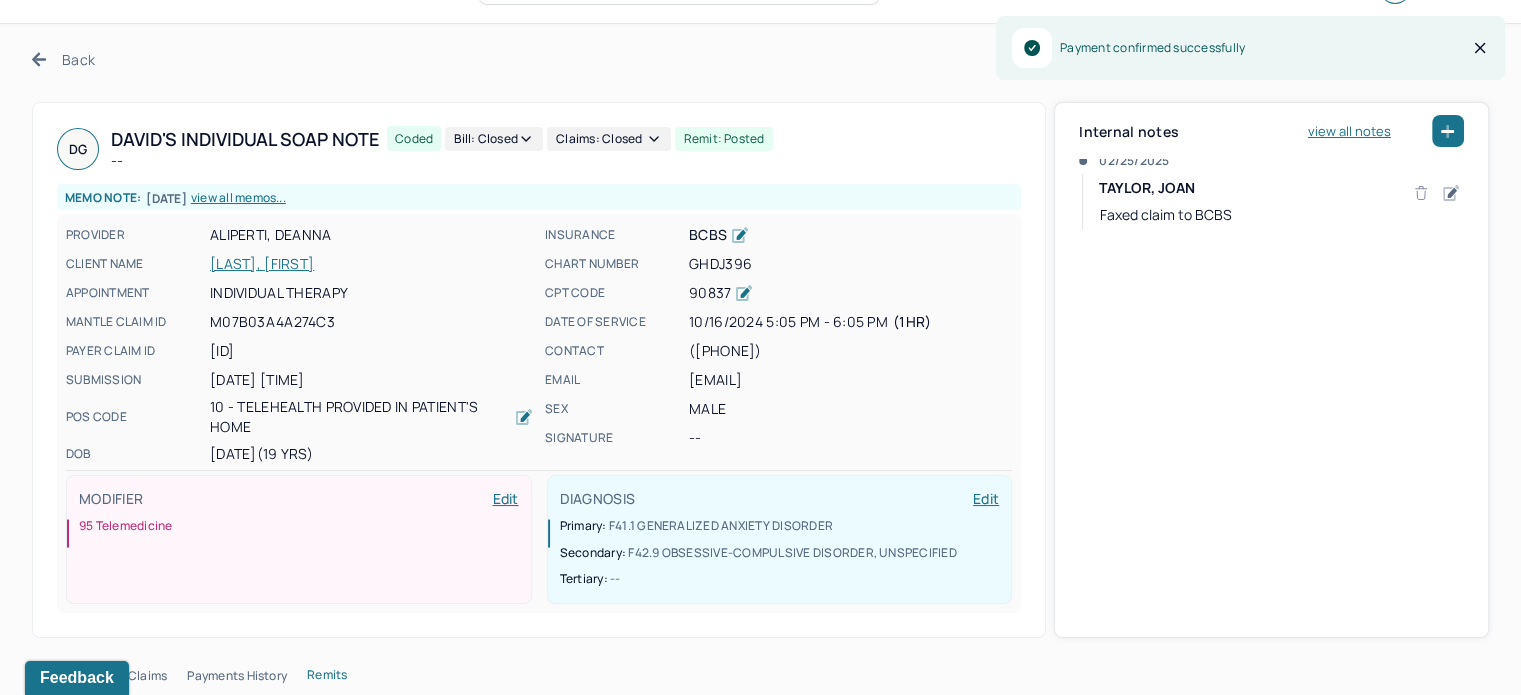 scroll, scrollTop: 0, scrollLeft: 0, axis: both 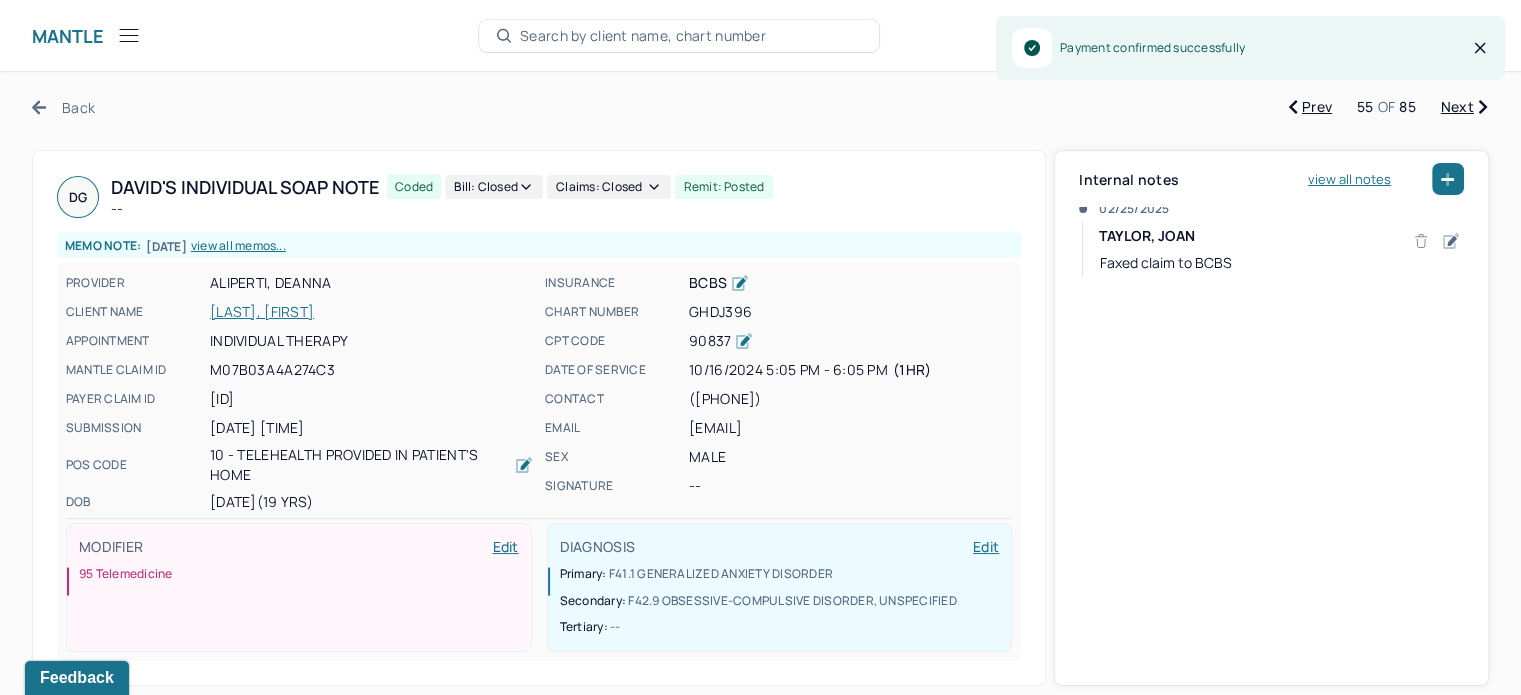 click on "Next" at bounding box center [1464, 107] 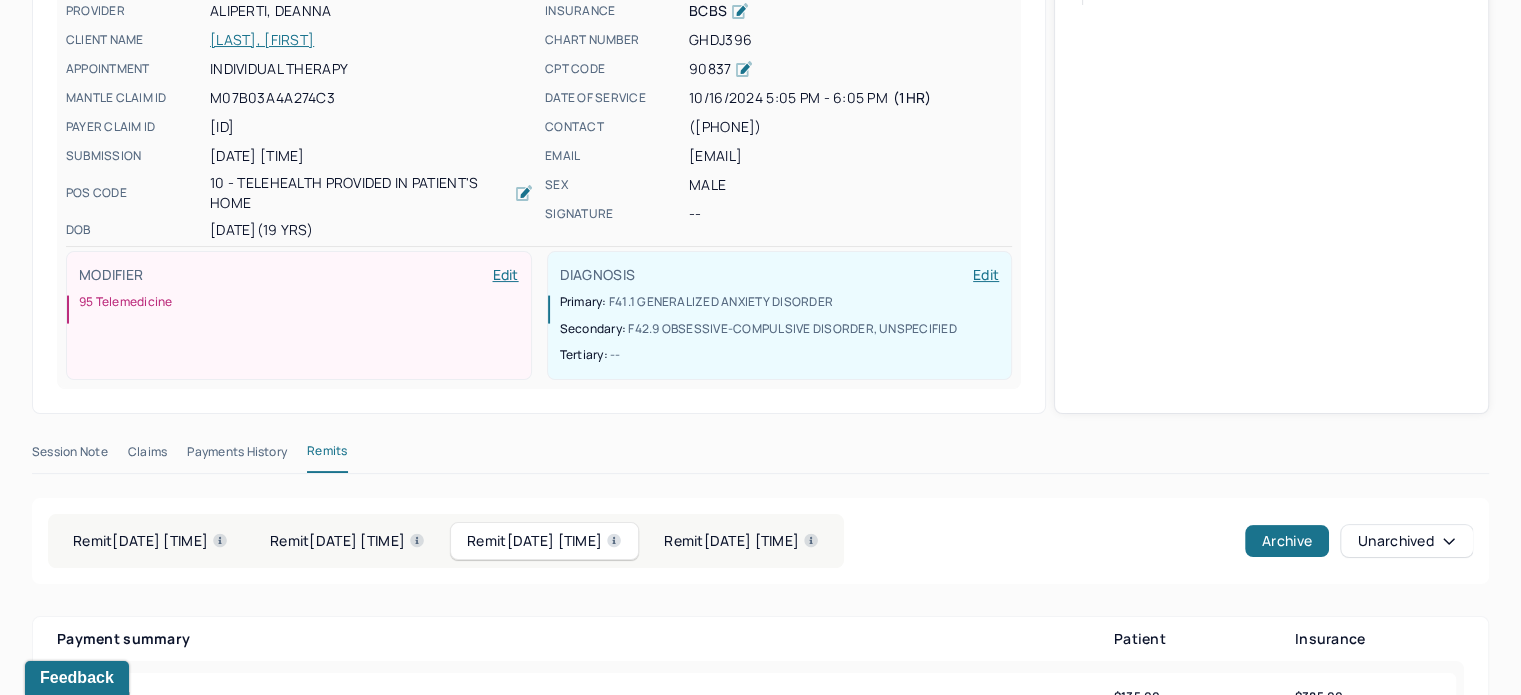 scroll, scrollTop: 0, scrollLeft: 0, axis: both 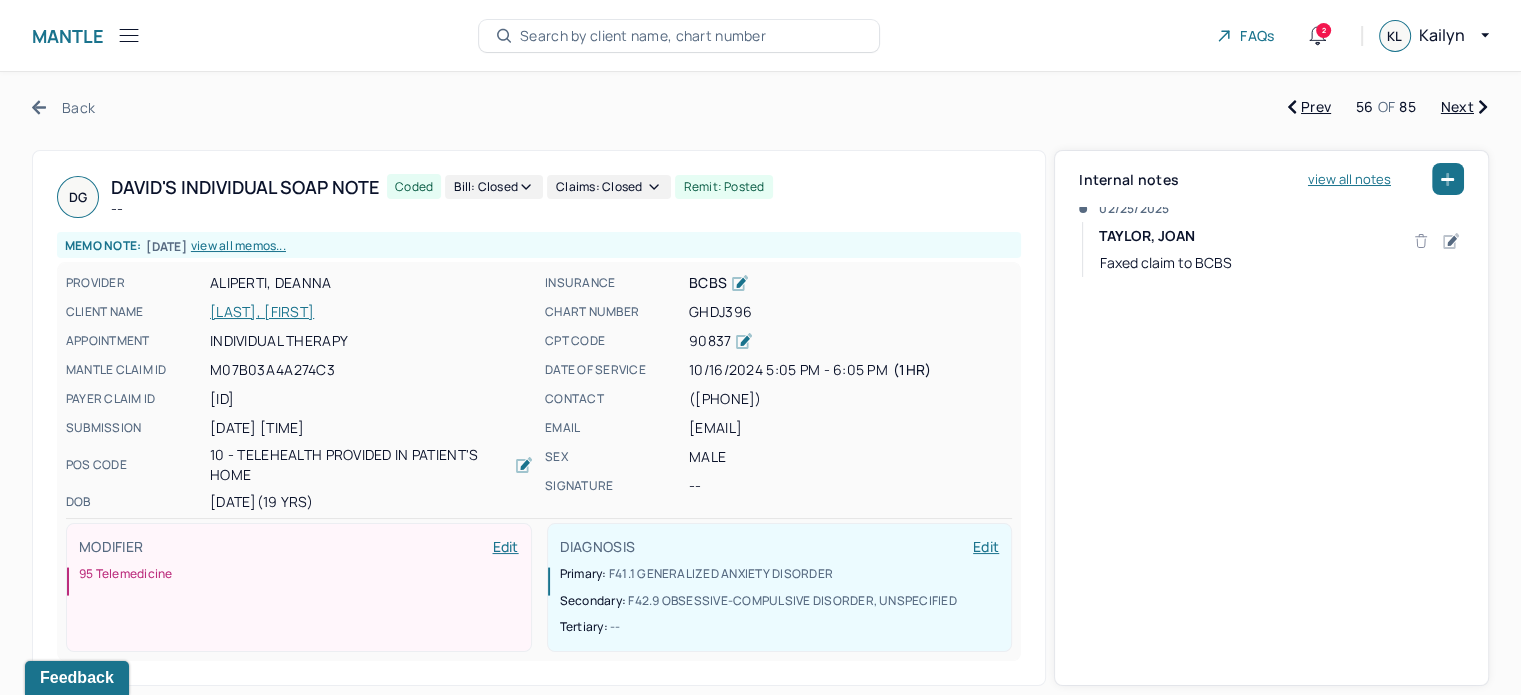 click on "Next" at bounding box center (1464, 107) 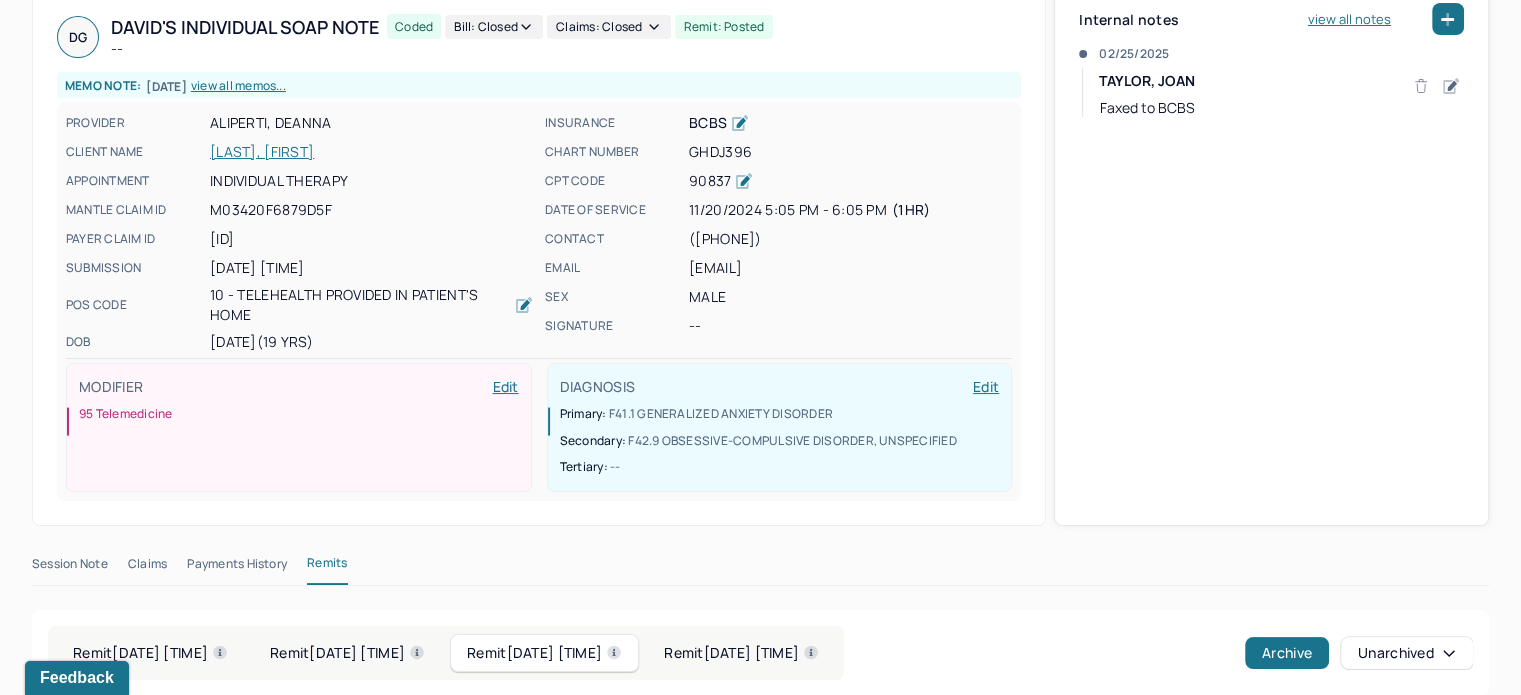 scroll, scrollTop: 0, scrollLeft: 0, axis: both 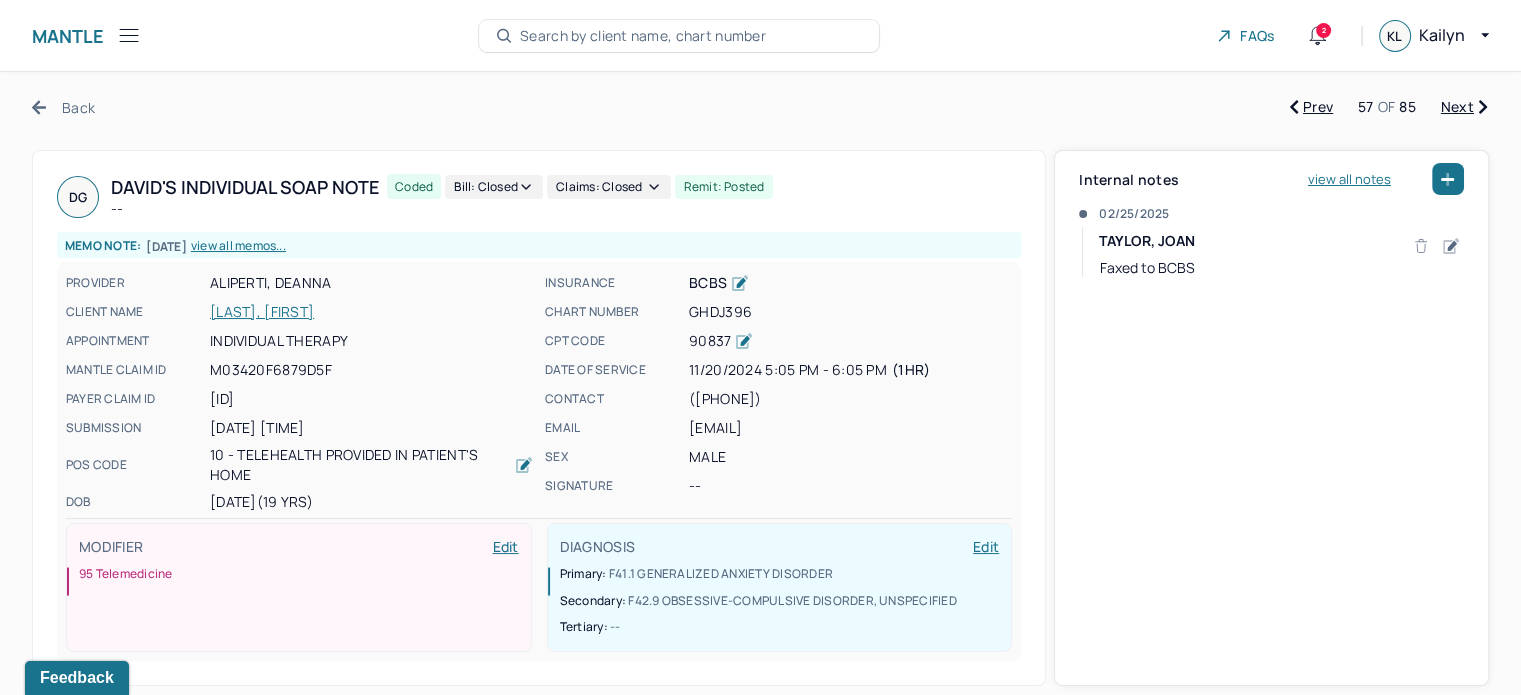 click on "Back" at bounding box center [63, 107] 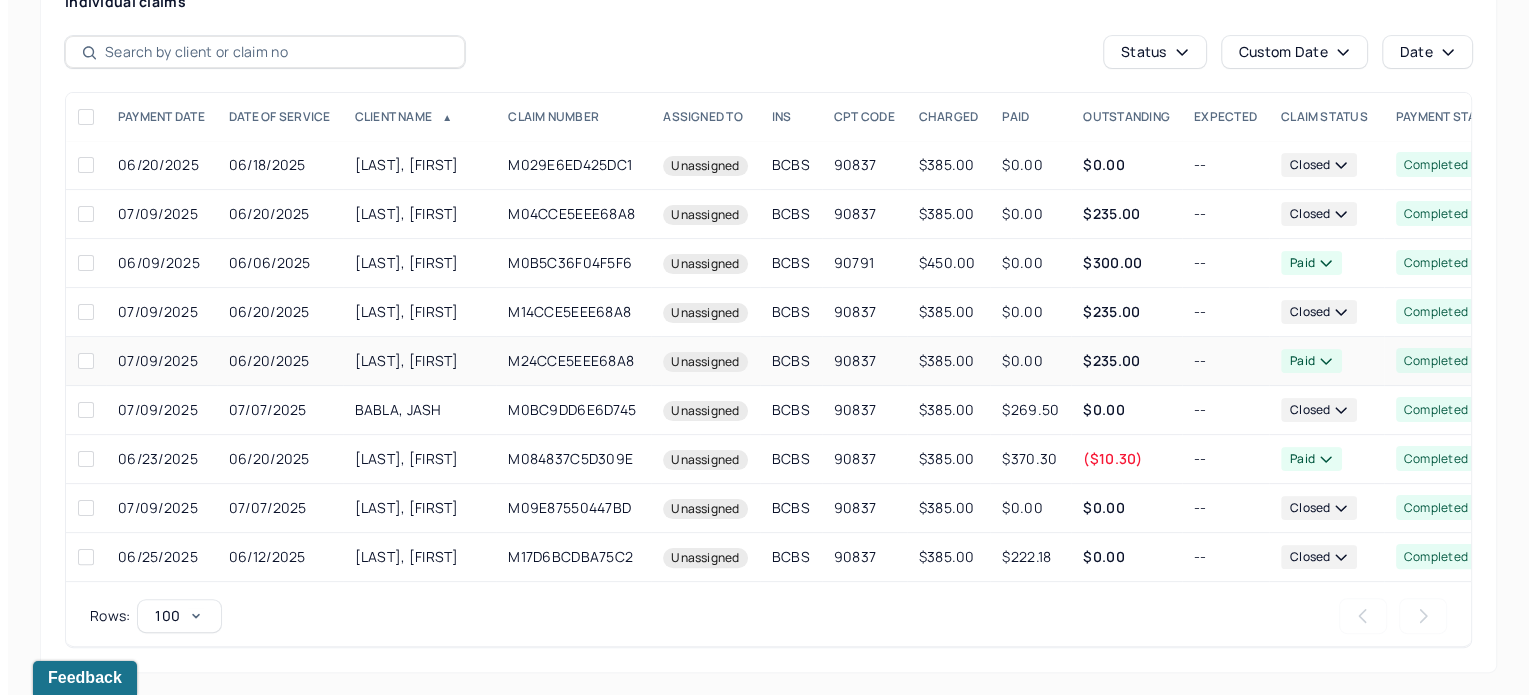 scroll, scrollTop: 0, scrollLeft: 0, axis: both 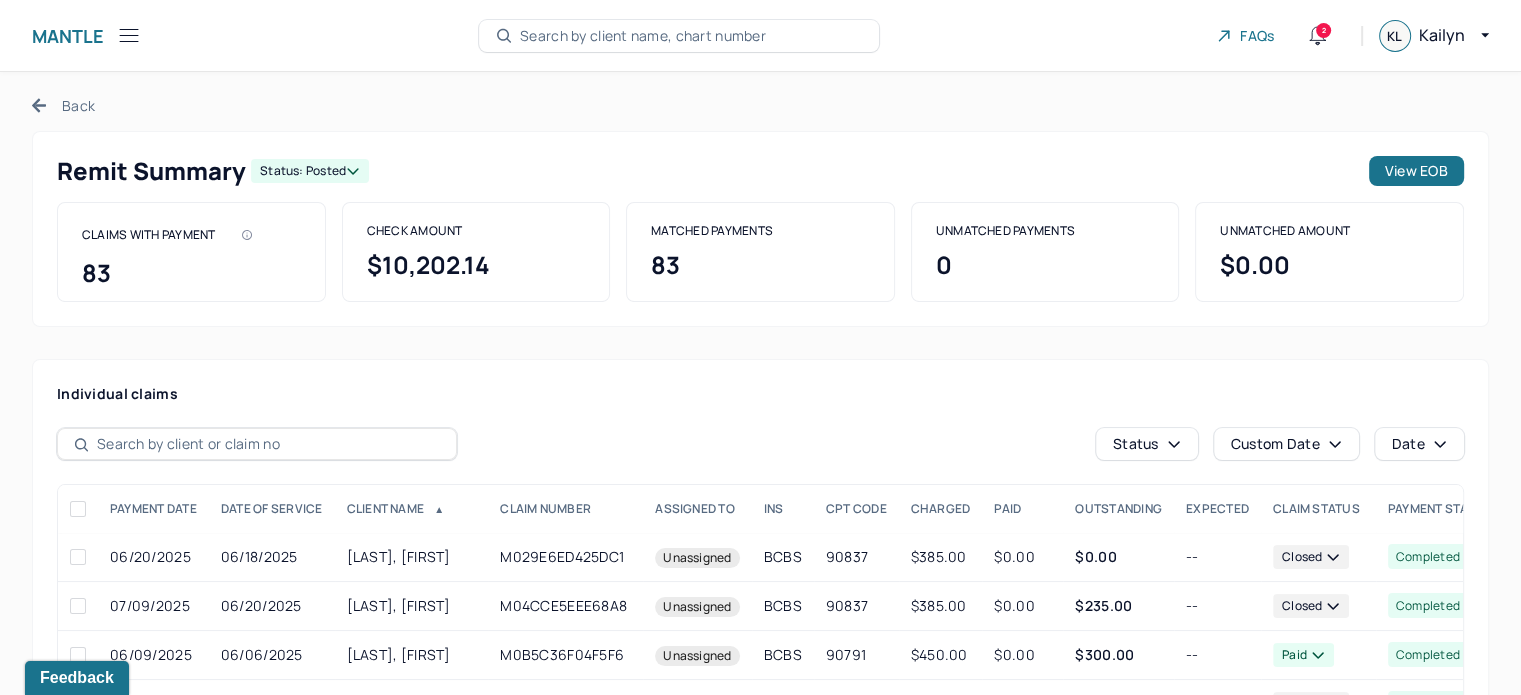 click on "Back" at bounding box center [63, 105] 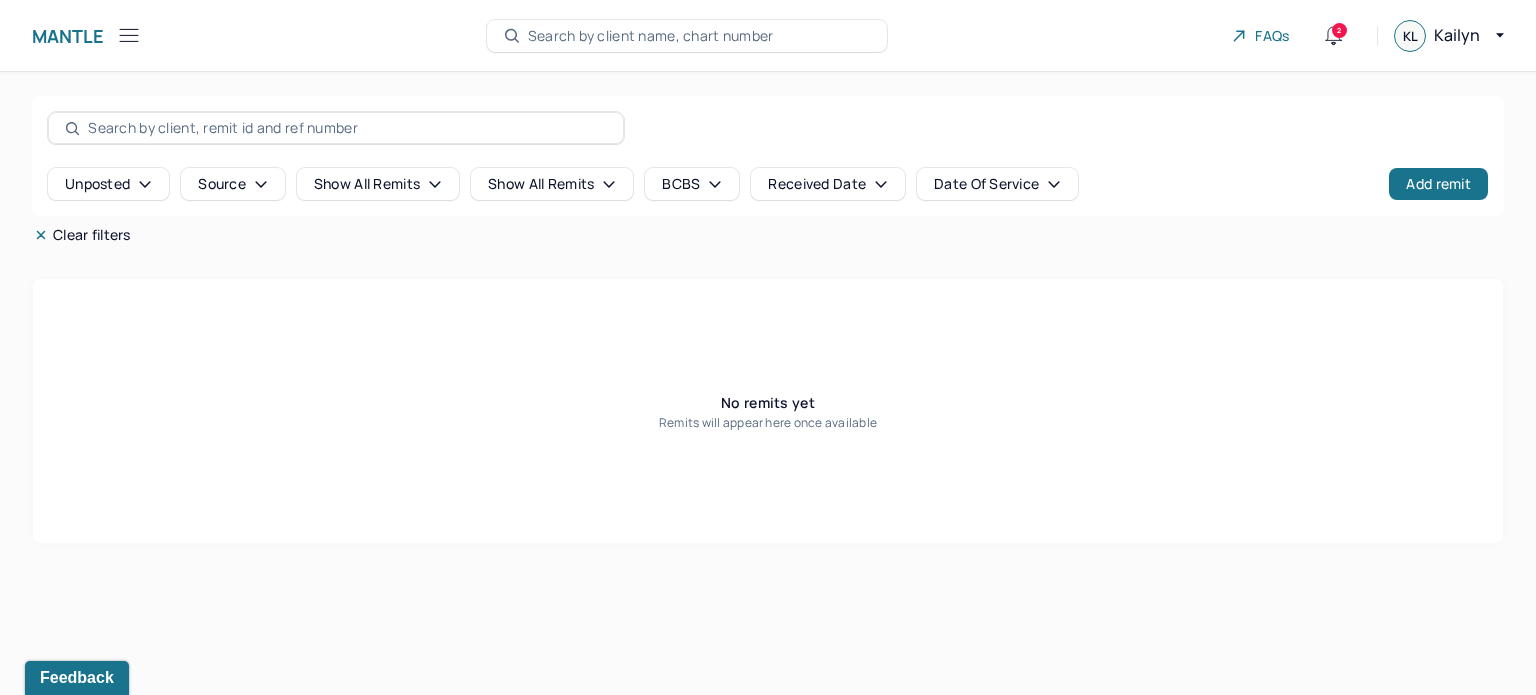 click 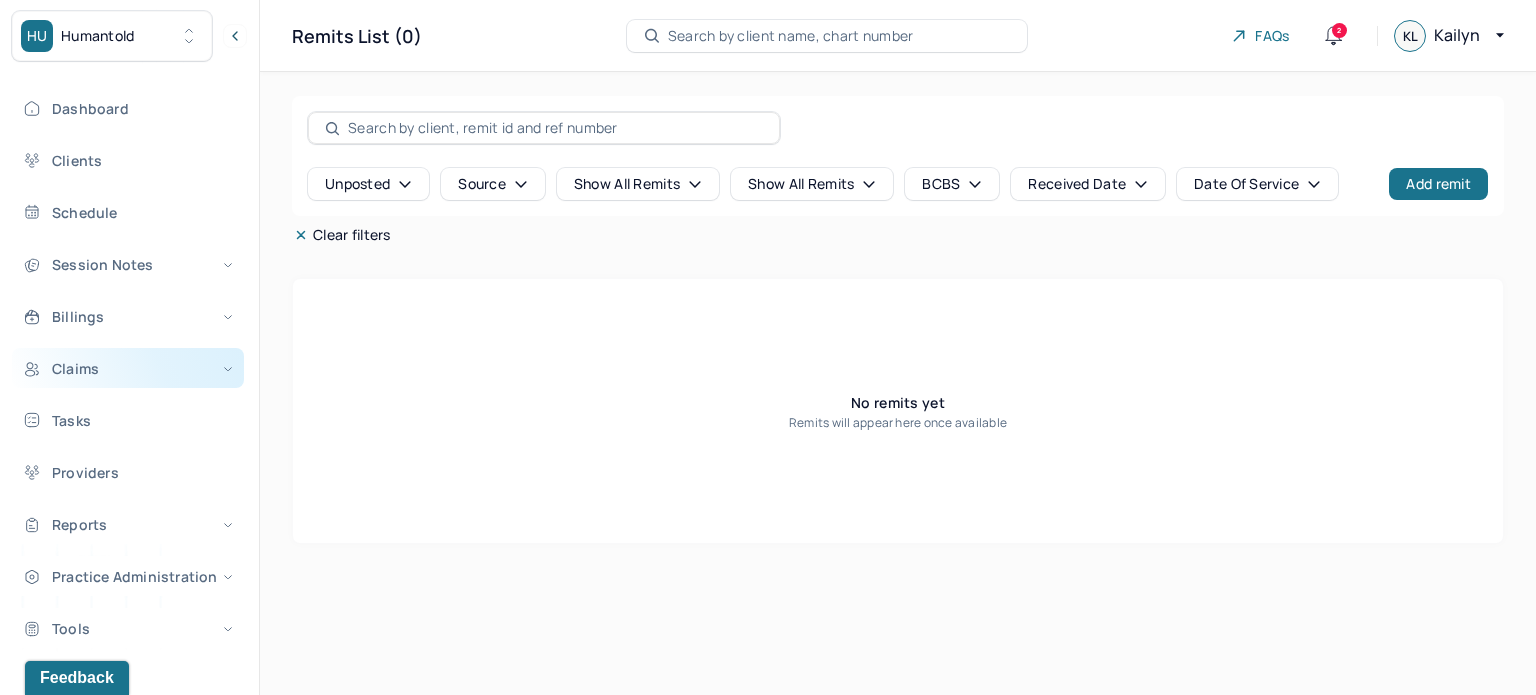 click on "Claims" at bounding box center [128, 368] 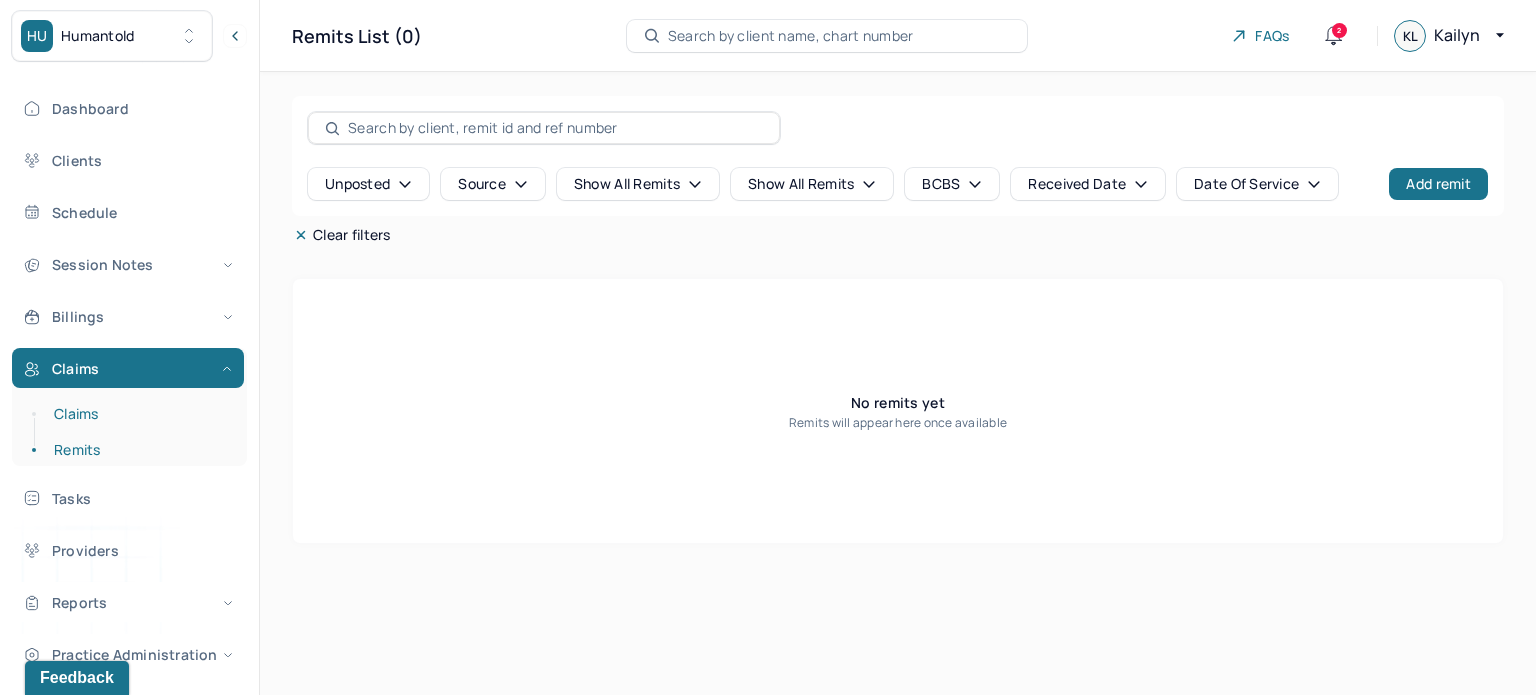 click on "Claims" at bounding box center (139, 414) 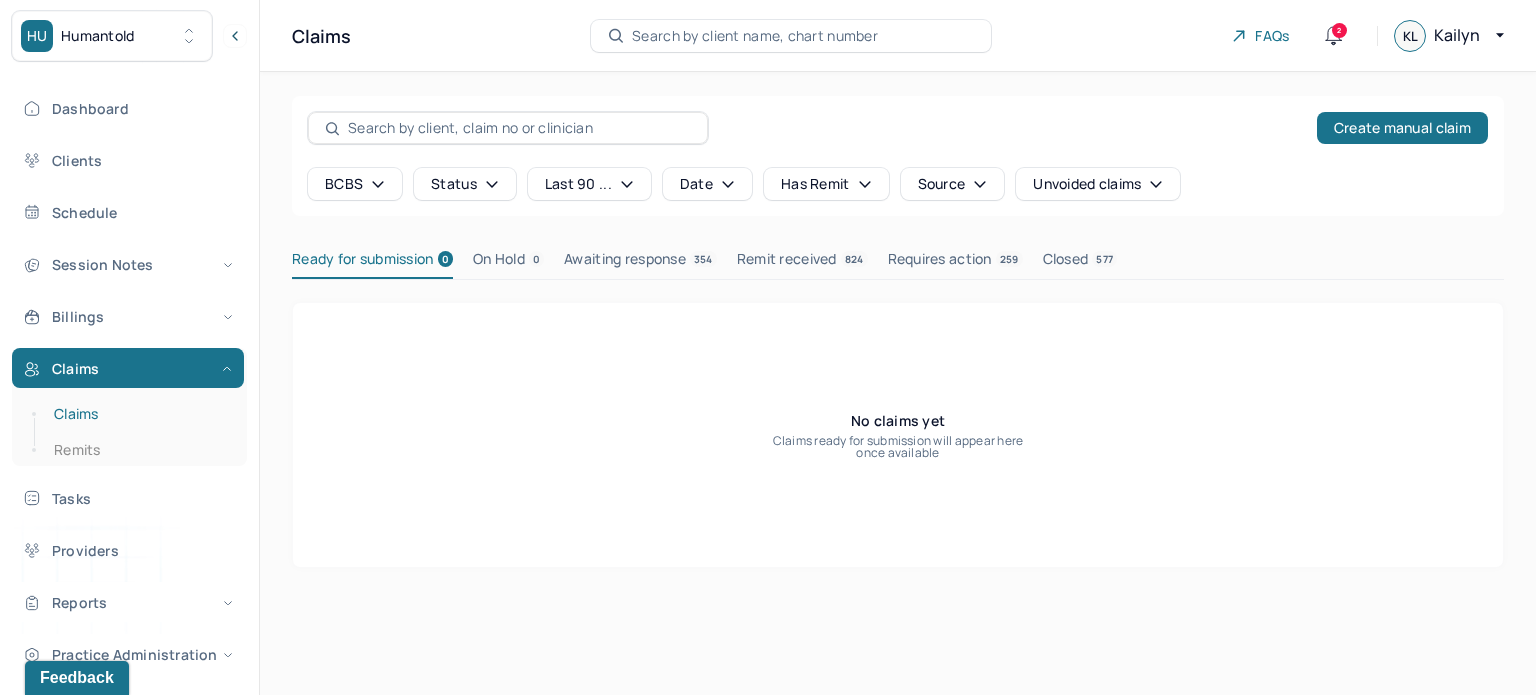 click on "Claims" at bounding box center [139, 414] 